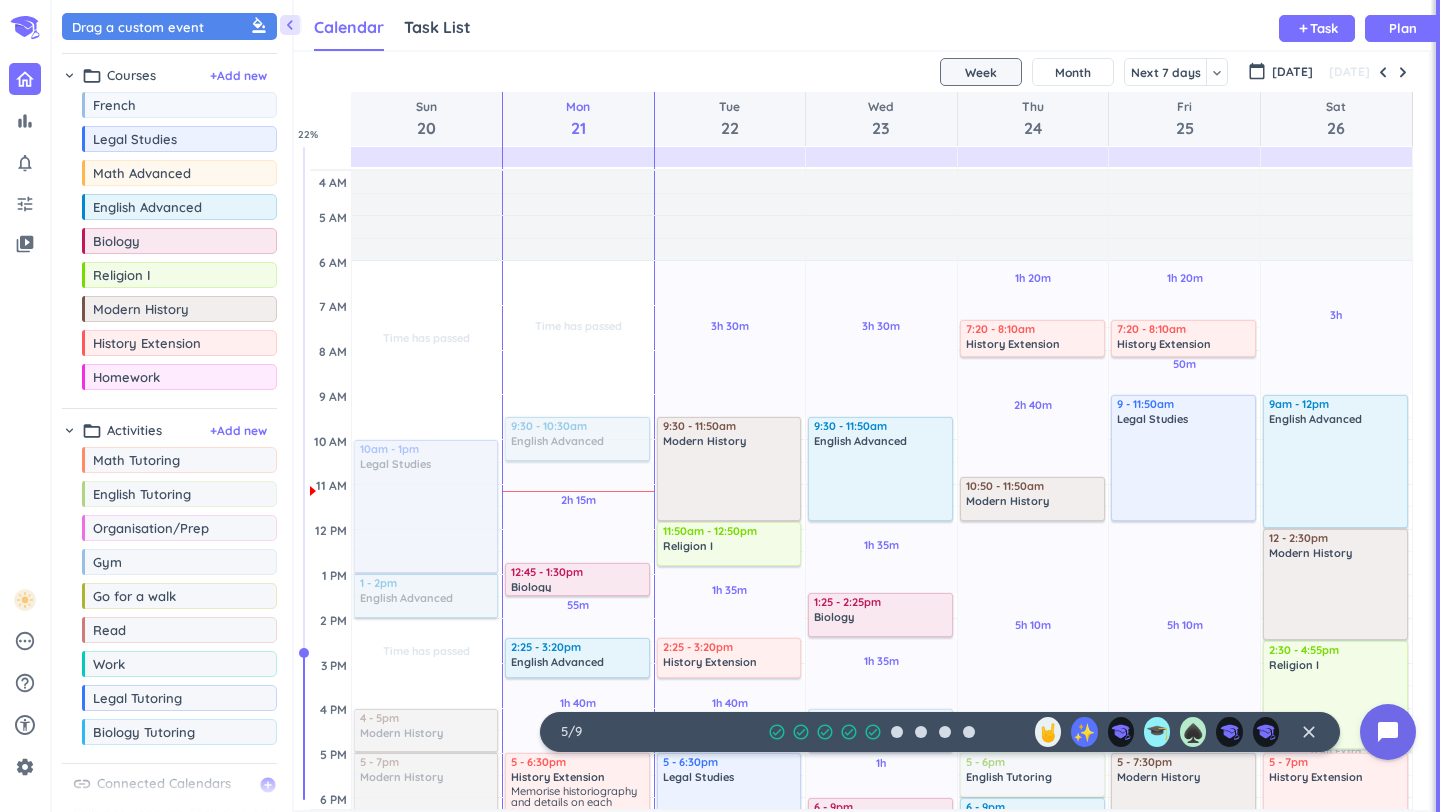 scroll, scrollTop: 0, scrollLeft: 0, axis: both 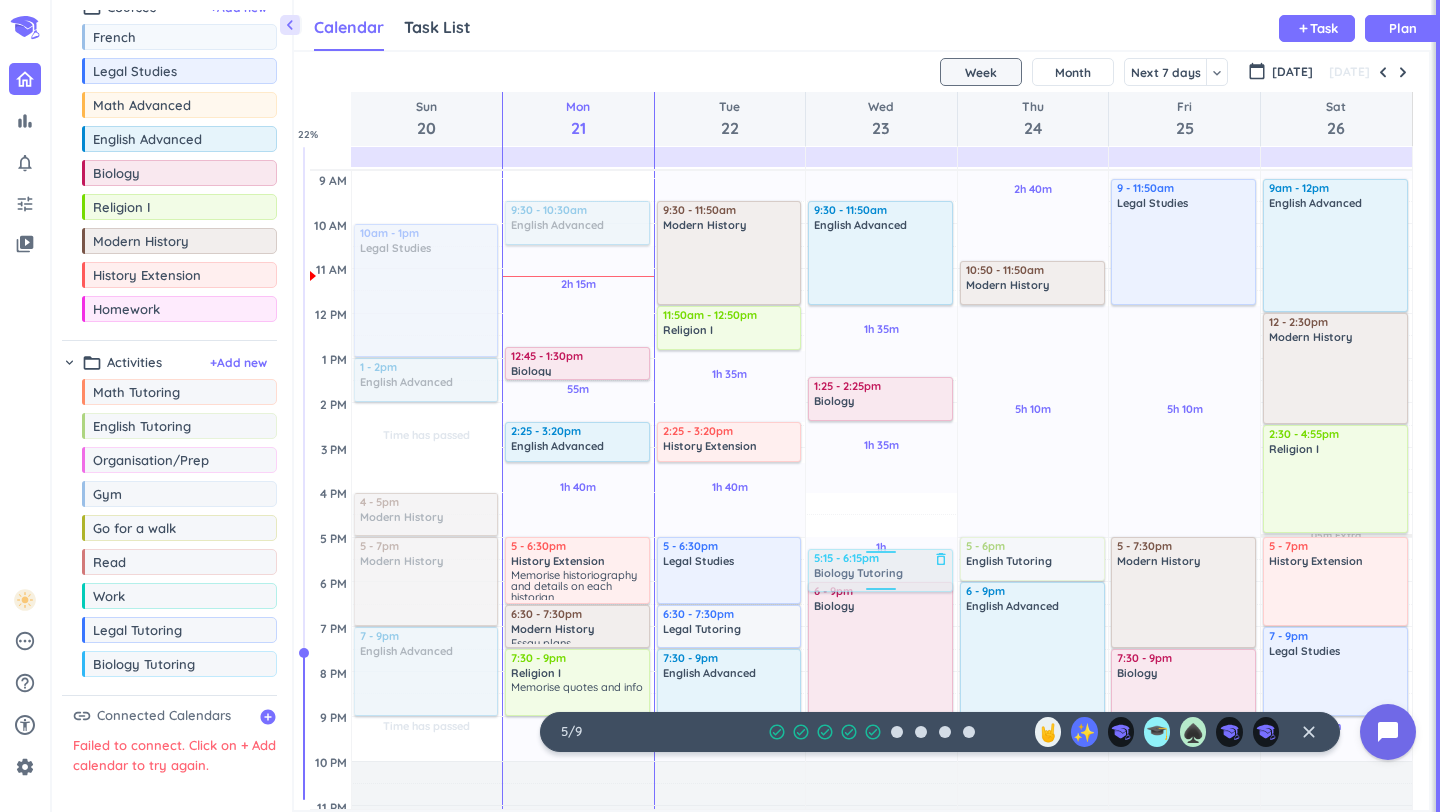 drag, startPoint x: 891, startPoint y: 512, endPoint x: 891, endPoint y: 574, distance: 62 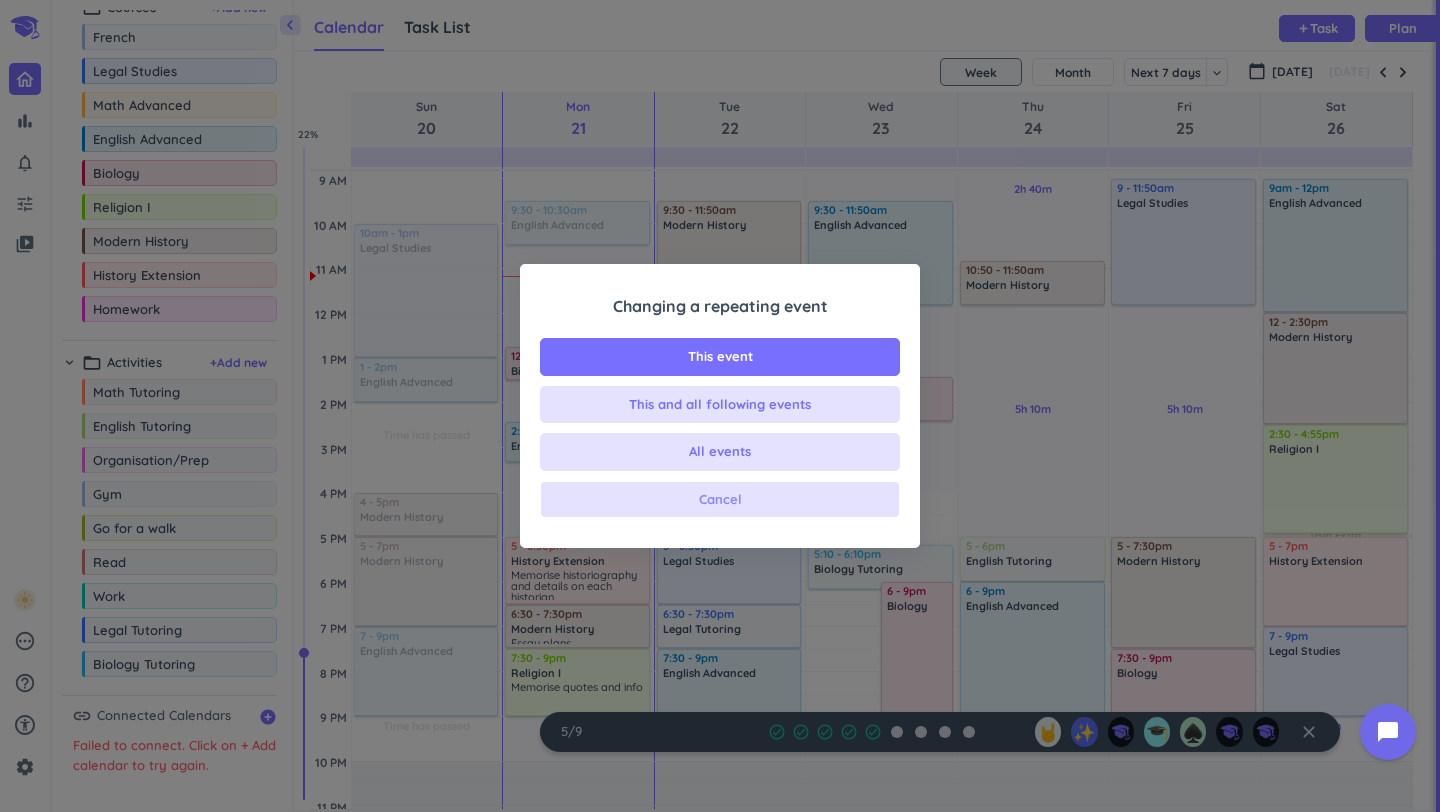 click on "Cancel" at bounding box center (720, 500) 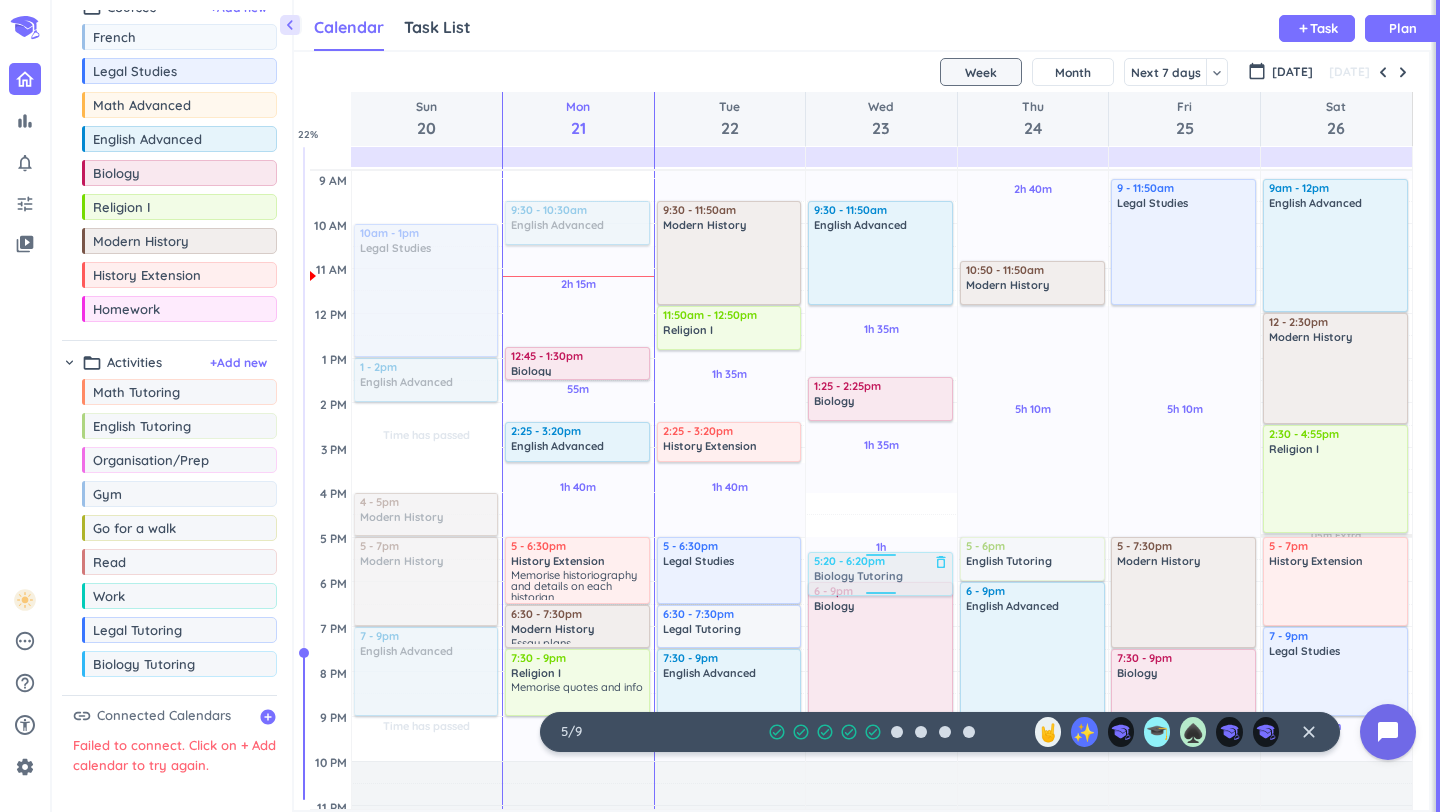 drag, startPoint x: 898, startPoint y: 518, endPoint x: 902, endPoint y: 567, distance: 49.162994 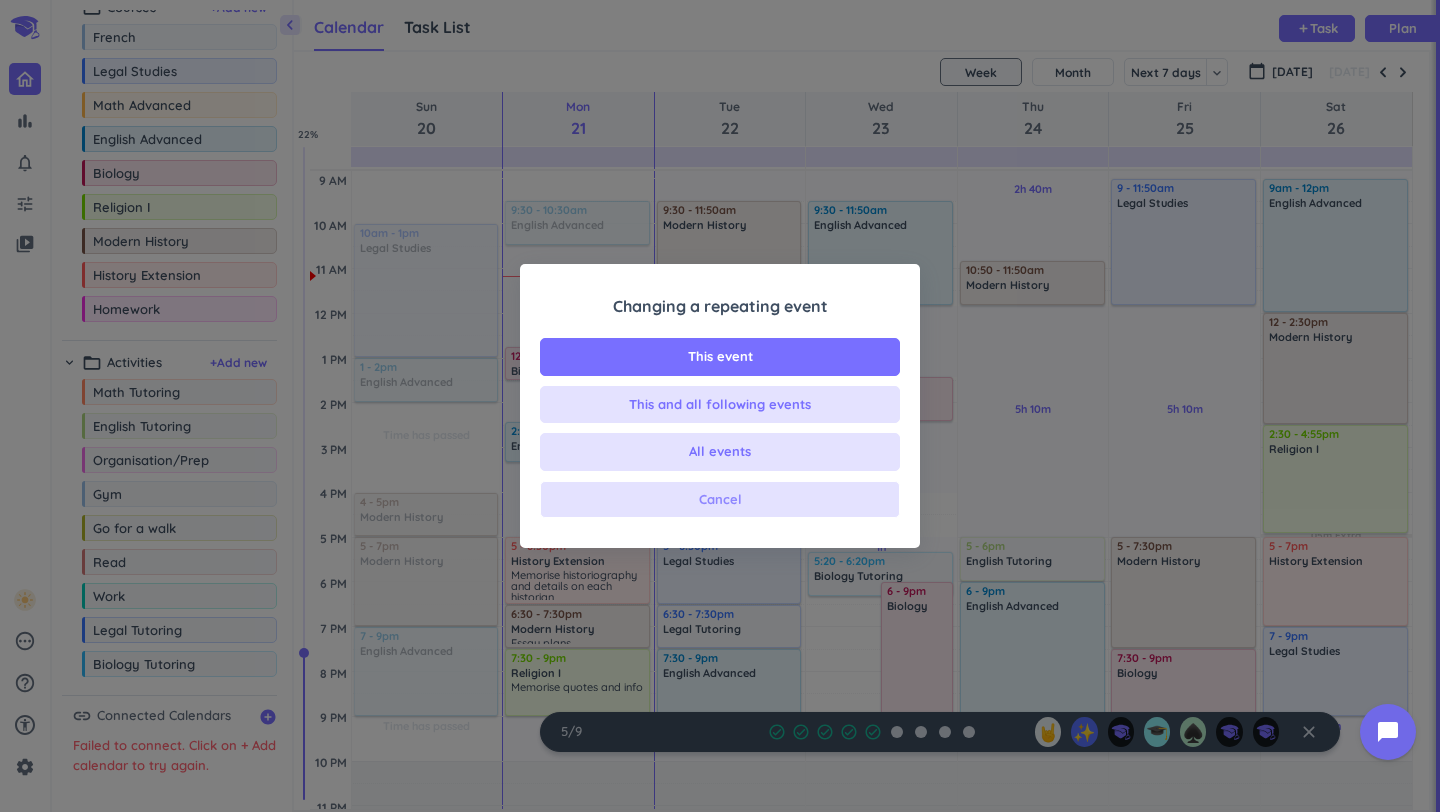 click on "Cancel" at bounding box center (720, 500) 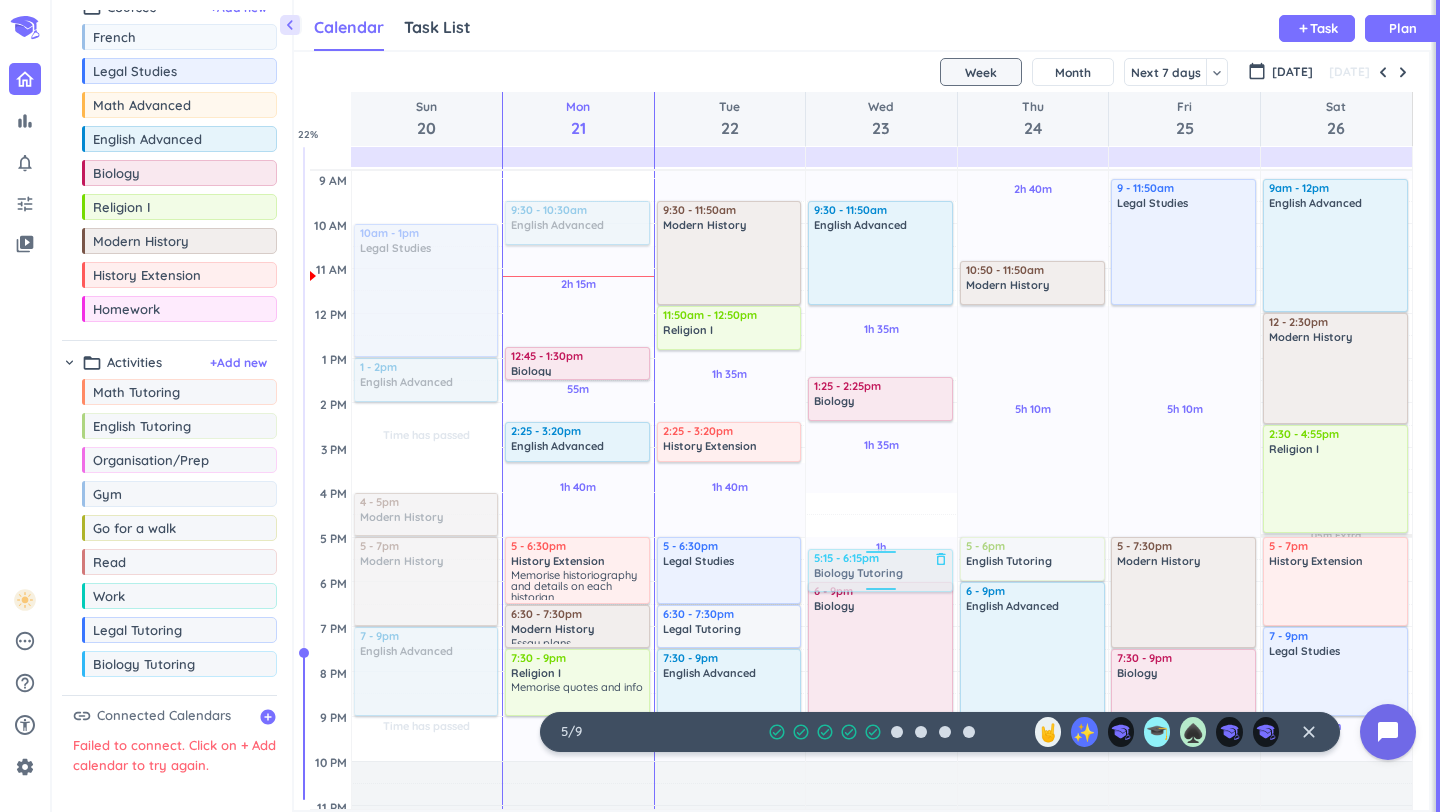 drag, startPoint x: 918, startPoint y: 511, endPoint x: 905, endPoint y: 571, distance: 61.39218 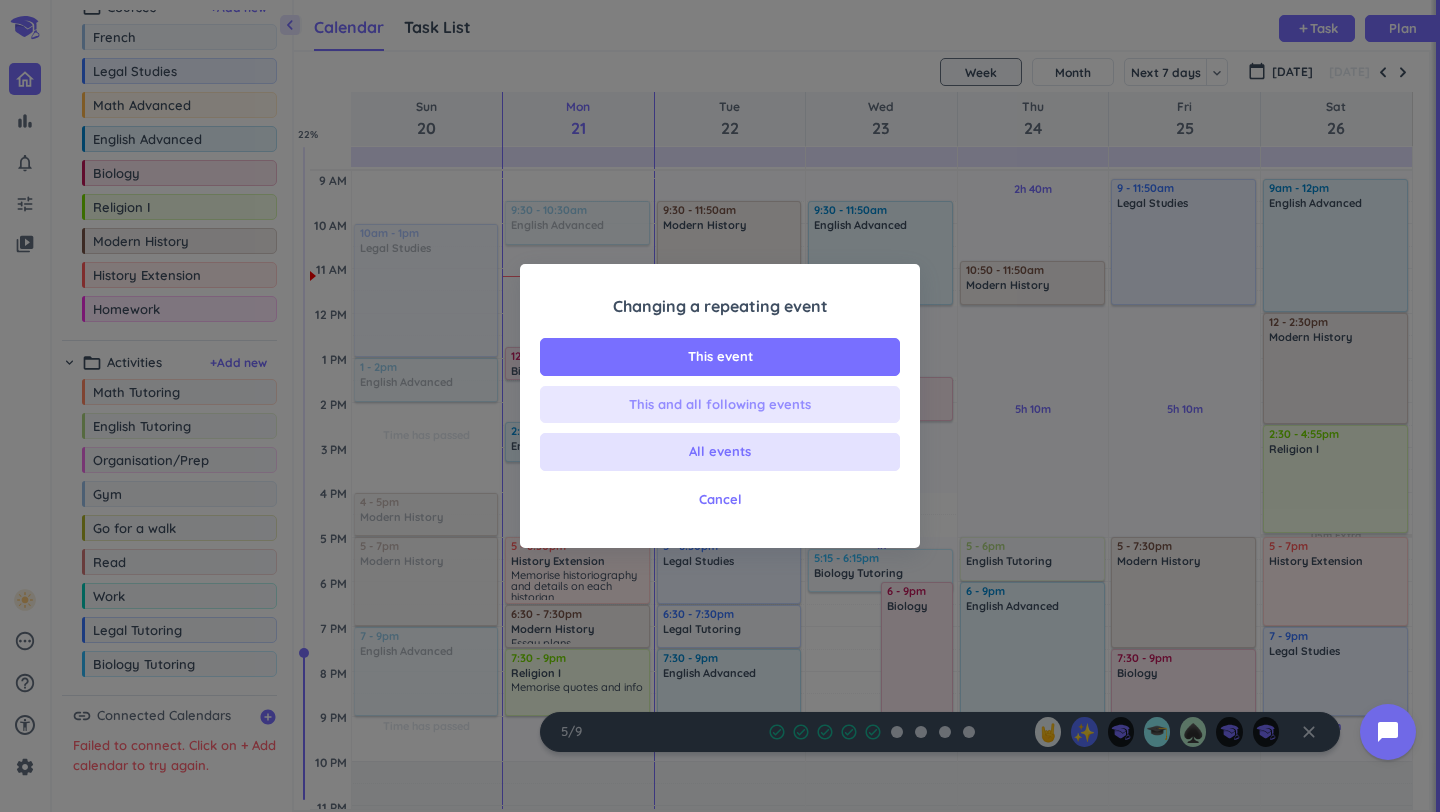 click on "This and all following events" at bounding box center (720, 405) 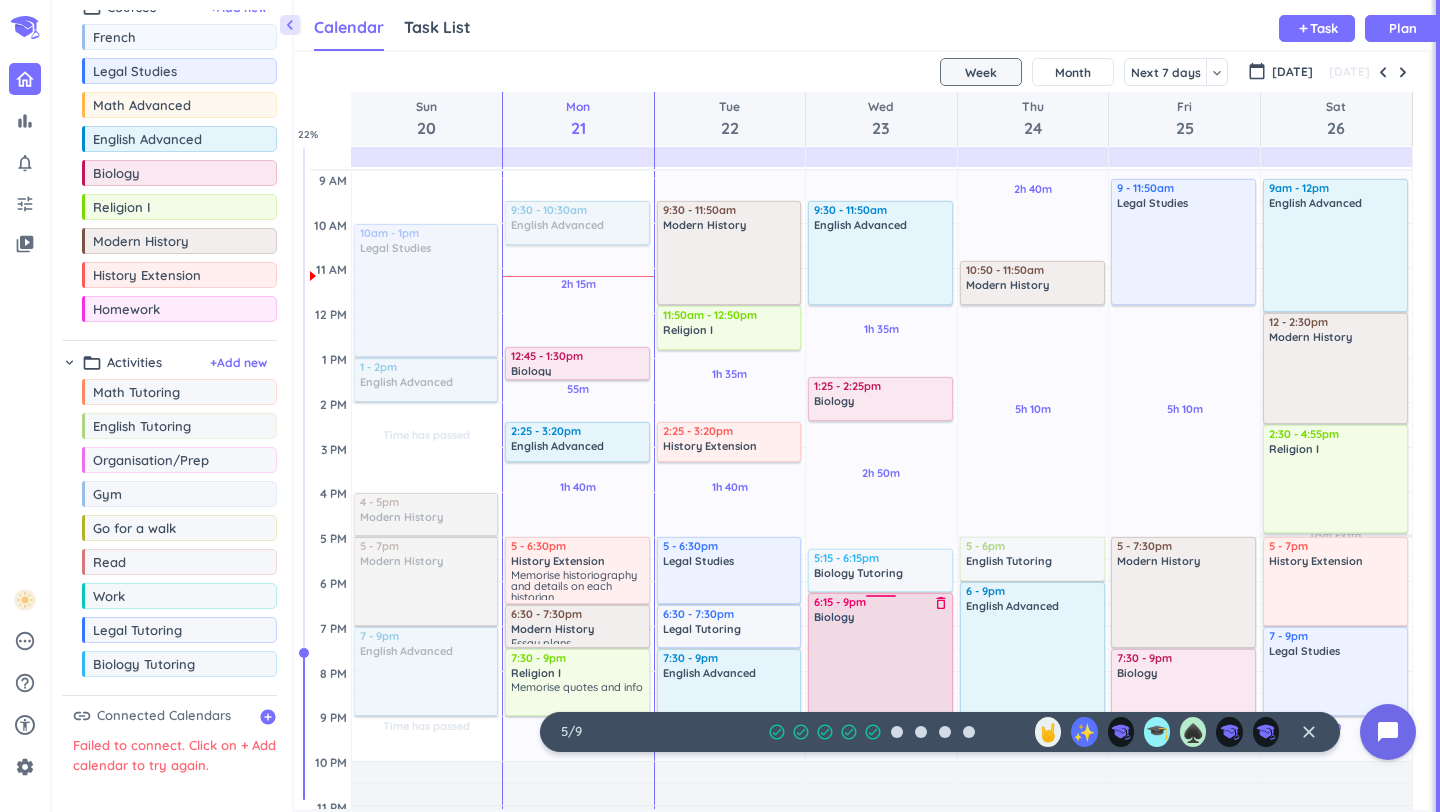 click on "3h 30m Past due Plan 1h 35m Past due Plan 2h 50m Past due Plan 1h  Past due Plan Adjust Awake Time Adjust Awake Time 5:15 - 6:15pm Biology Tutoring delete_outline 6 - 9pm Biology delete_outline 9:30 - 11:50am English Advanced  delete_outline 1:25 - 2:25pm Biology delete_outline 6:15 - 9pm Biology delete_outline" at bounding box center (881, 492) 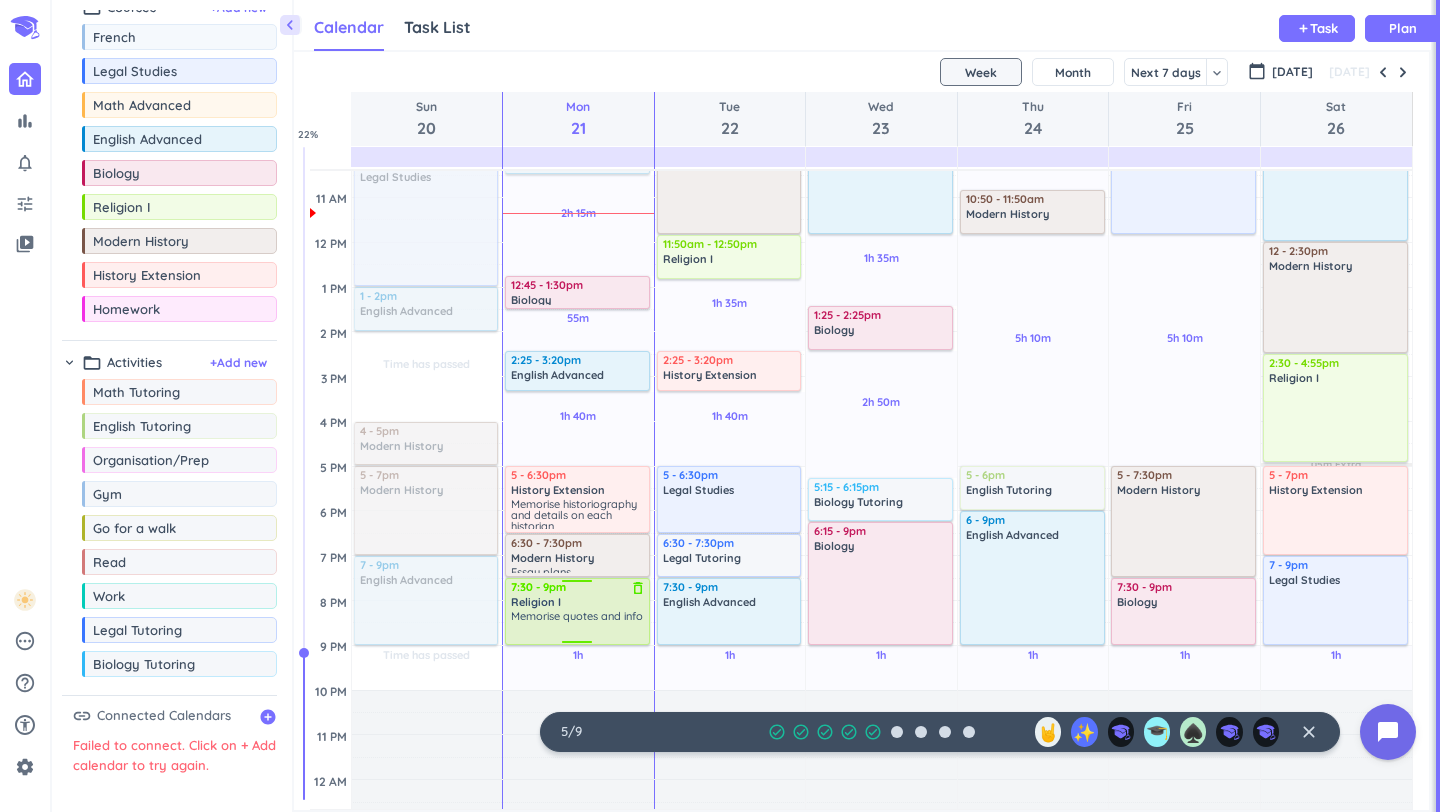scroll, scrollTop: 289, scrollLeft: 0, axis: vertical 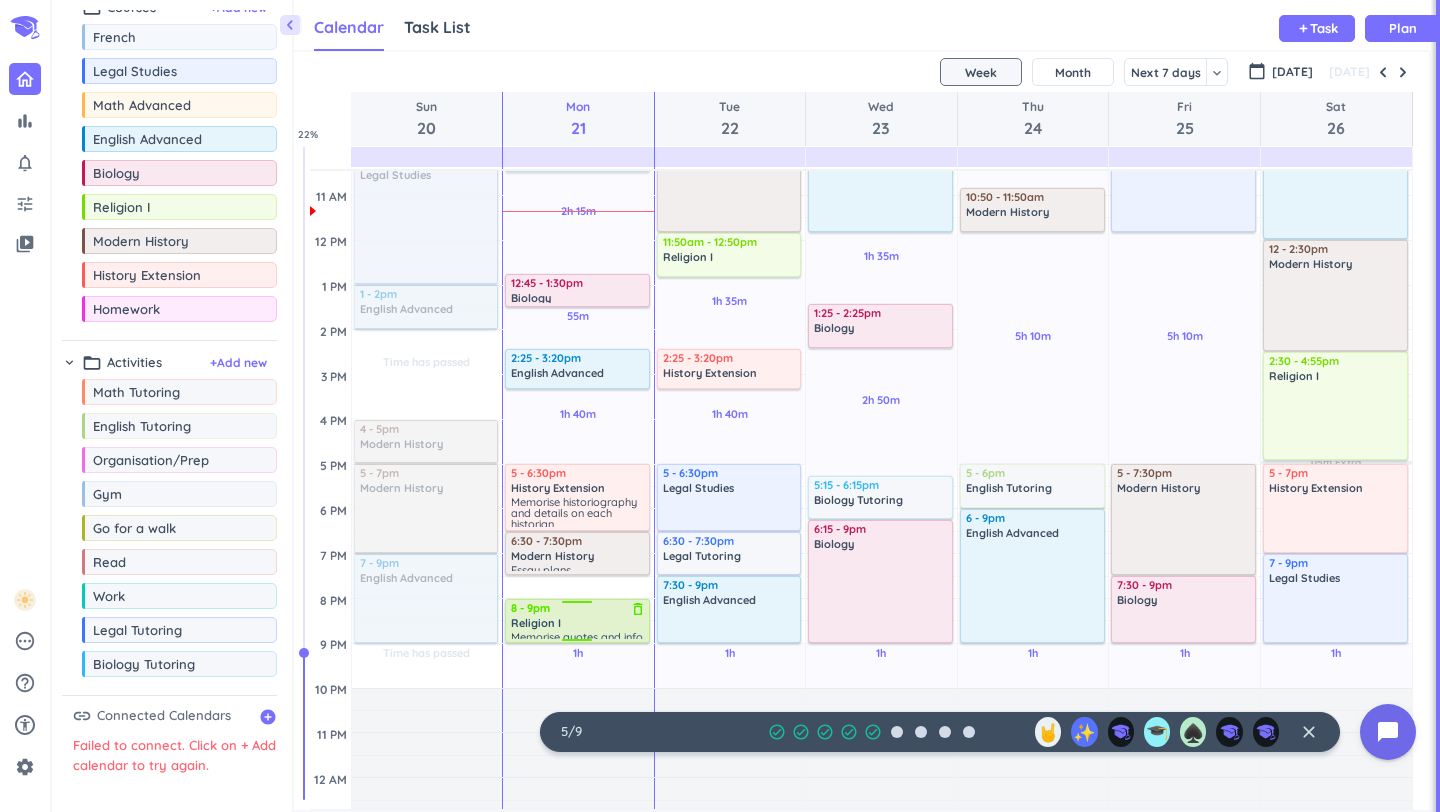 drag, startPoint x: 571, startPoint y: 580, endPoint x: 577, endPoint y: 601, distance: 21.84033 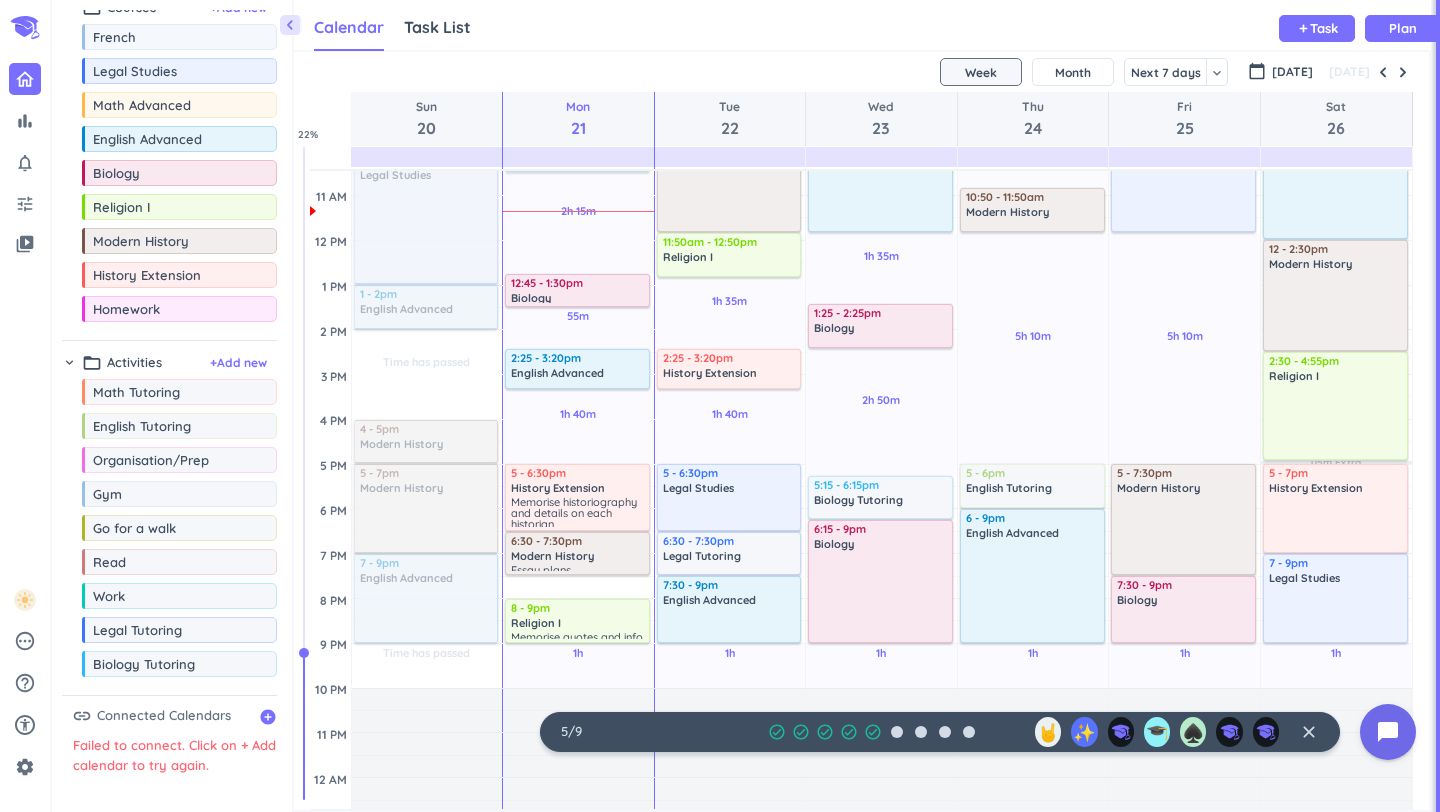 click at bounding box center (881, 587) 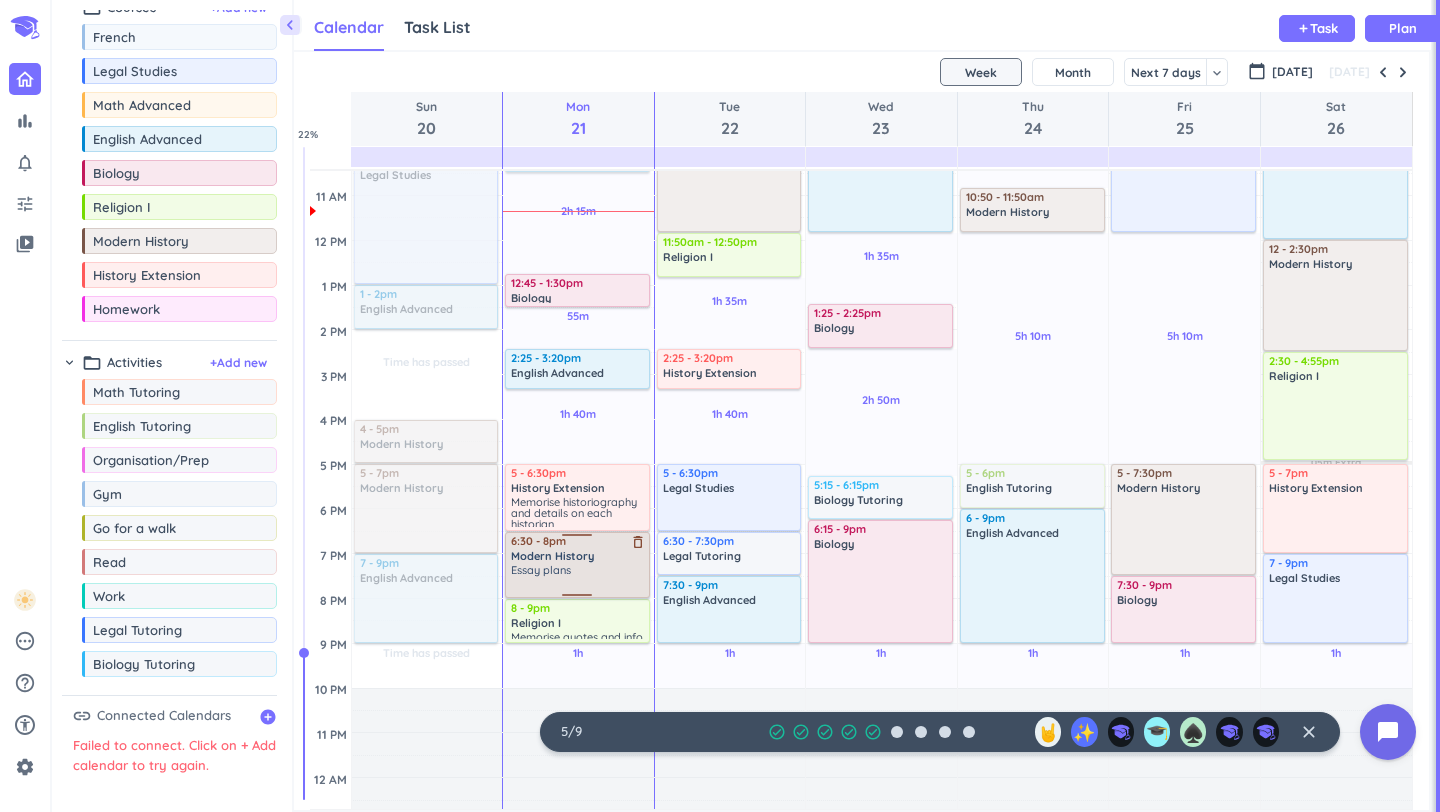 drag, startPoint x: 575, startPoint y: 572, endPoint x: 578, endPoint y: 594, distance: 22.203604 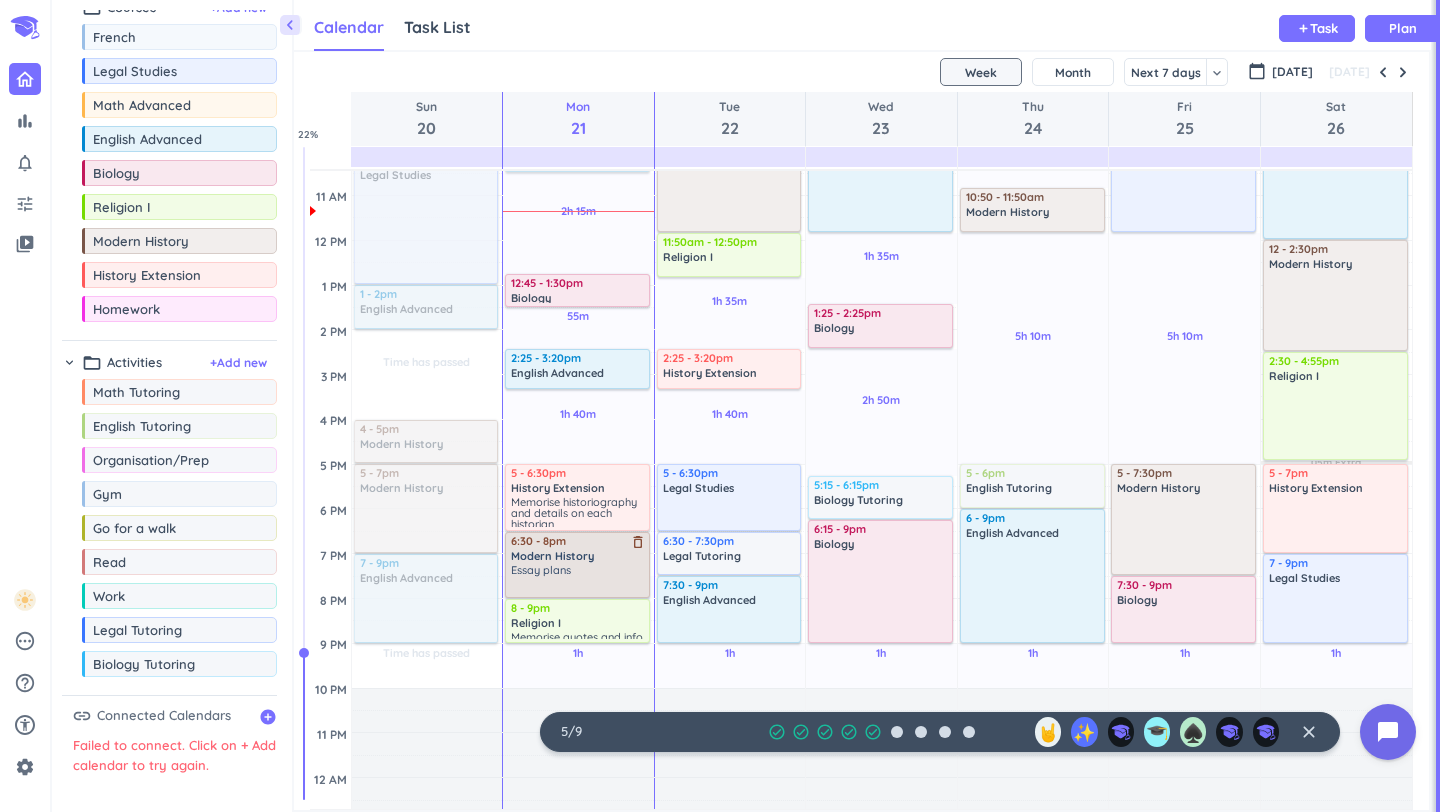 click on "Essay plans" at bounding box center (578, 579) 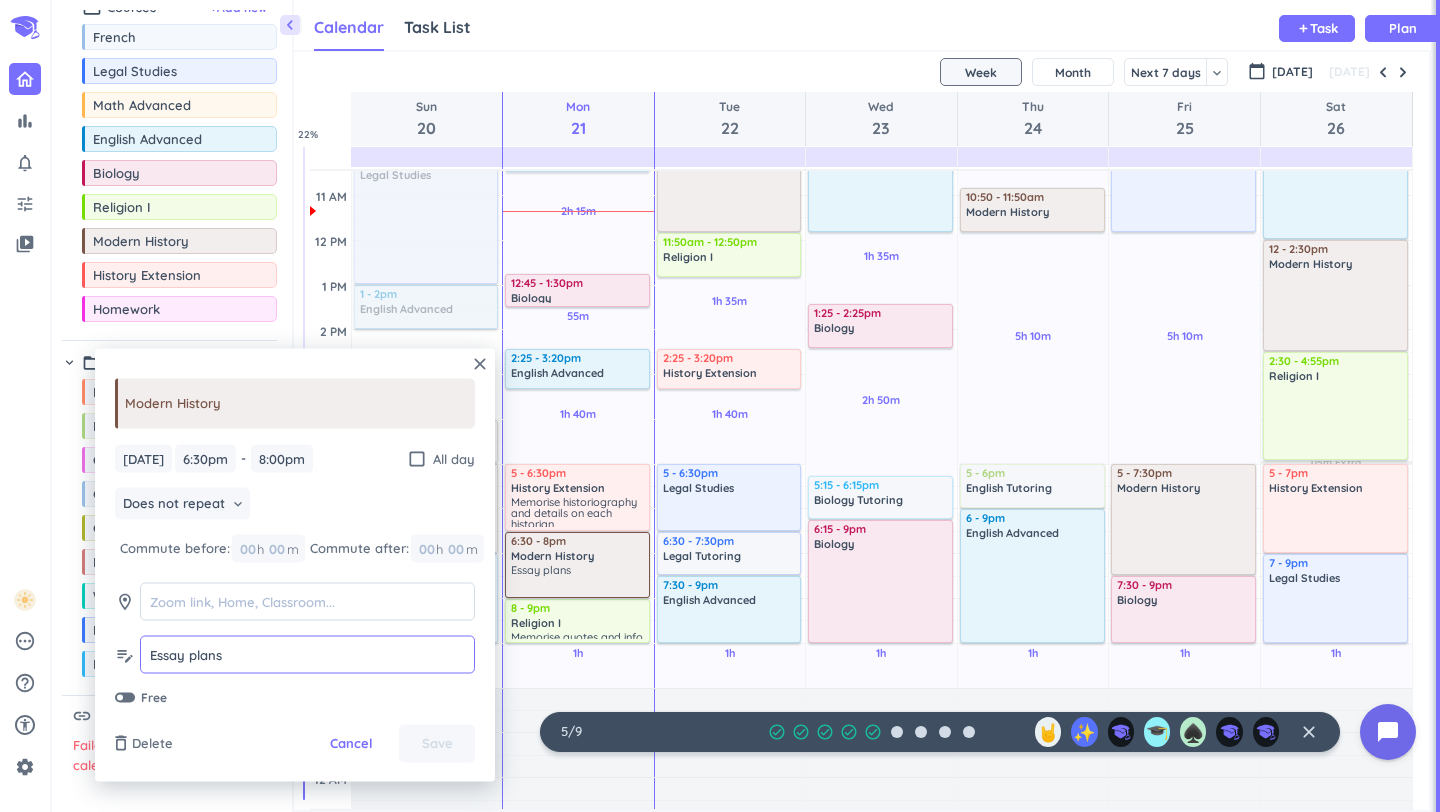 click on "Essay plans" at bounding box center (307, 654) 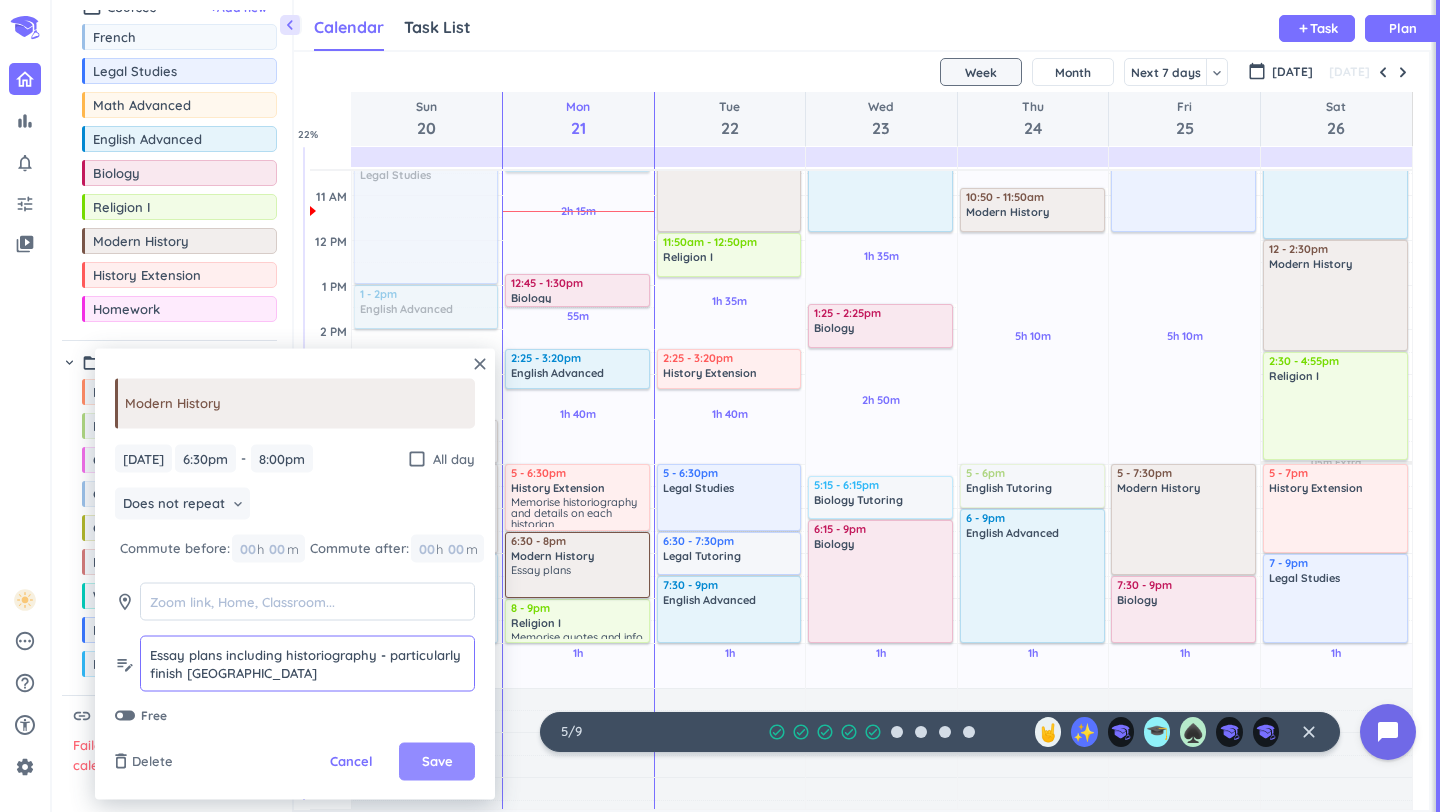 type on "Essay plans including historiography - particularly finish [GEOGRAPHIC_DATA]" 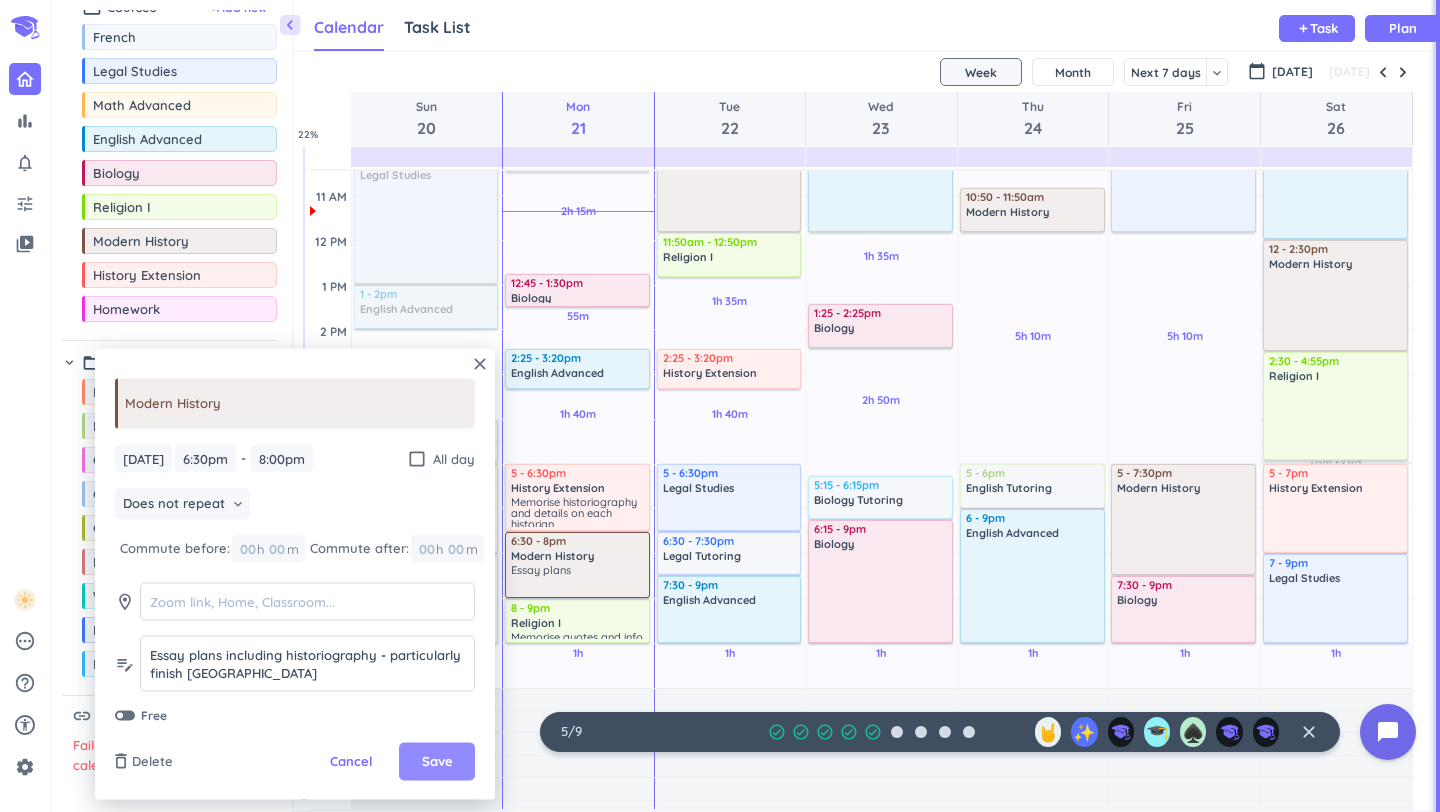 click on "Save" at bounding box center (437, 762) 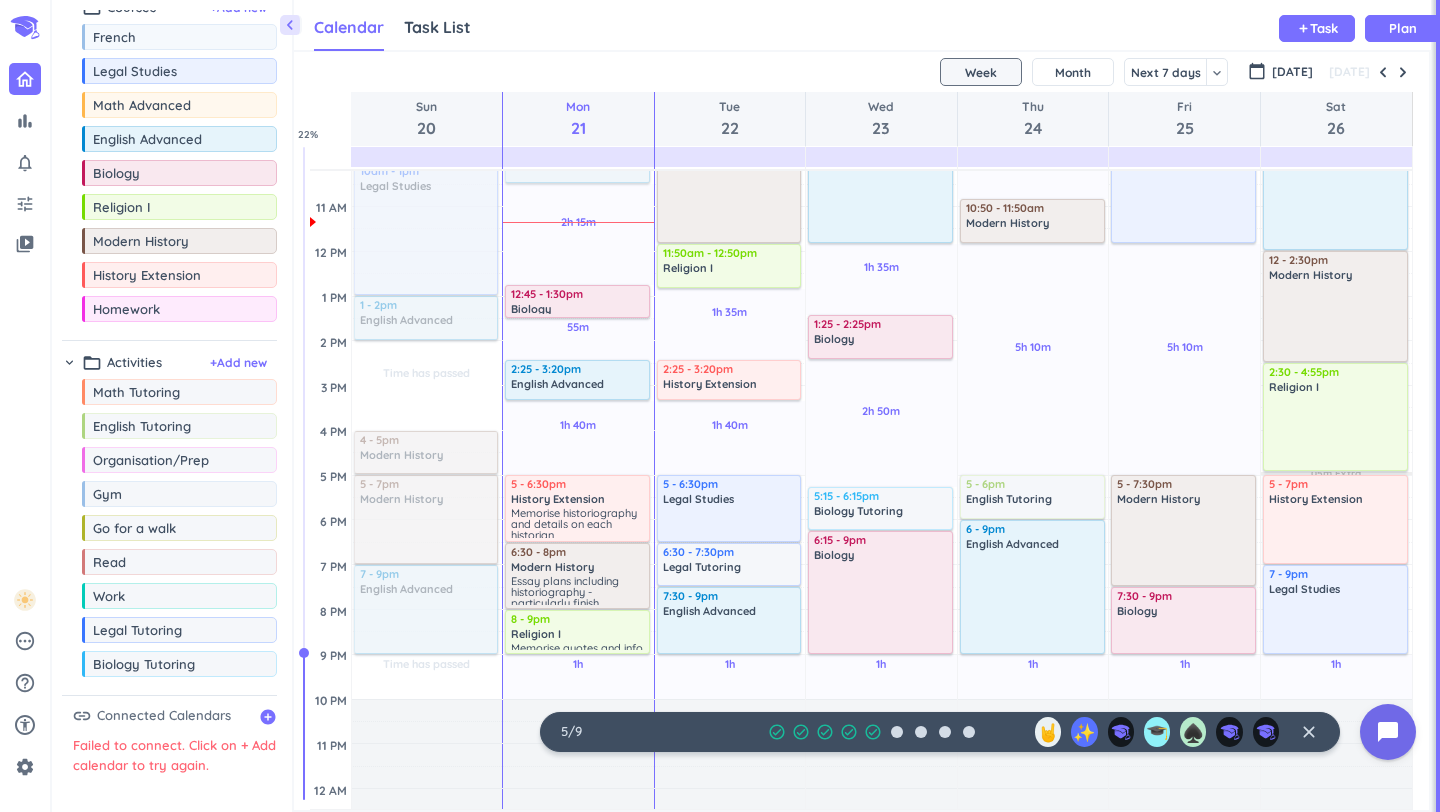 scroll, scrollTop: 227, scrollLeft: 0, axis: vertical 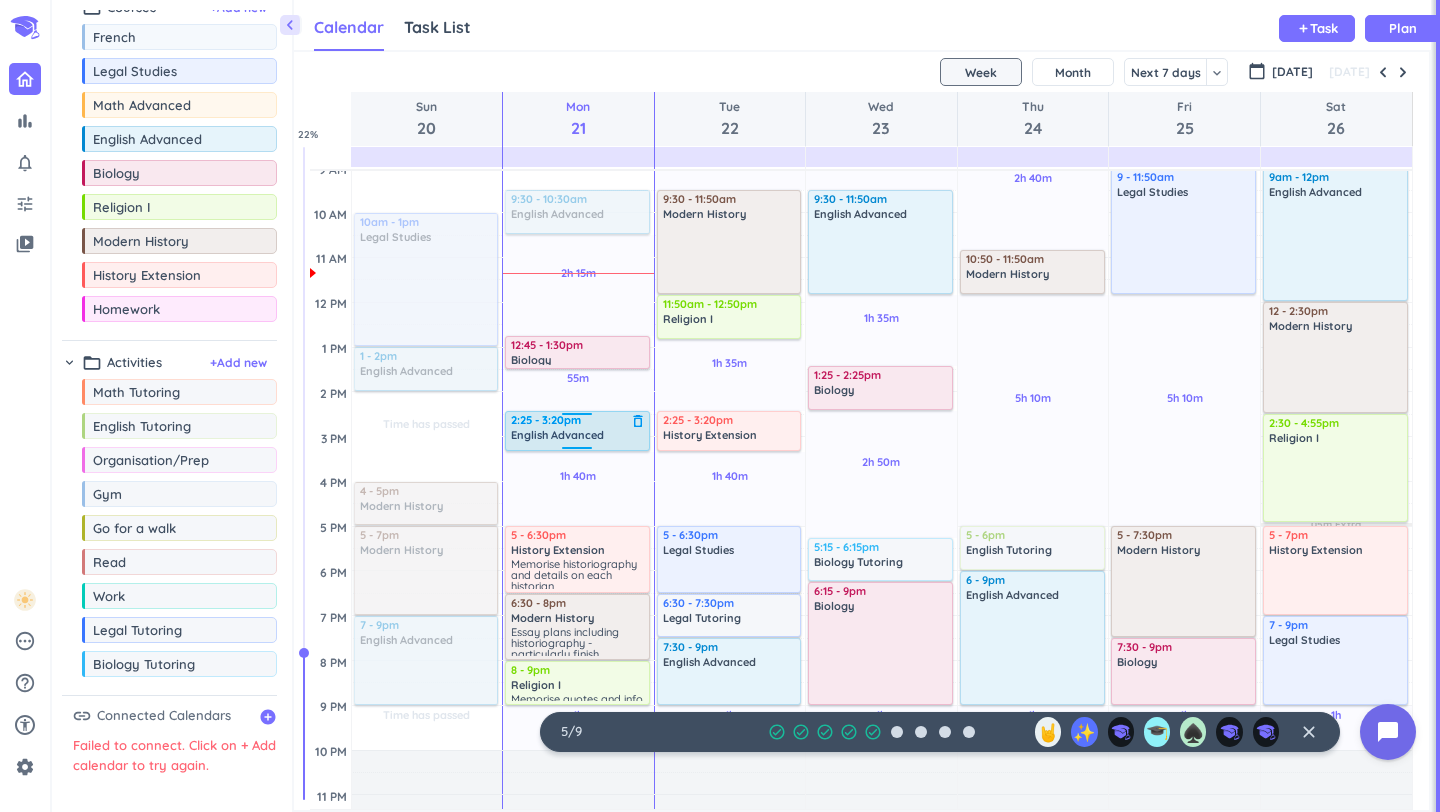 click on "English Advanced" at bounding box center [578, 435] 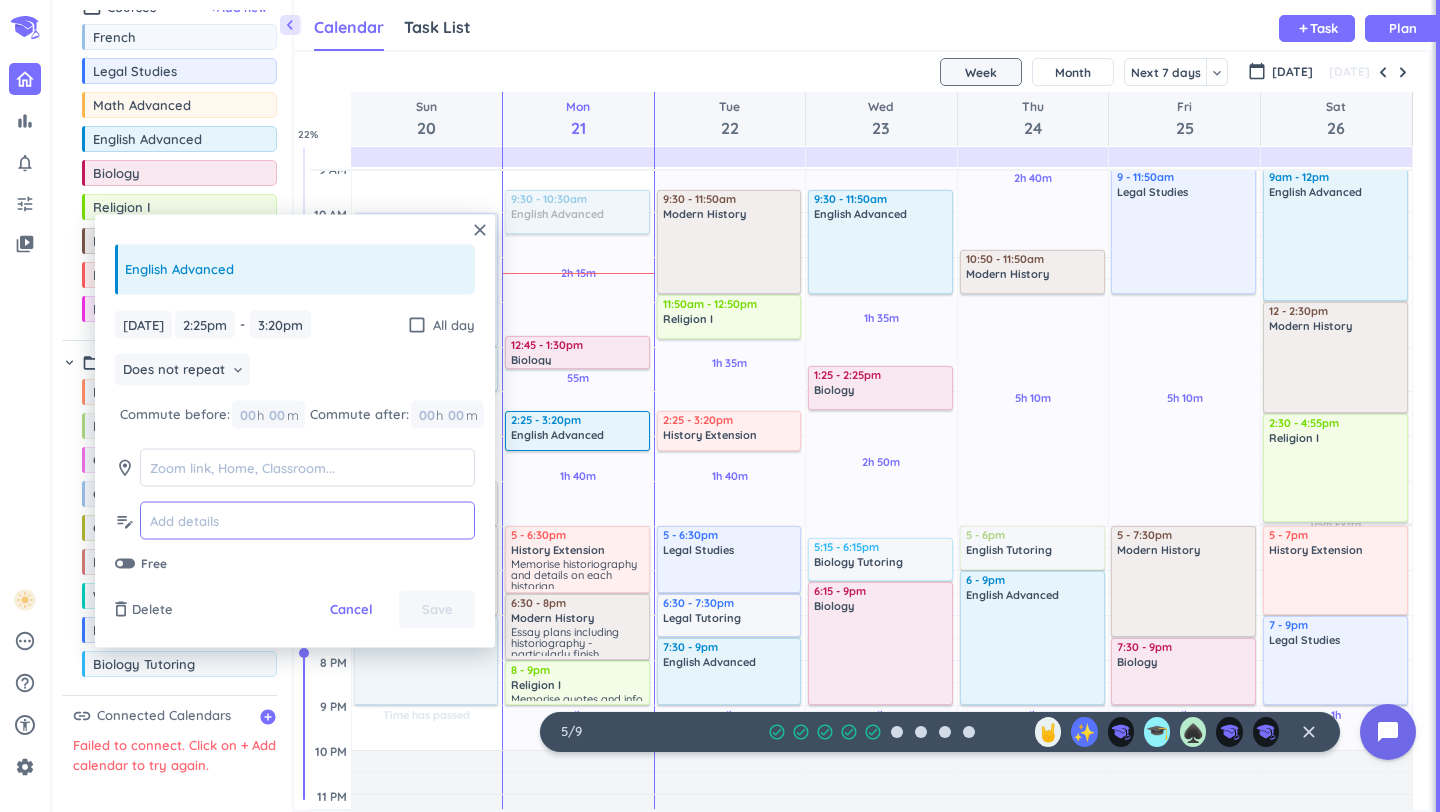 click at bounding box center [307, 520] 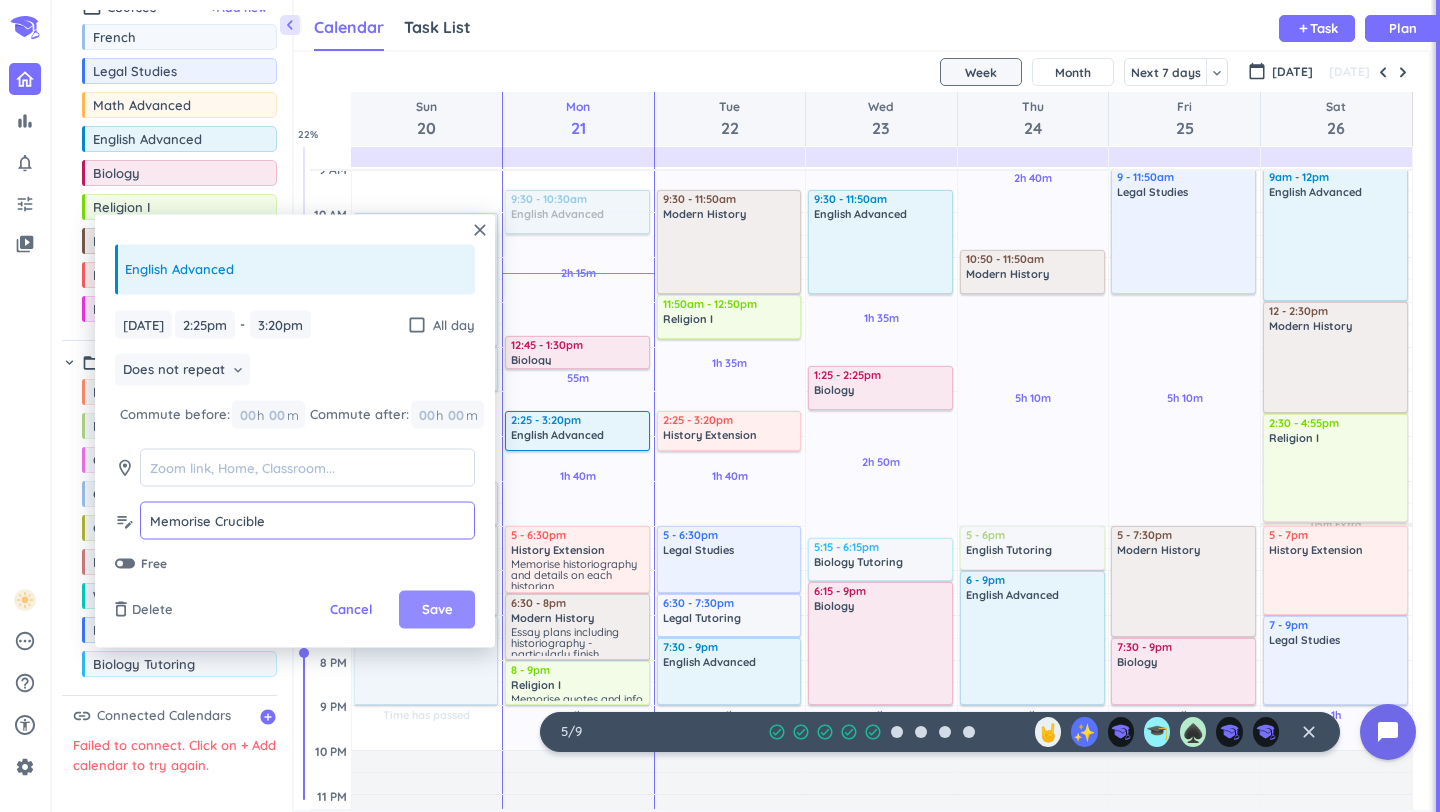type on "Memorise Crucible" 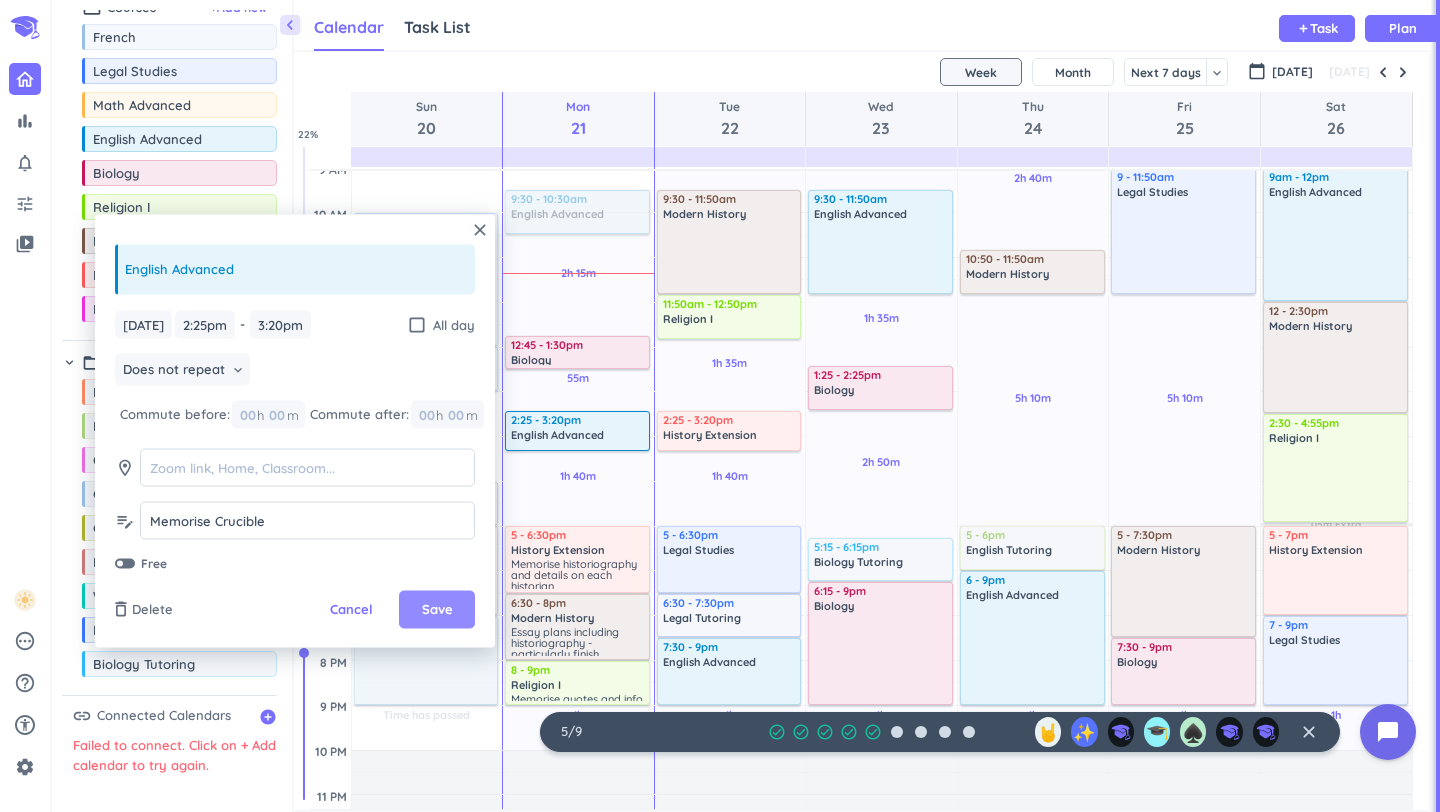 click on "Save" at bounding box center [437, 610] 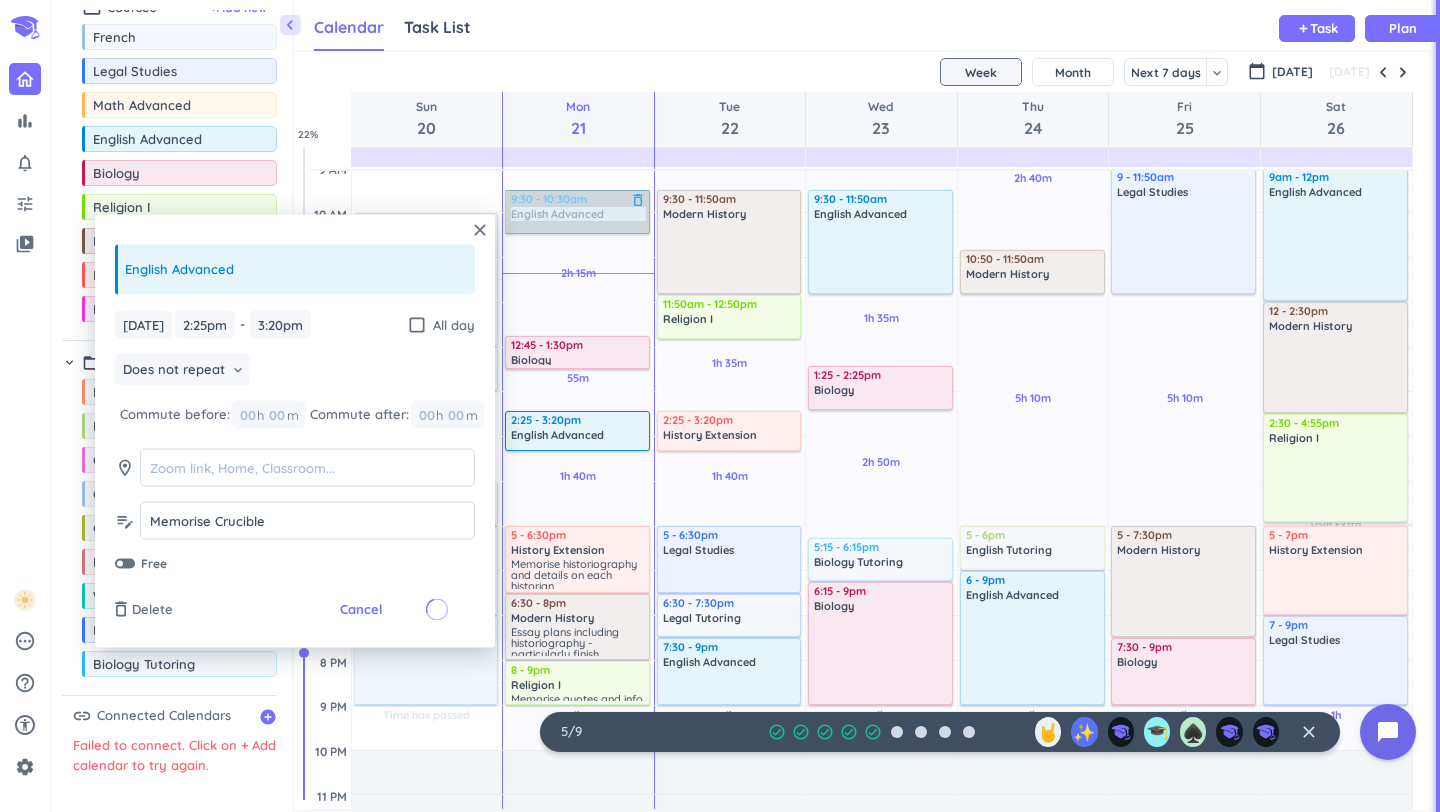 click on "9:30 - 10:30am English Advanced  delete_outline" at bounding box center (577, 212) 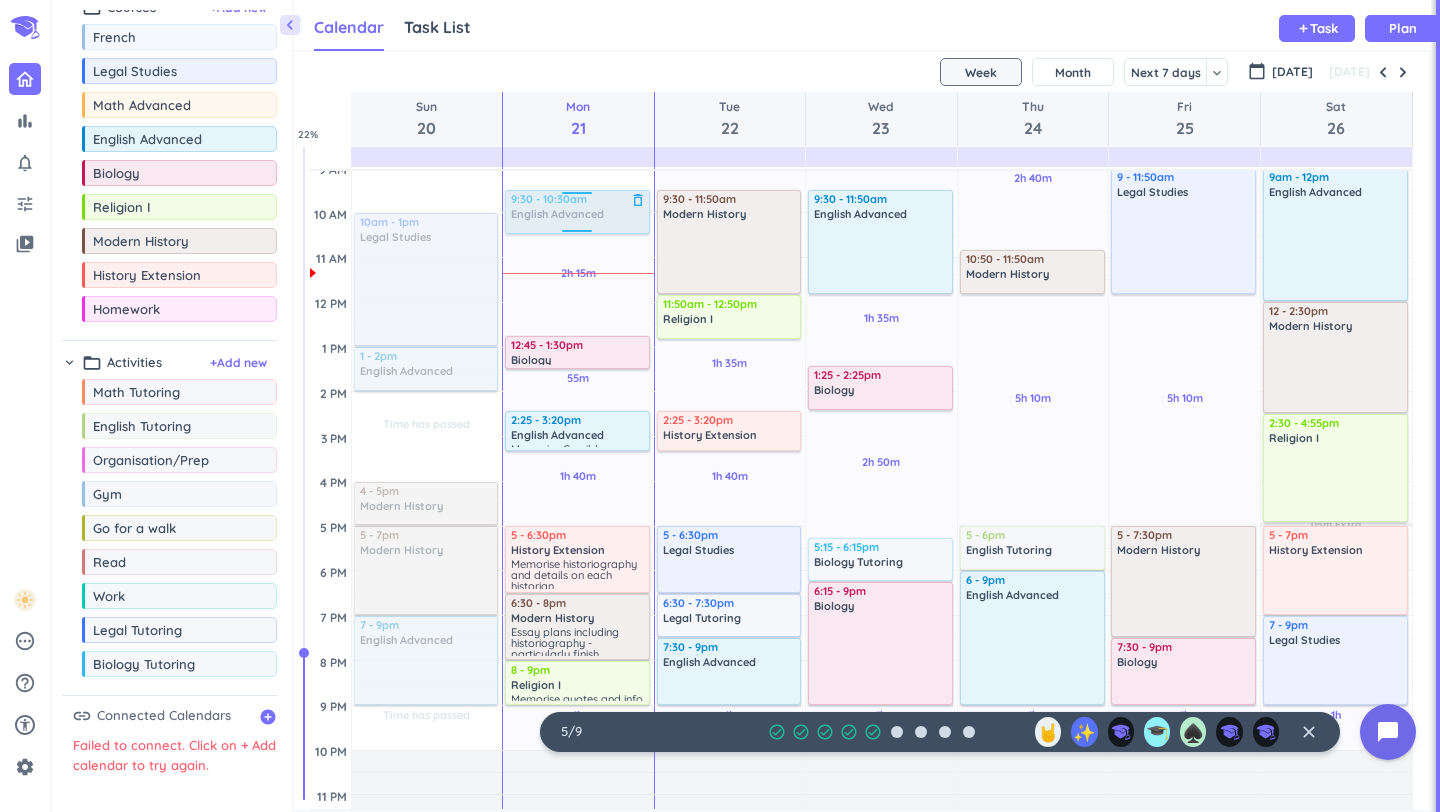 click at bounding box center [577, 234] 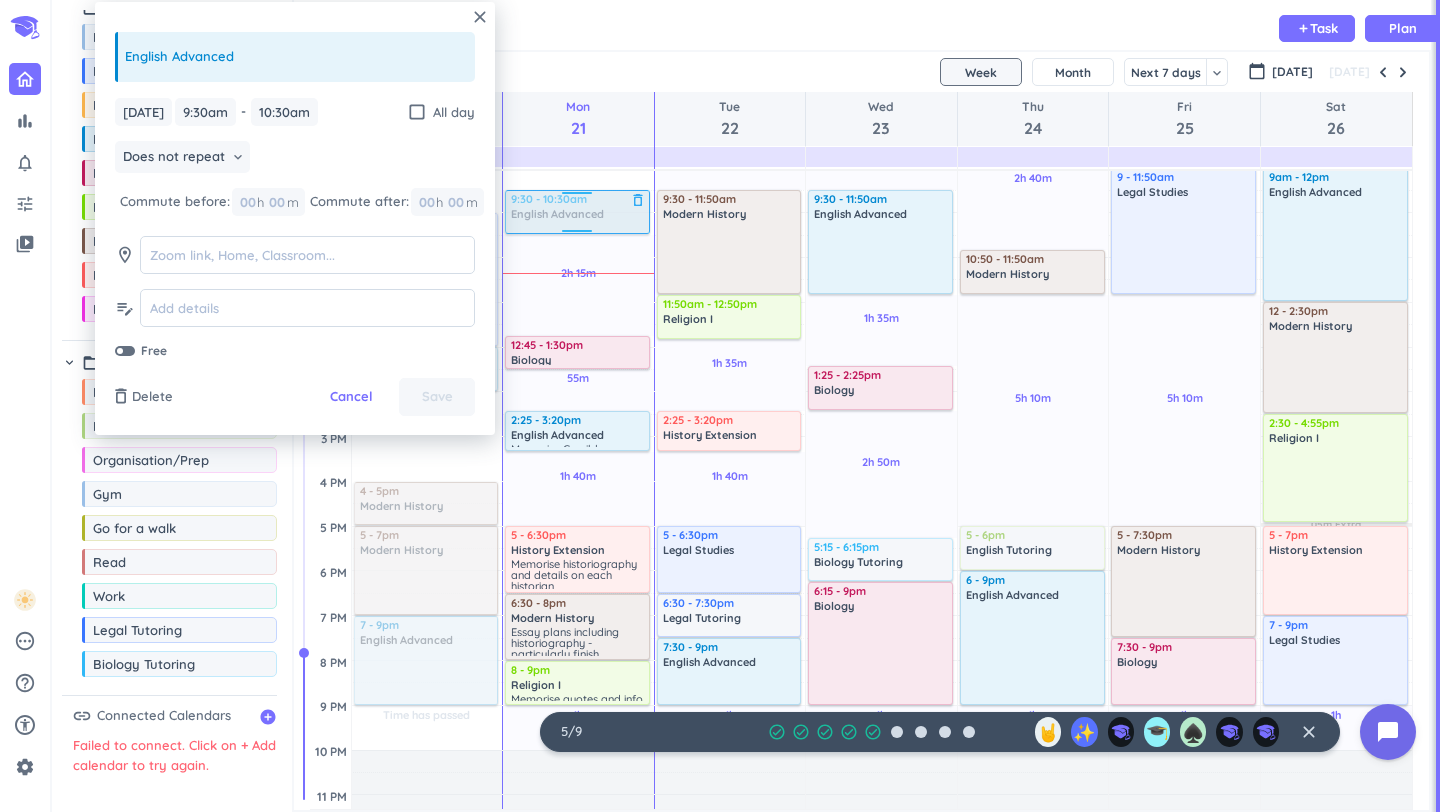 click at bounding box center [576, 212] 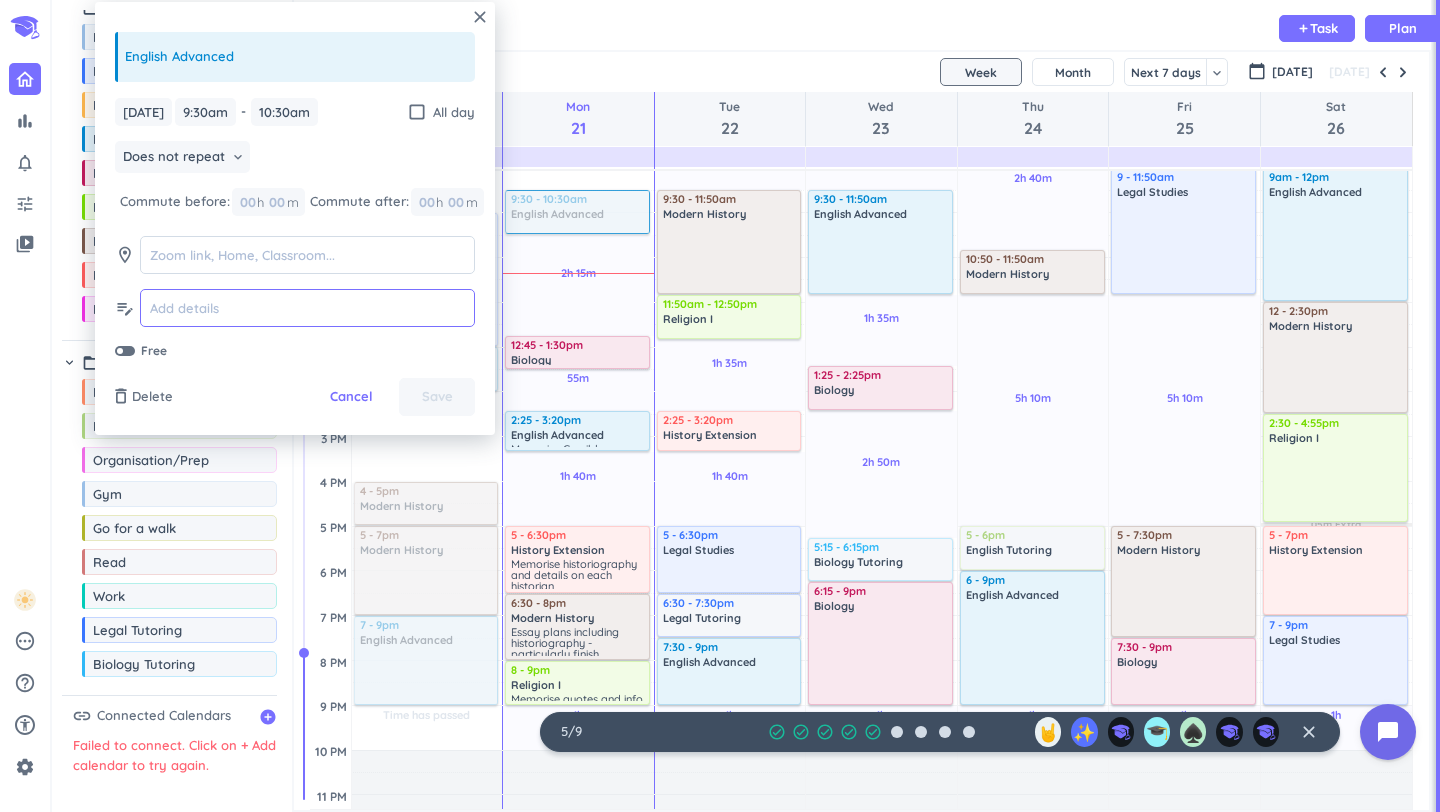 click at bounding box center [307, 308] 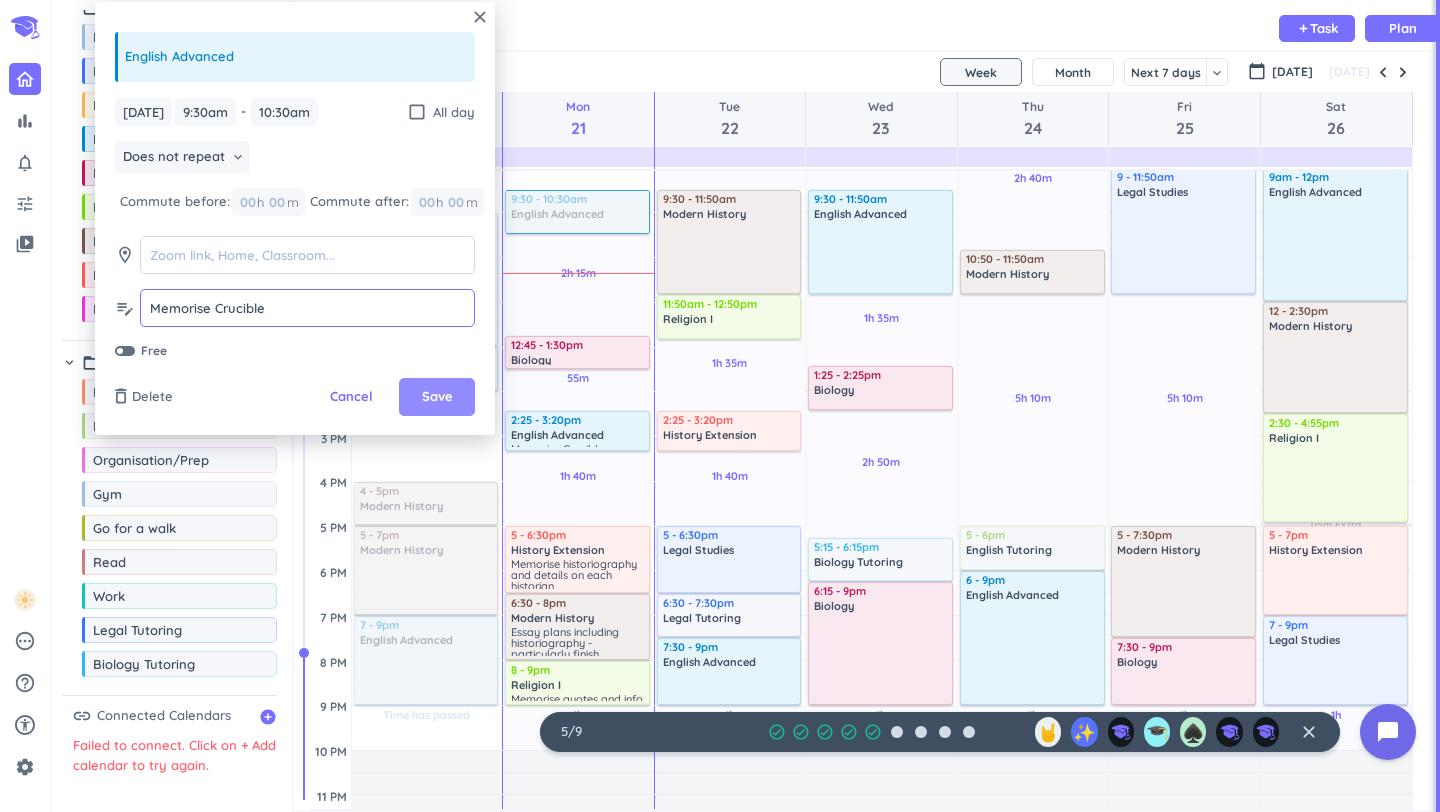 type on "Memorise Crucible" 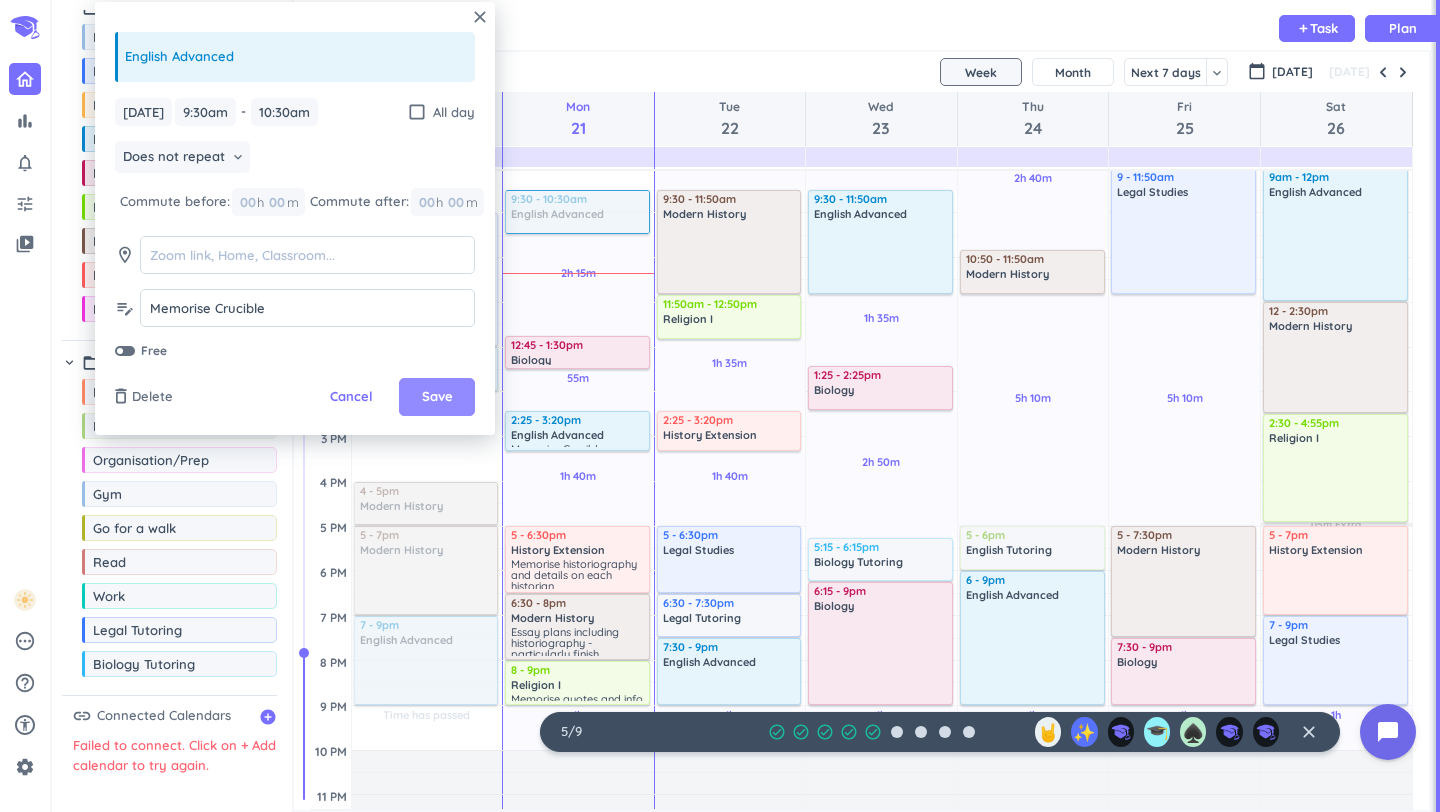 click on "Save" at bounding box center (437, 397) 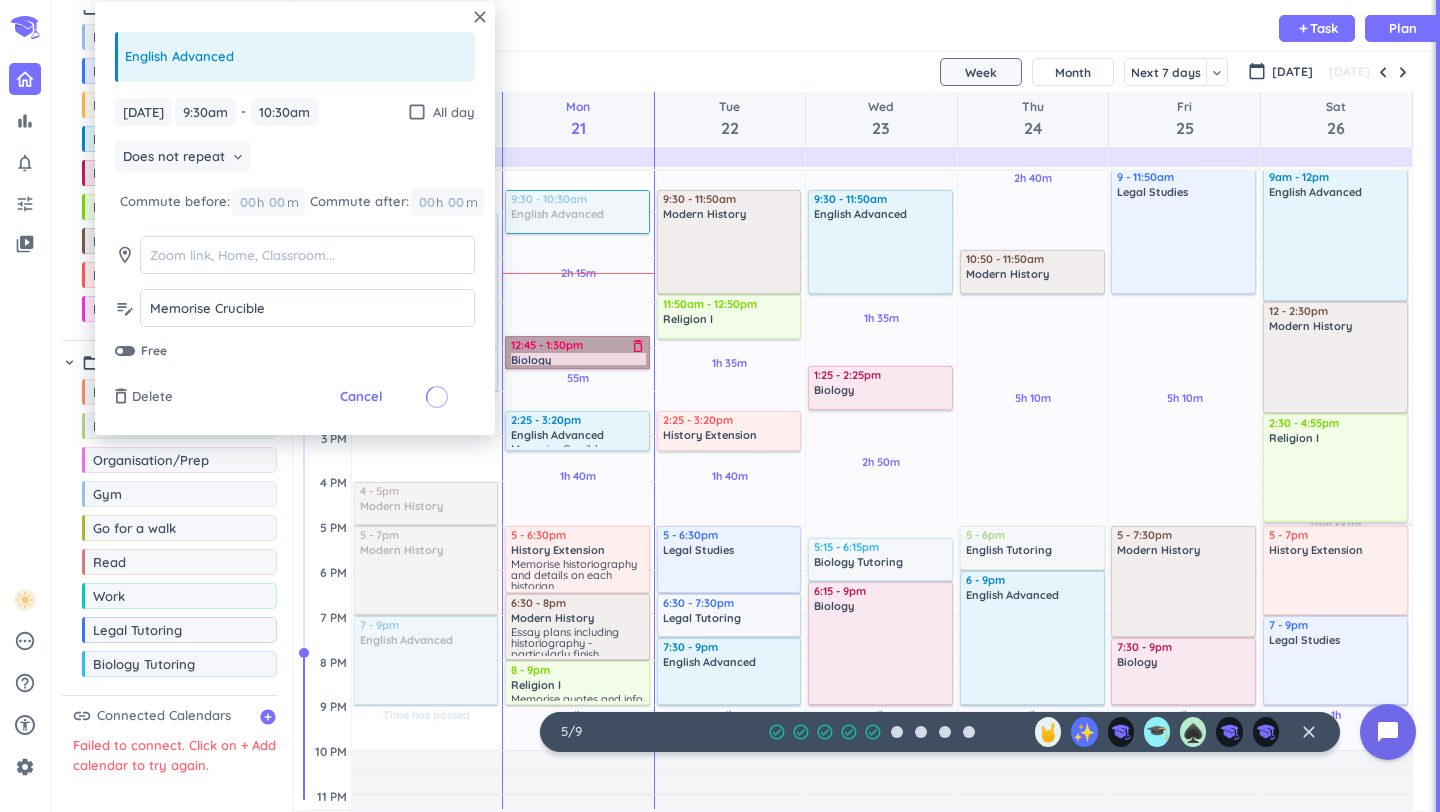 click on "12:45 - 1:30pm Biology delete_outline" at bounding box center [577, 352] 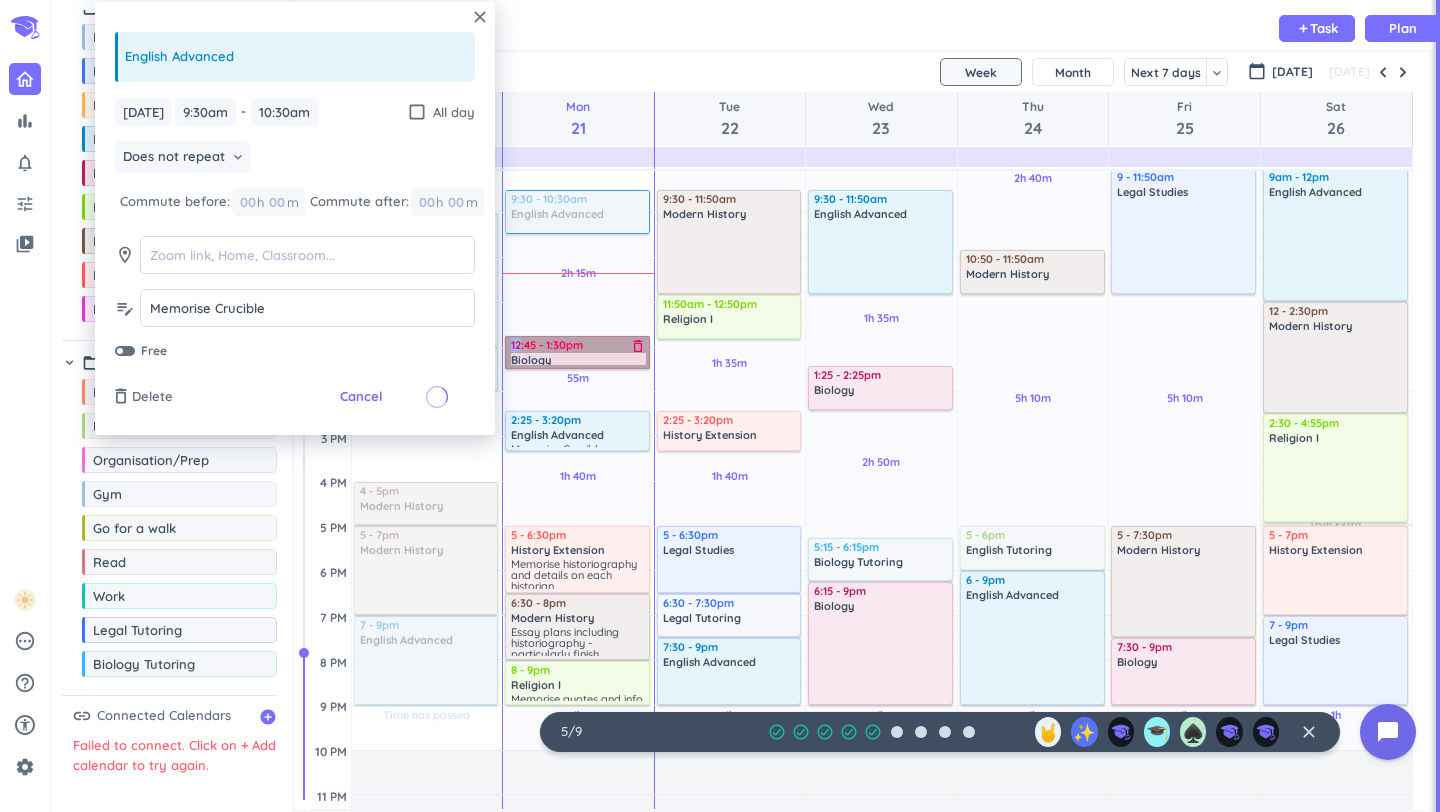 click on "12:45 - 1:30pm Biology delete_outline" at bounding box center (577, 352) 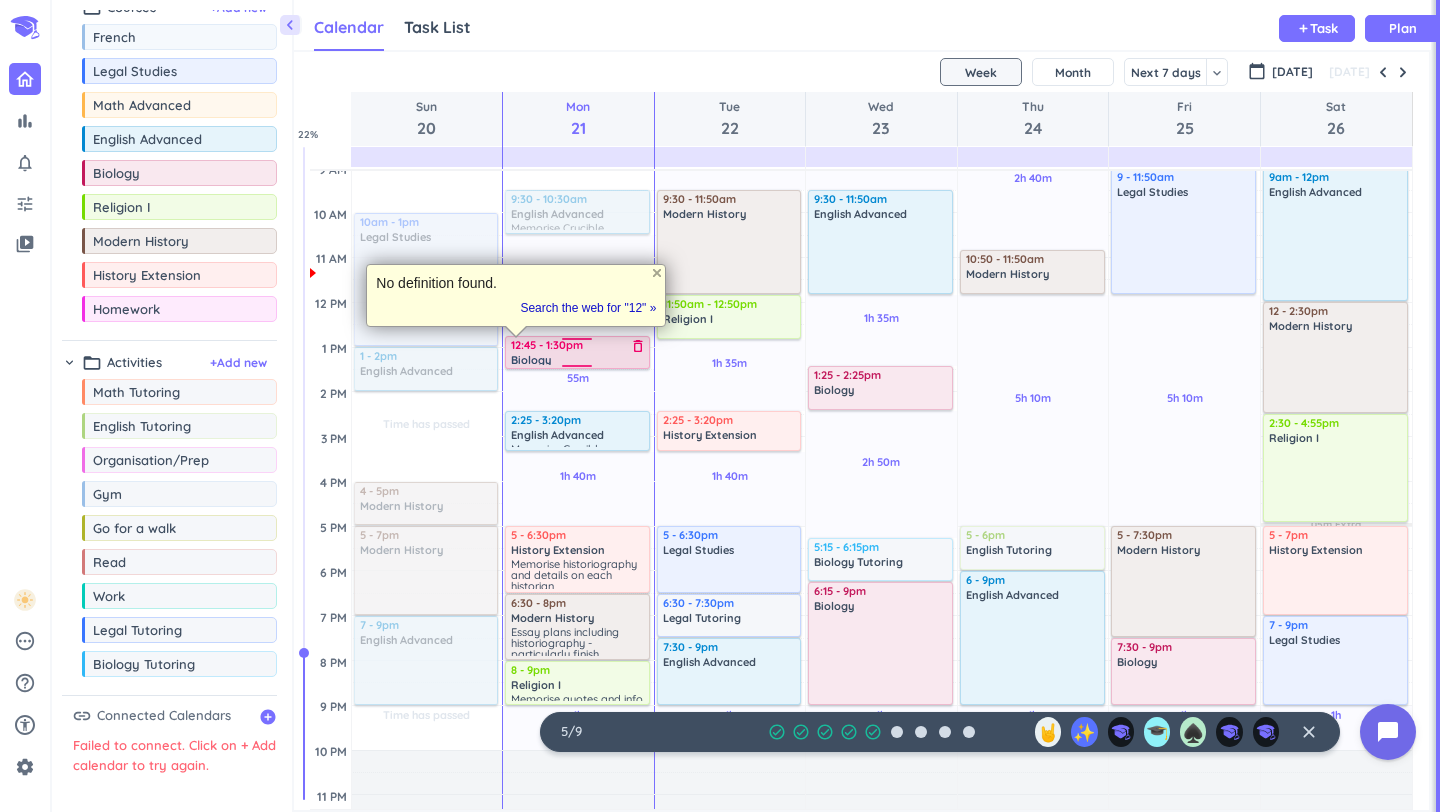 click on "12:45 - 1:30pm" at bounding box center (578, 345) 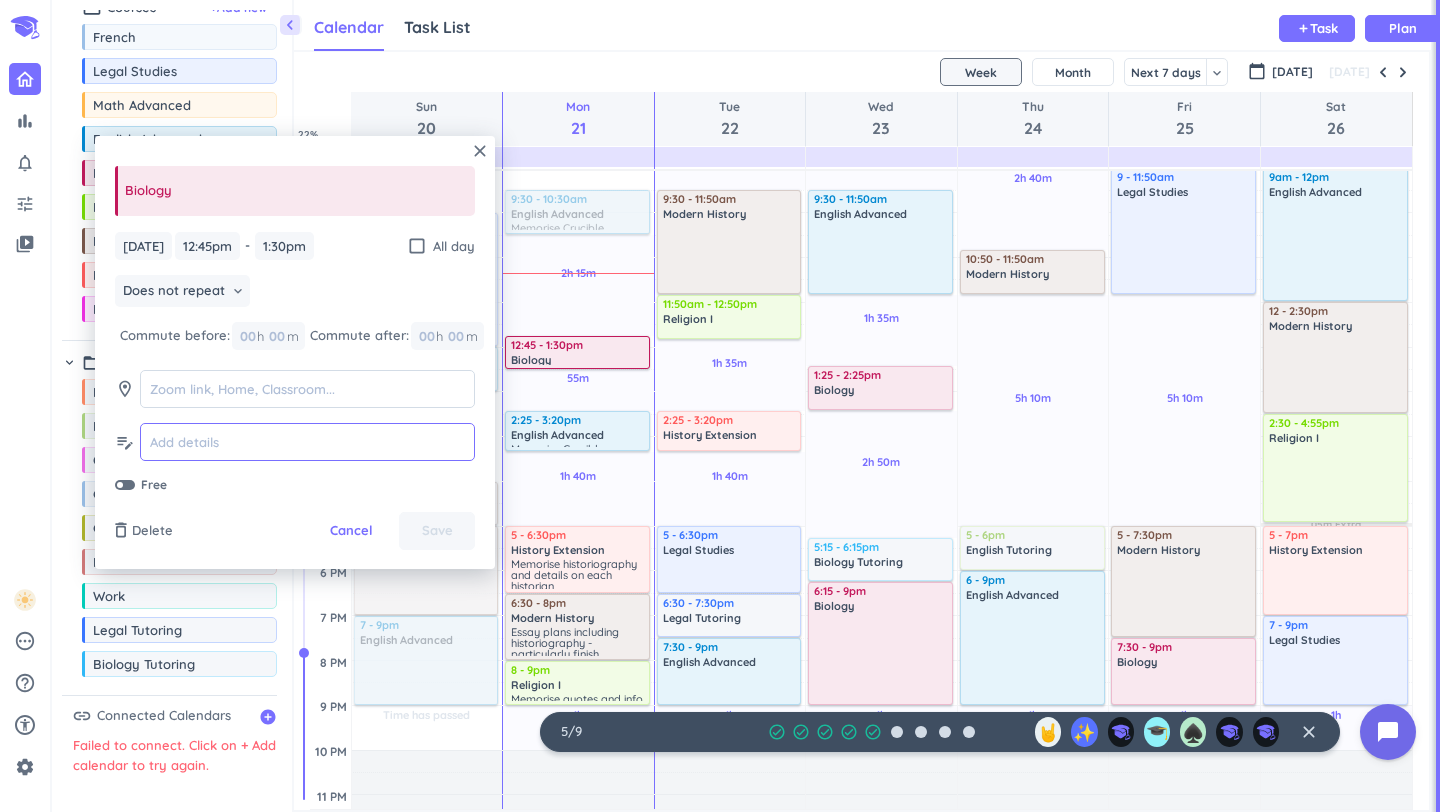 click at bounding box center [307, 442] 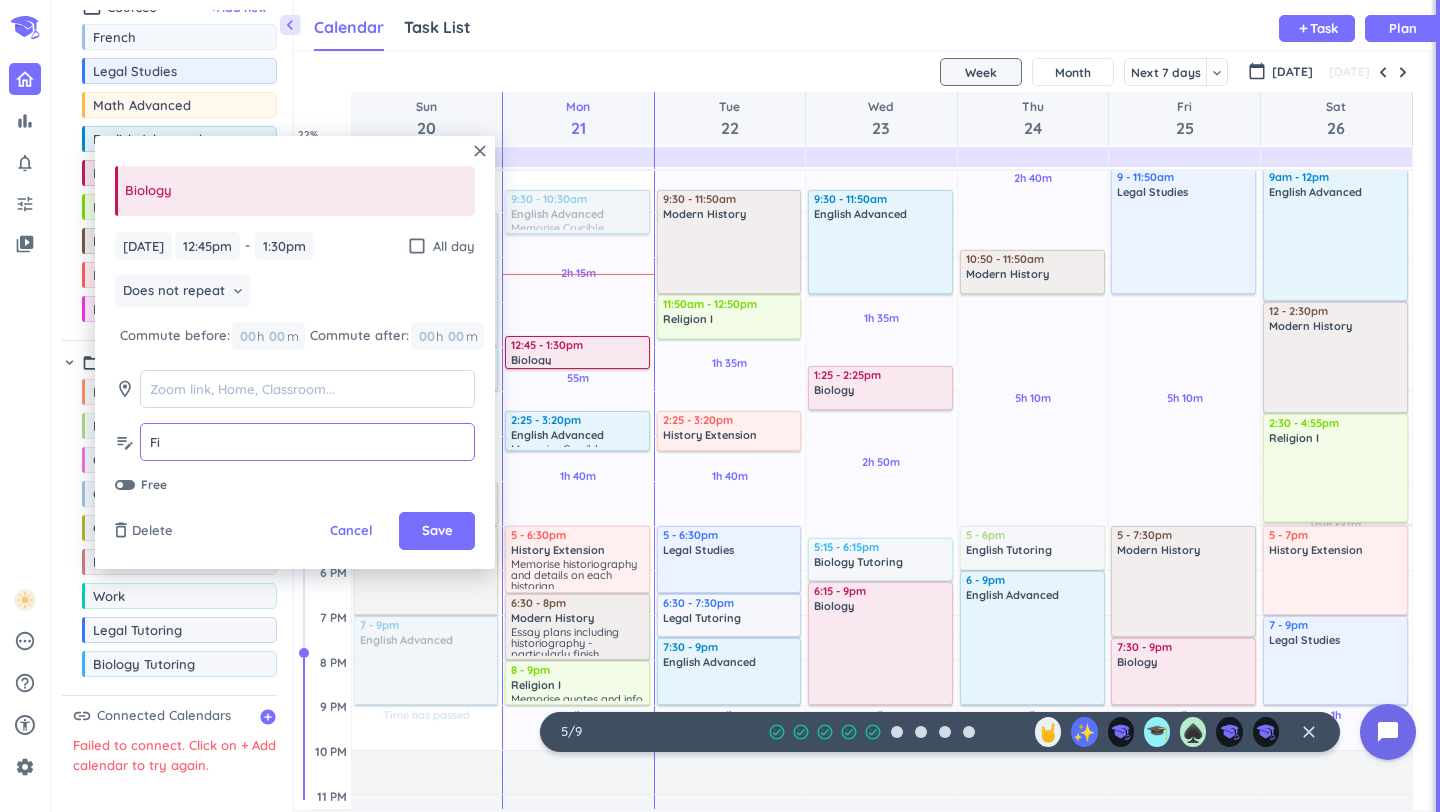 type on "F" 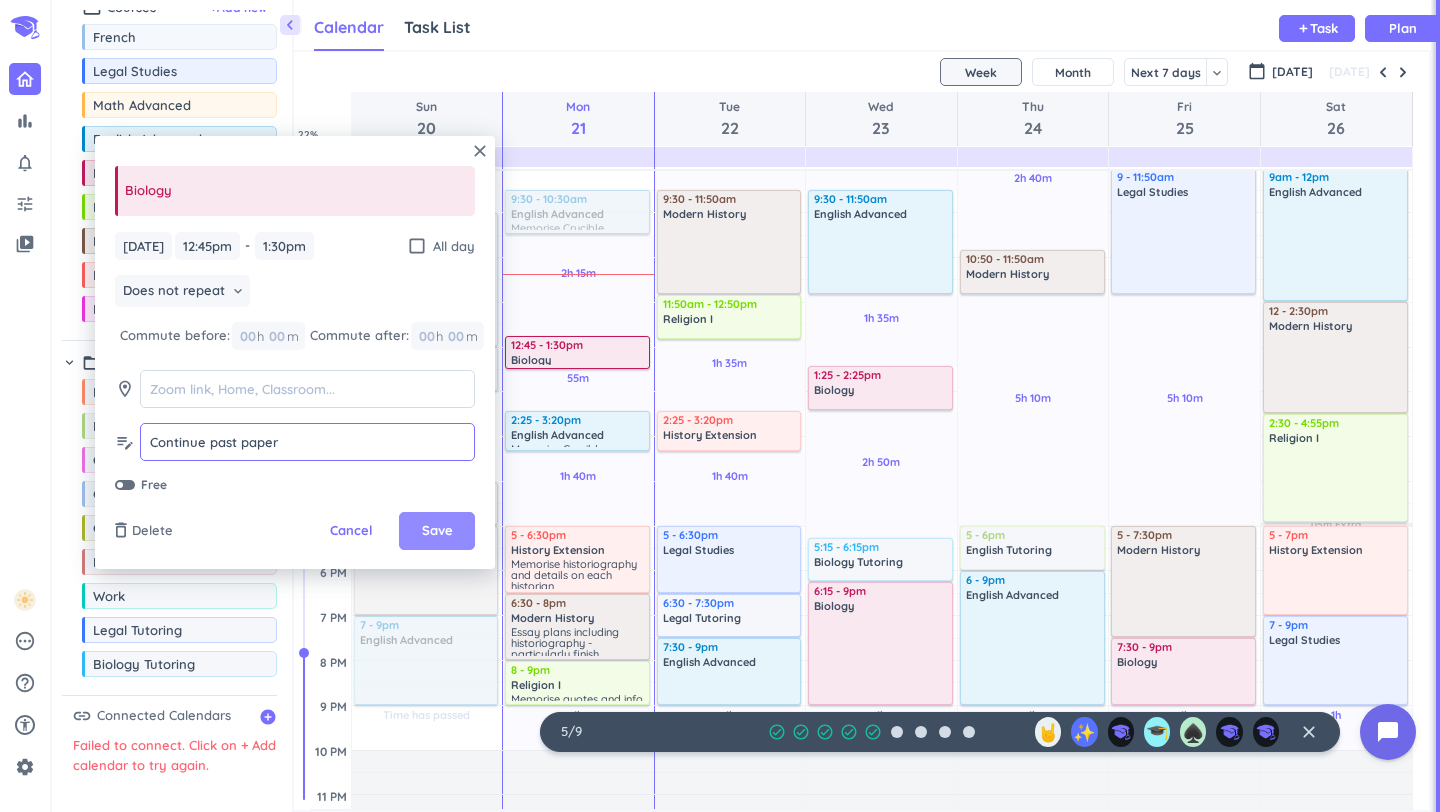 type on "Continue past paper" 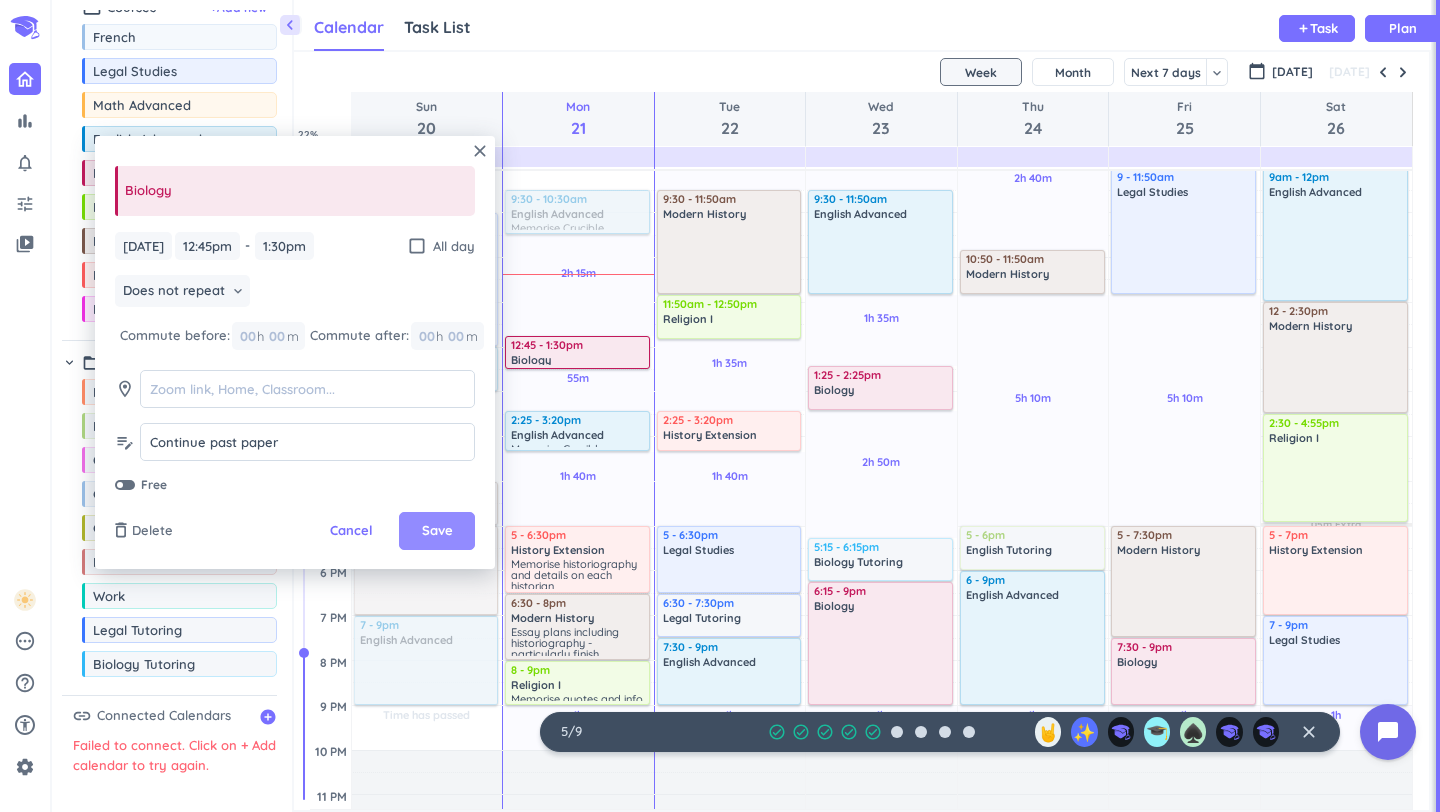 click on "Save" at bounding box center (437, 531) 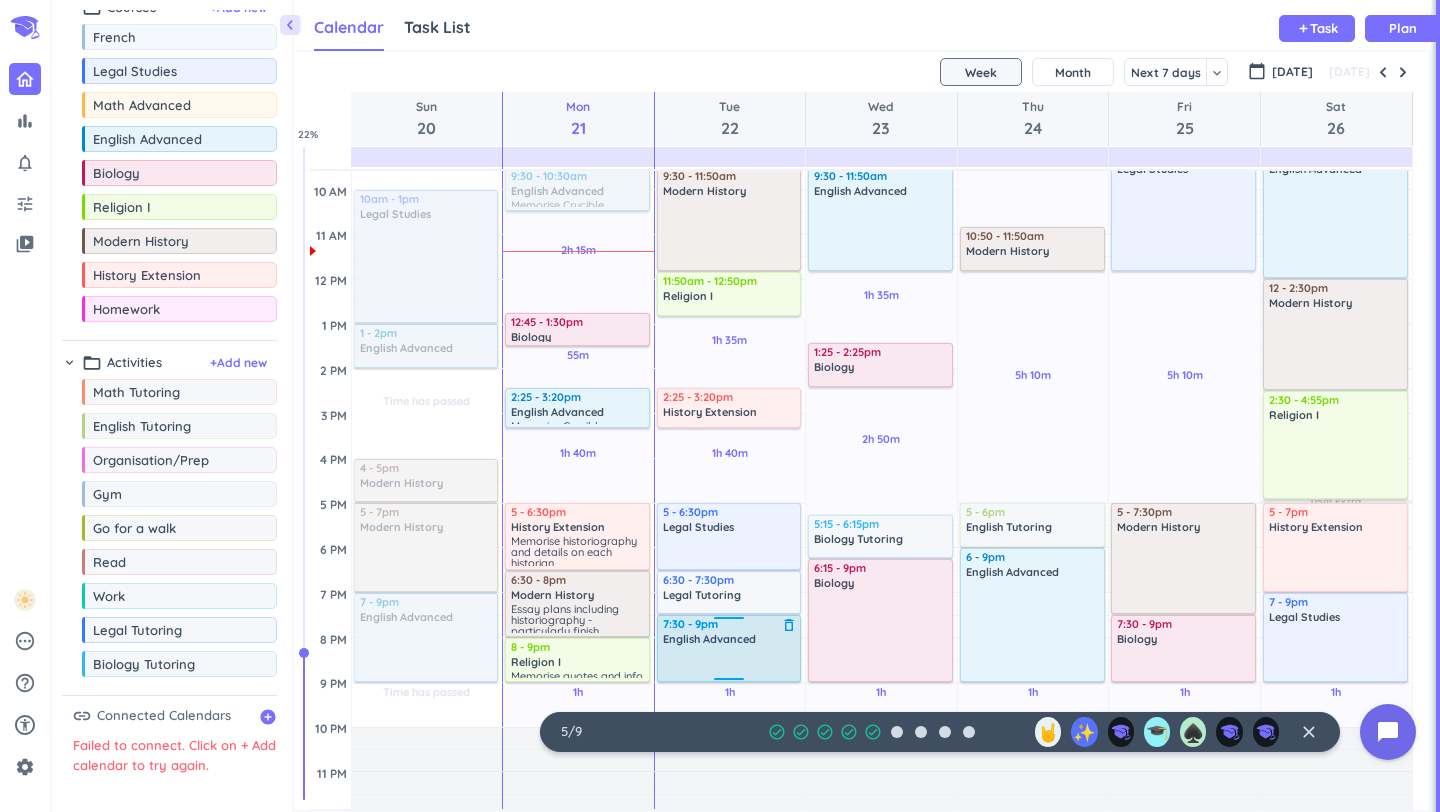 scroll, scrollTop: 218, scrollLeft: 0, axis: vertical 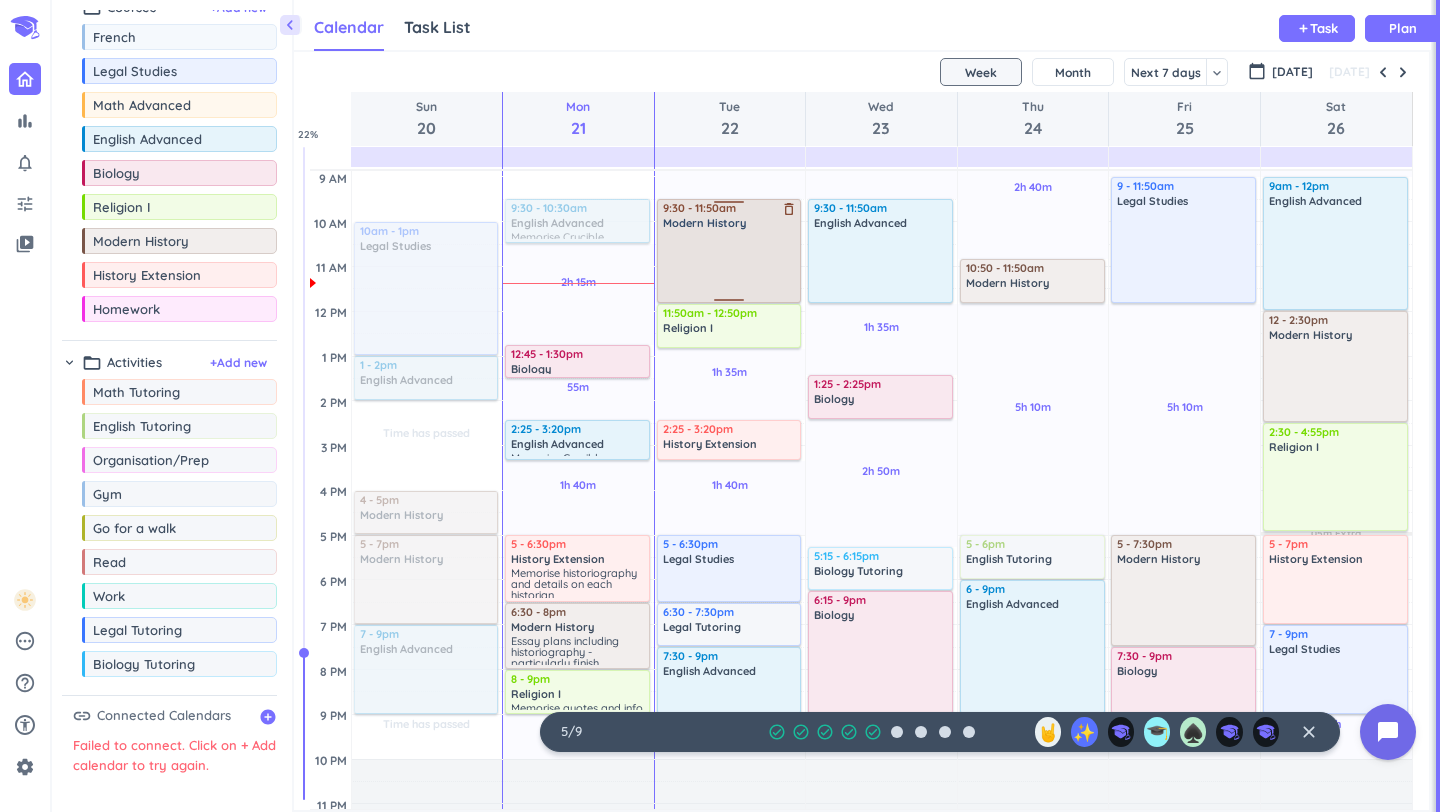 click at bounding box center (730, 265) 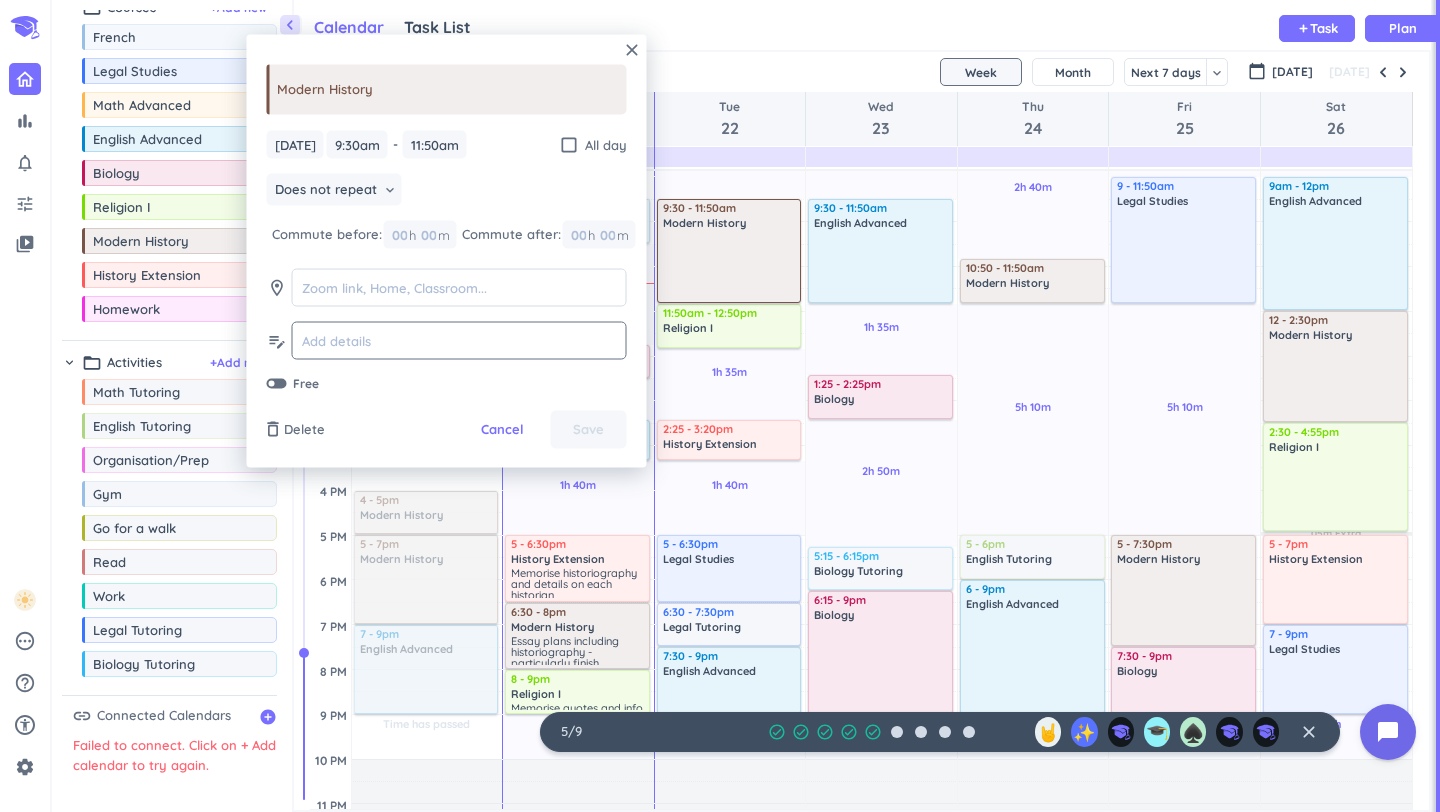 click 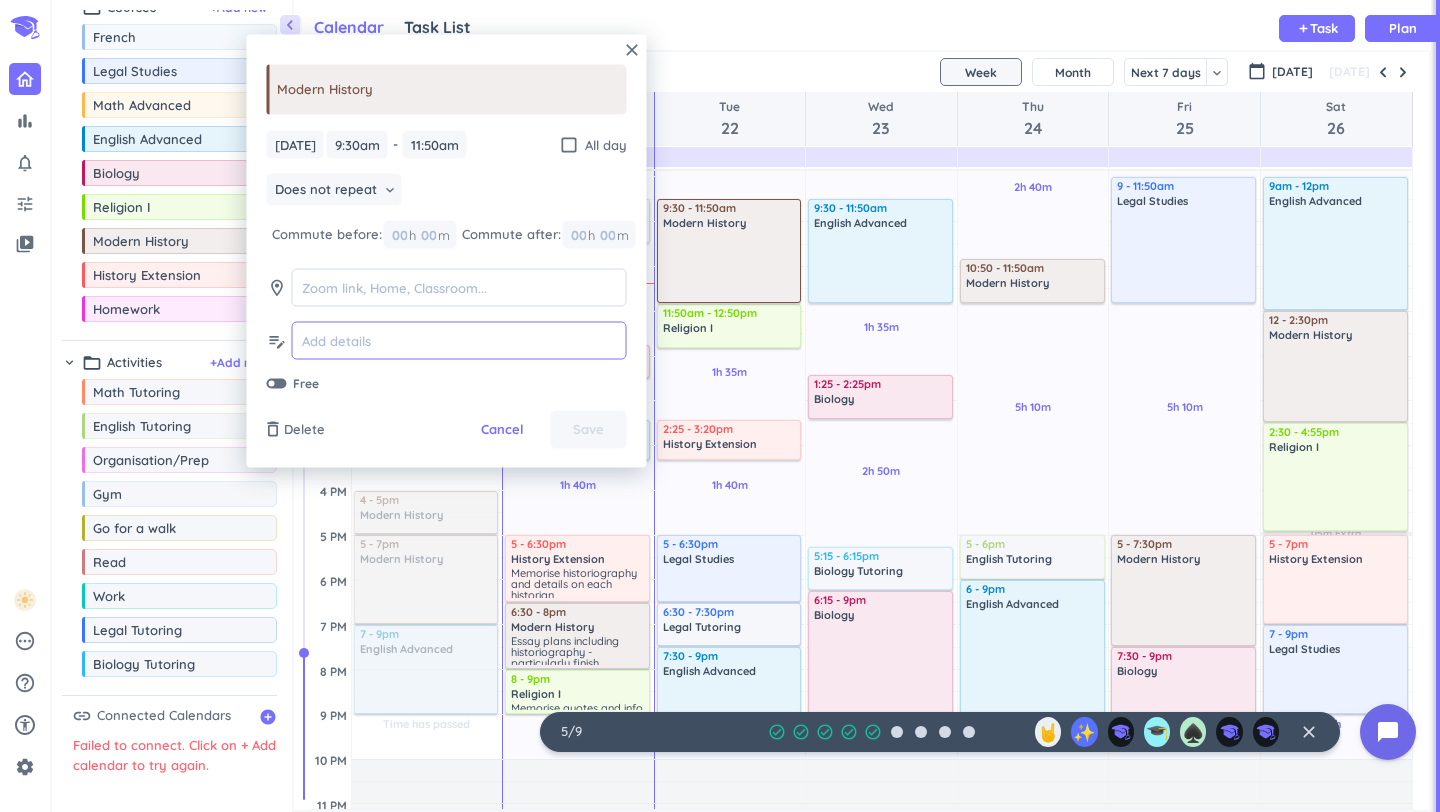 click at bounding box center [459, 340] 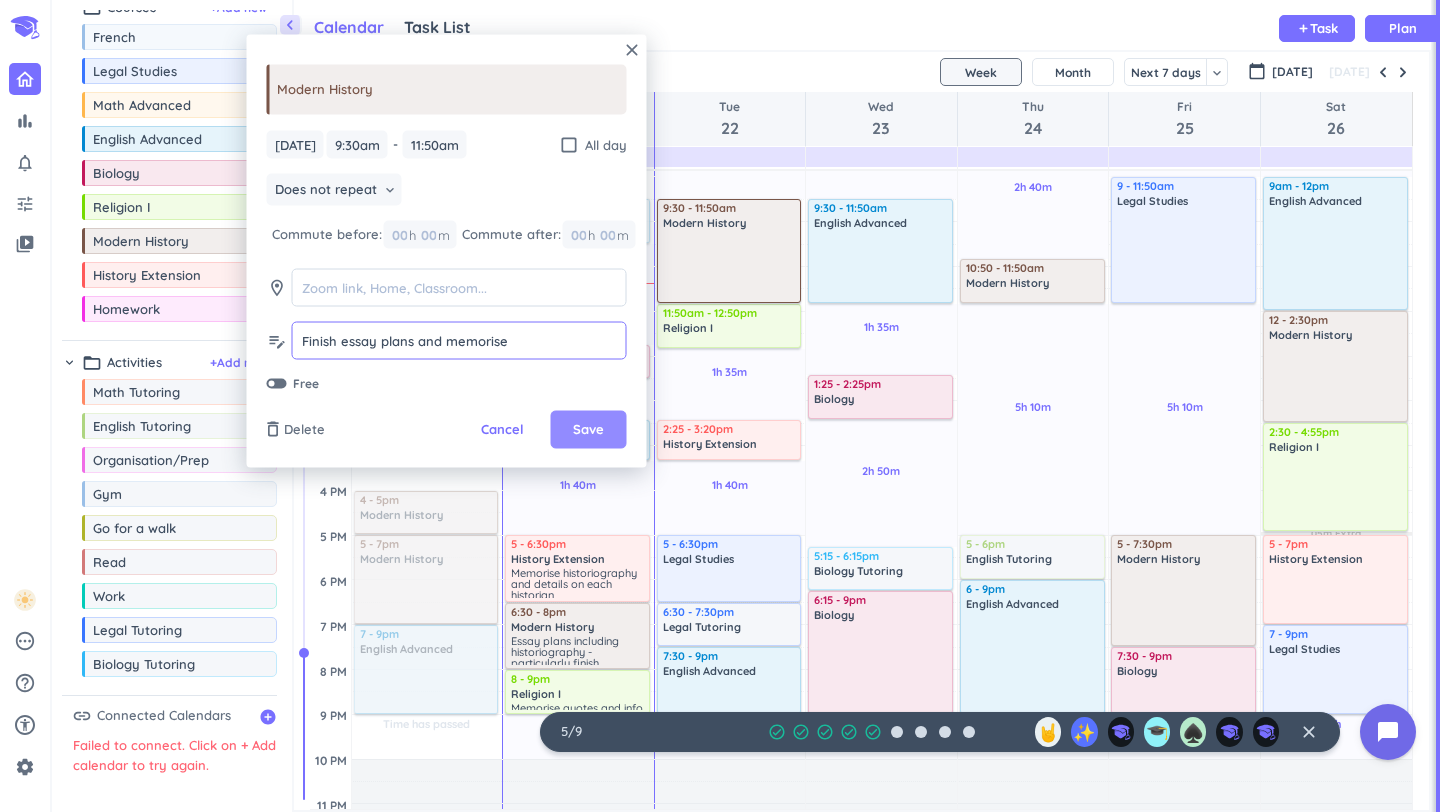 type on "Finish essay plans and memorise" 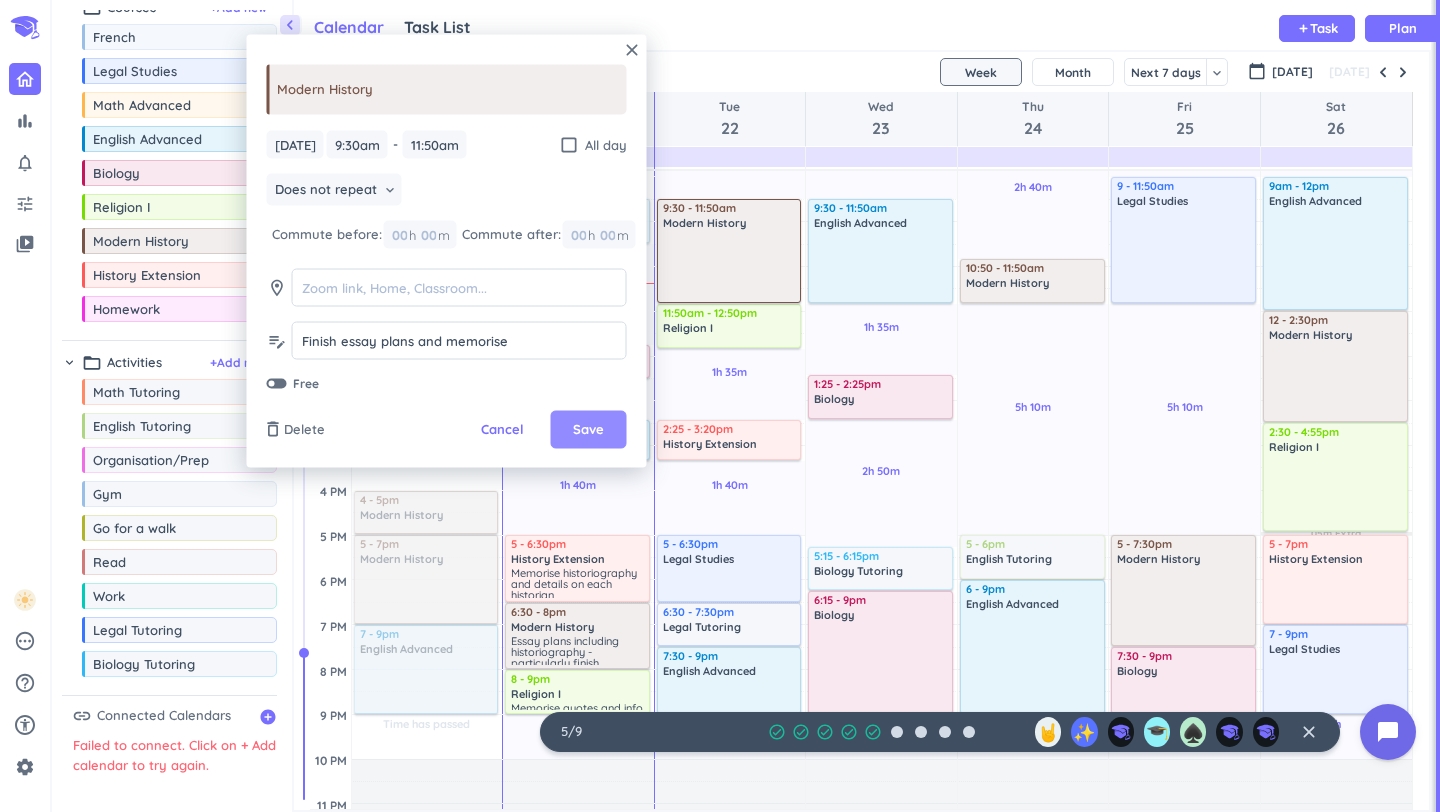 click on "Save" at bounding box center (588, 430) 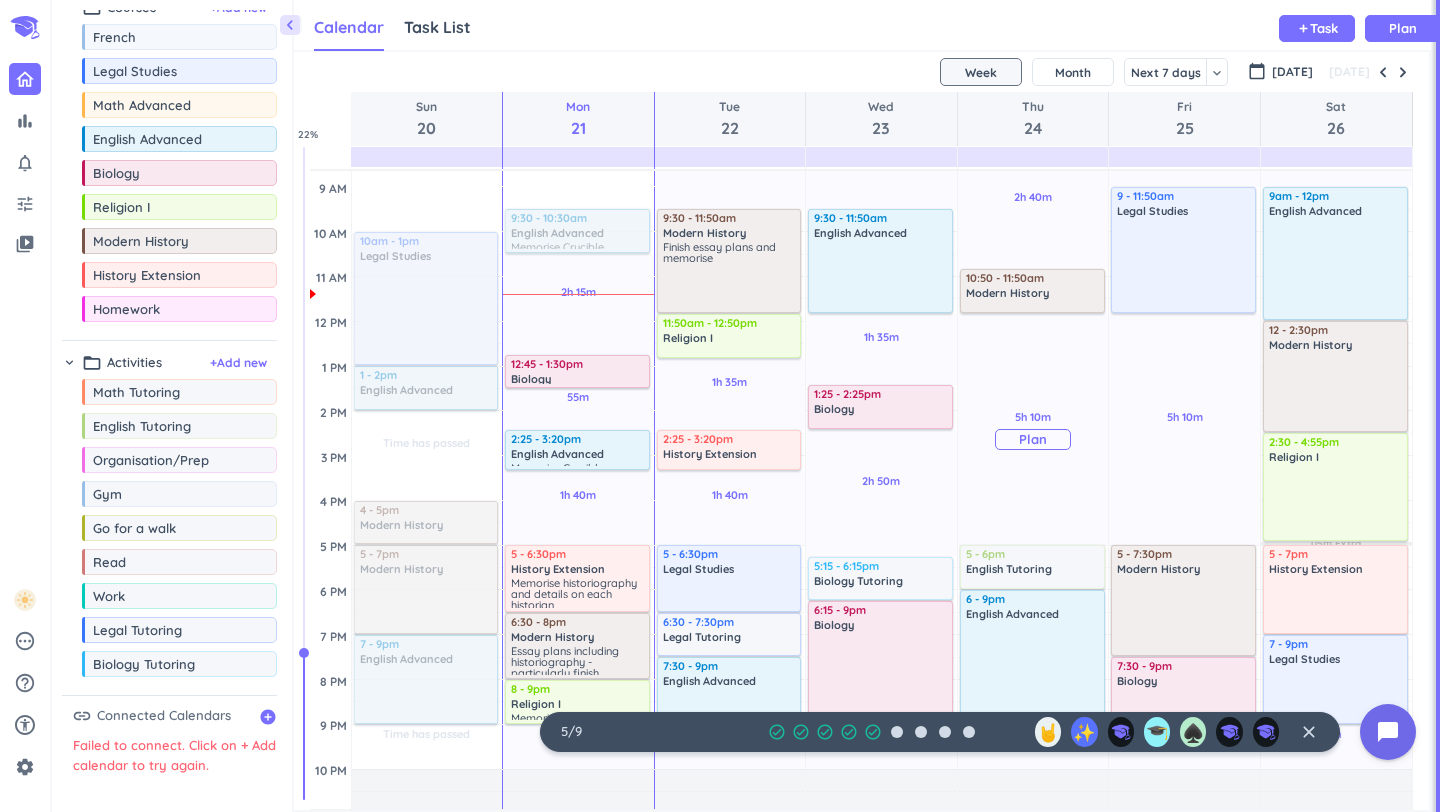 scroll, scrollTop: 187, scrollLeft: 0, axis: vertical 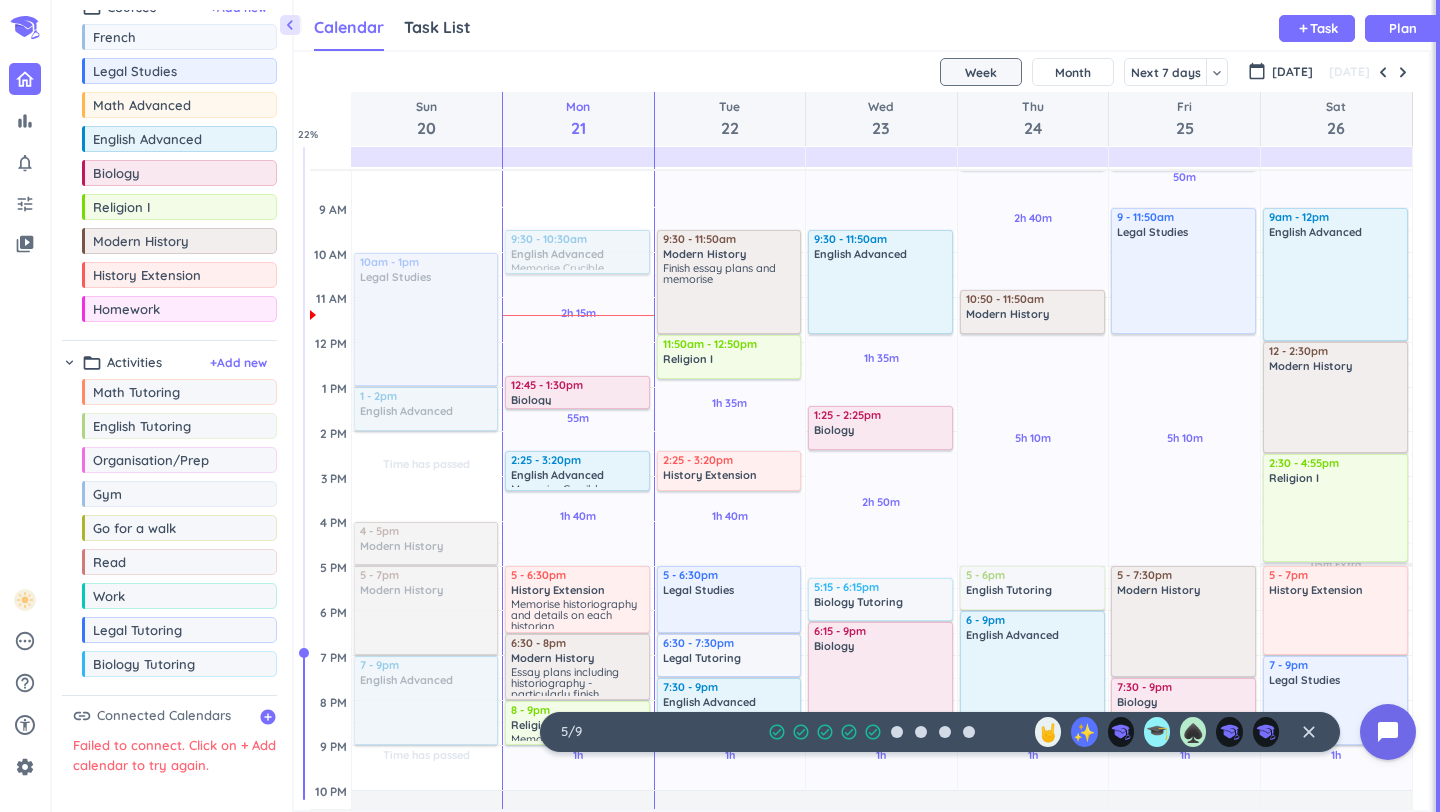 click on "[DATE]" at bounding box center (1369, 72) 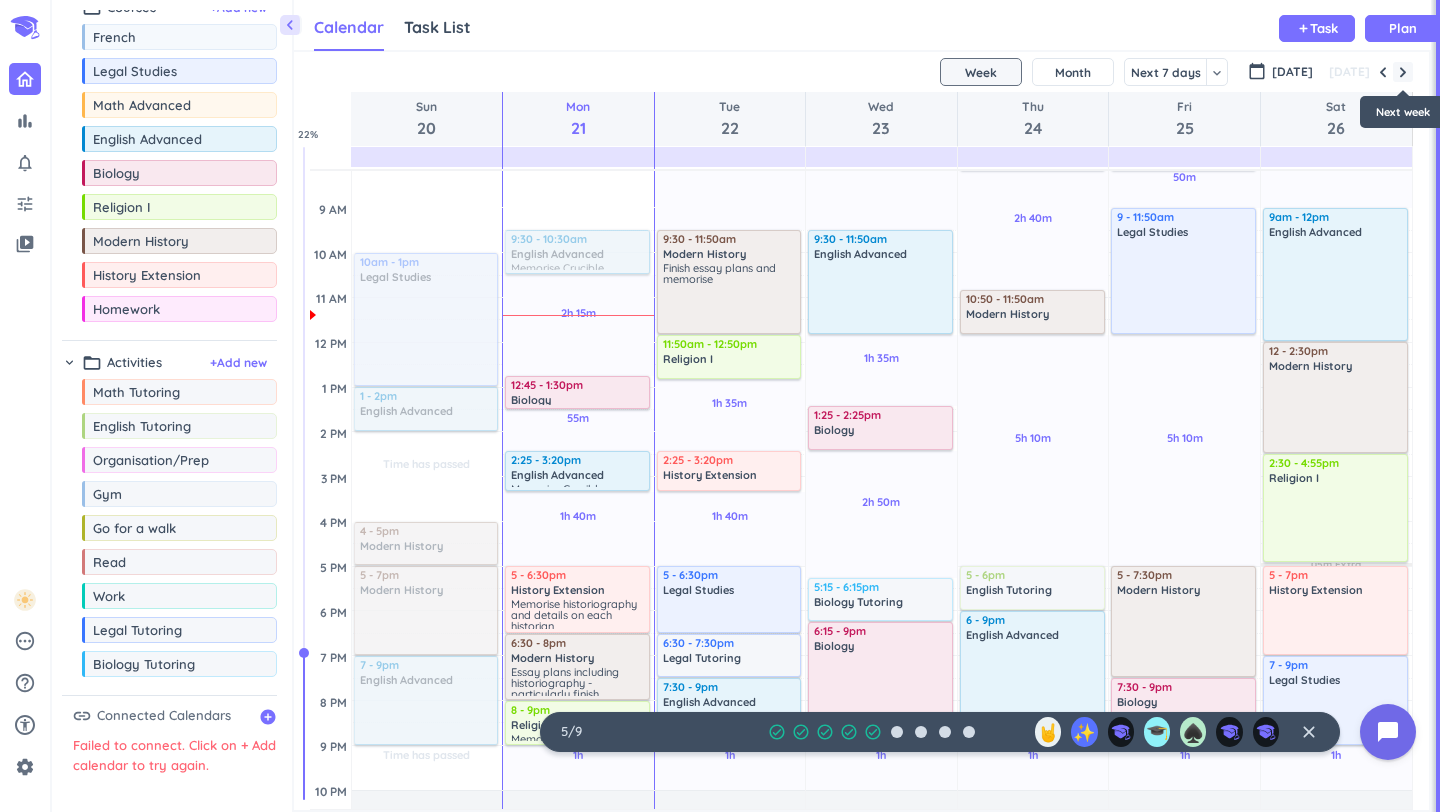 click at bounding box center [1403, 72] 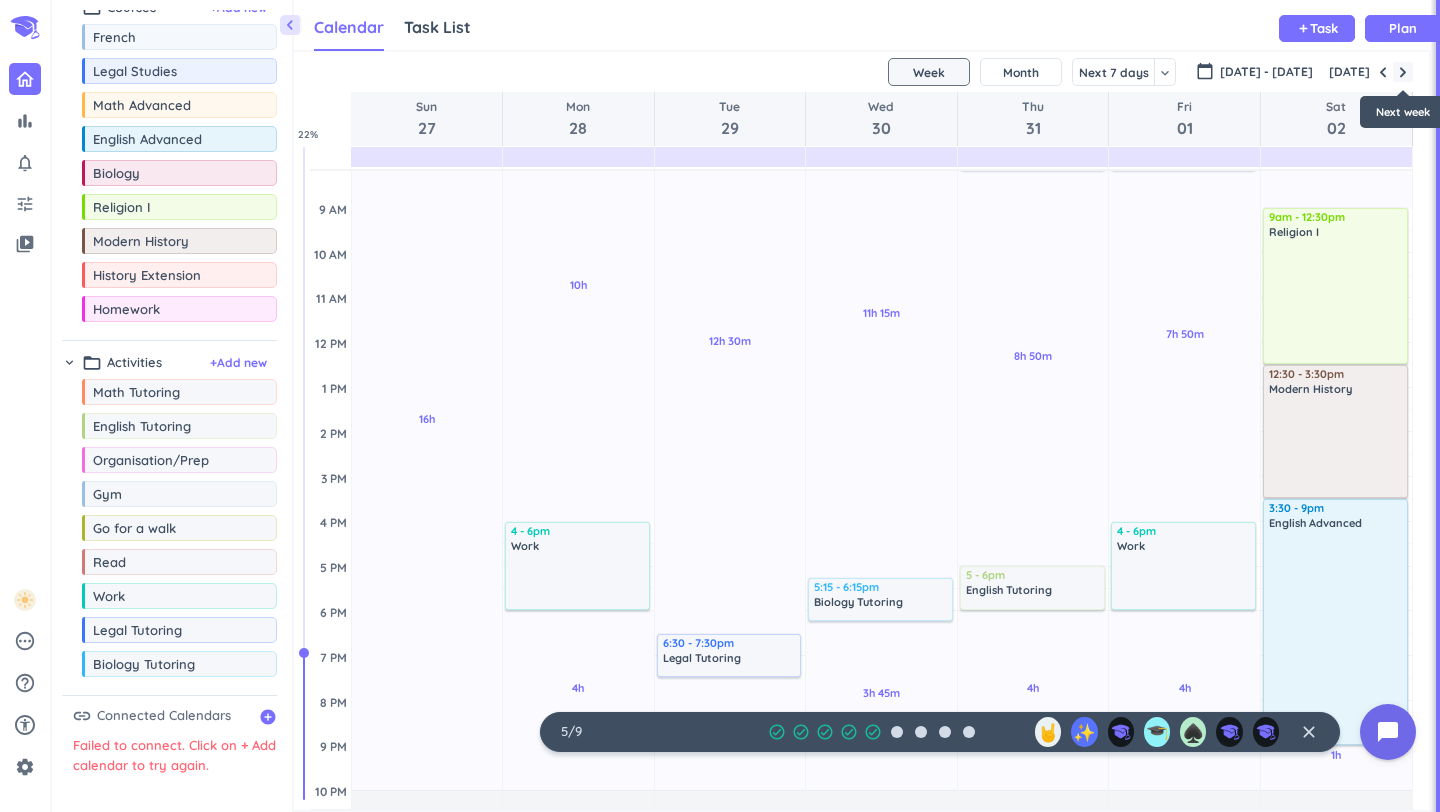 scroll, scrollTop: 91, scrollLeft: 0, axis: vertical 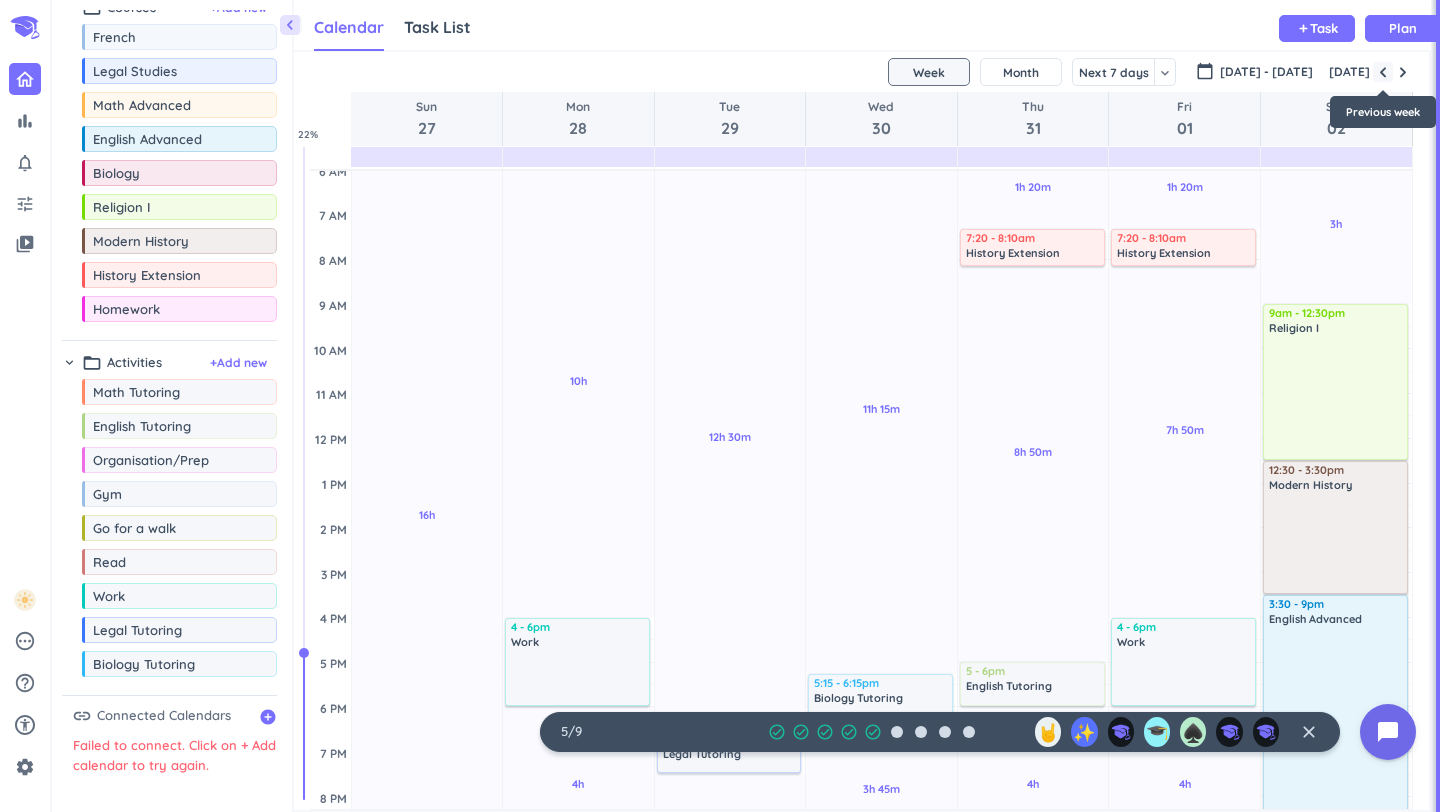 click at bounding box center [1383, 72] 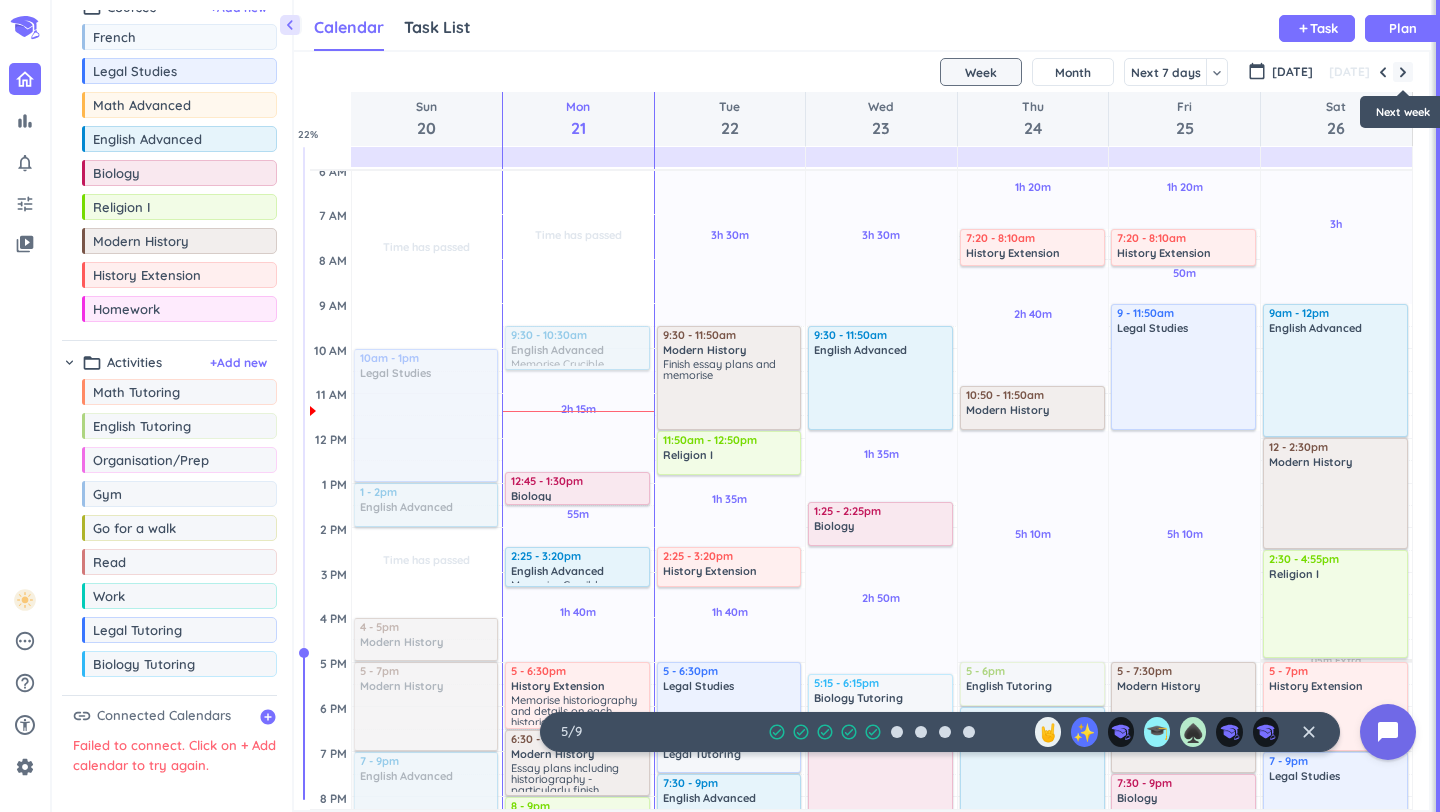 click at bounding box center [1403, 72] 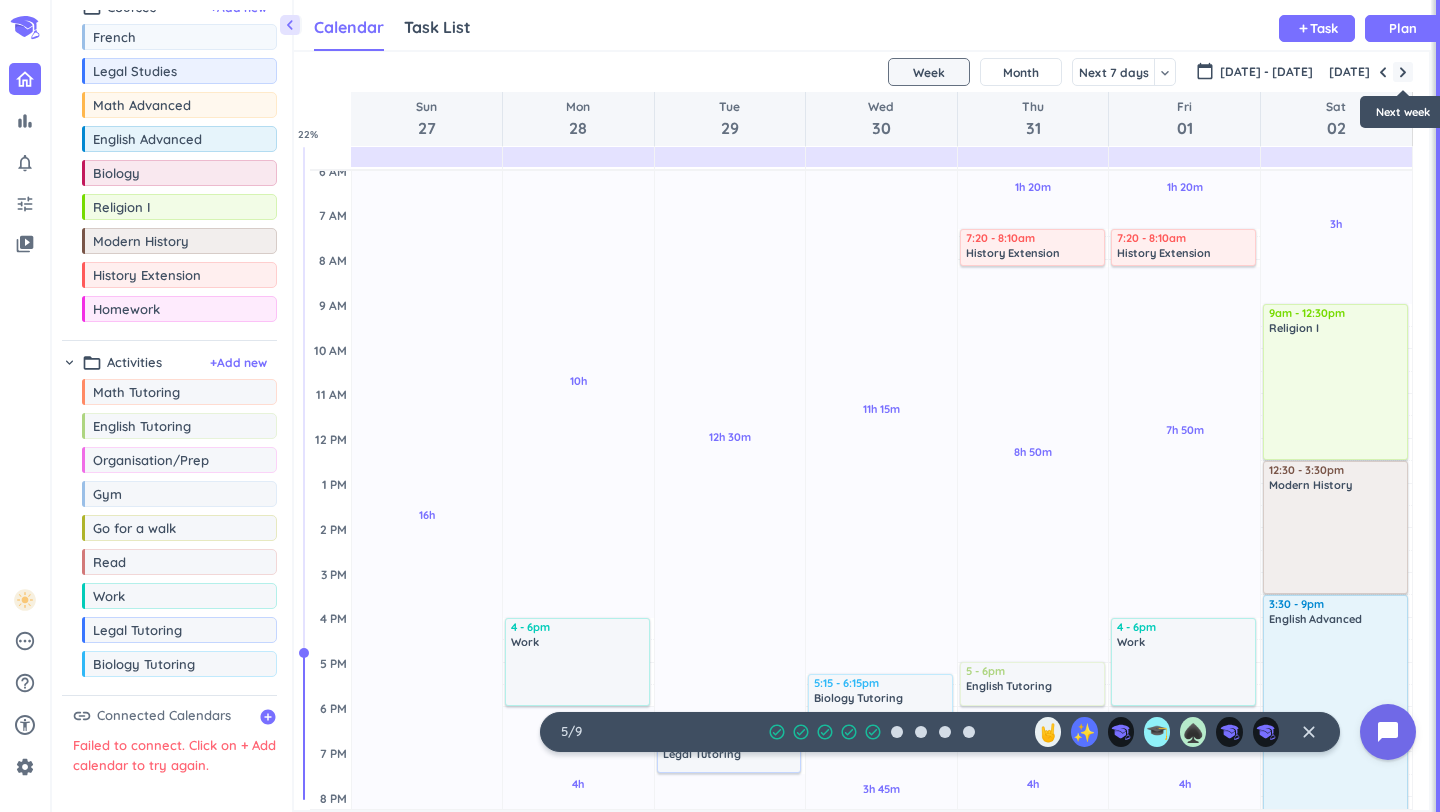 click at bounding box center [1403, 72] 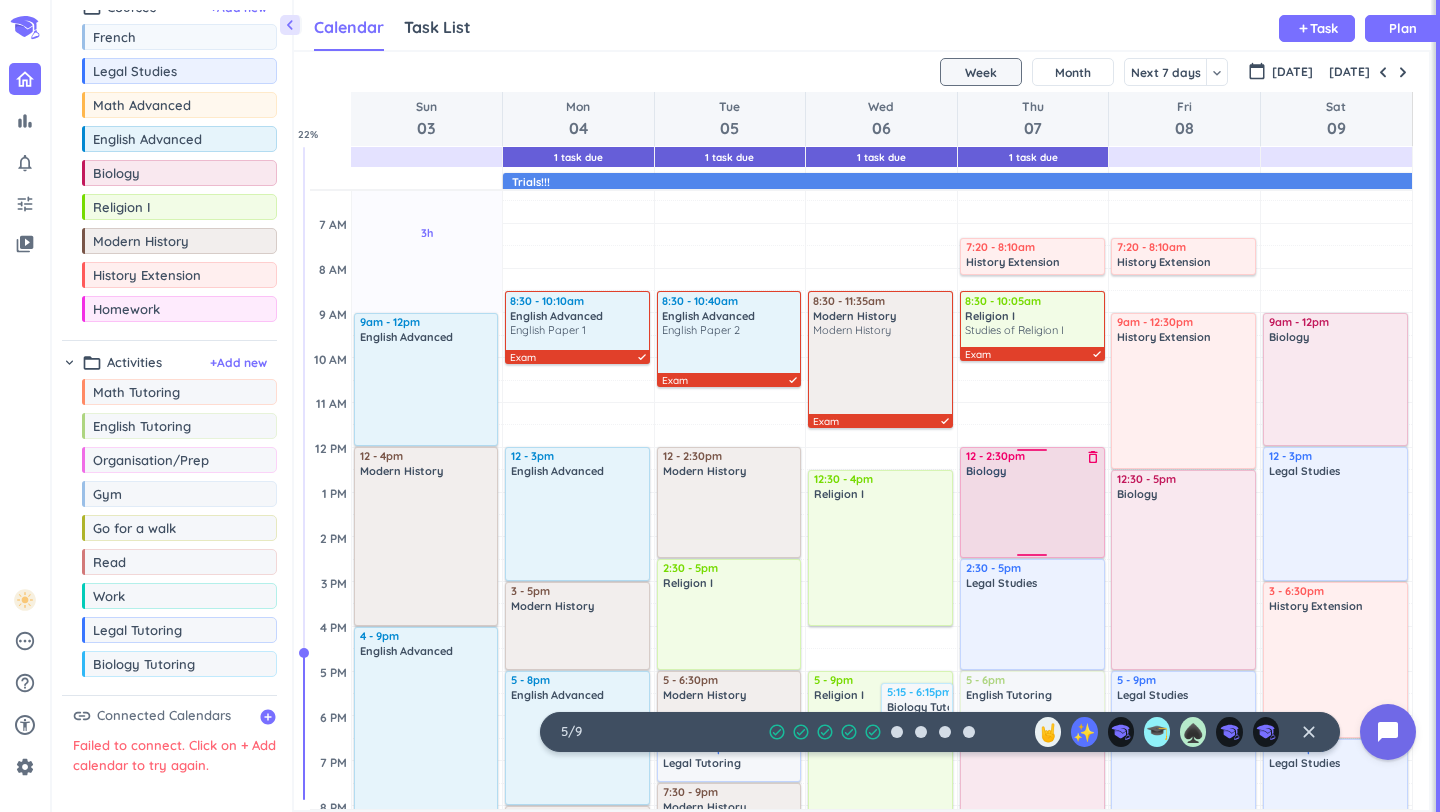 scroll, scrollTop: 99, scrollLeft: 0, axis: vertical 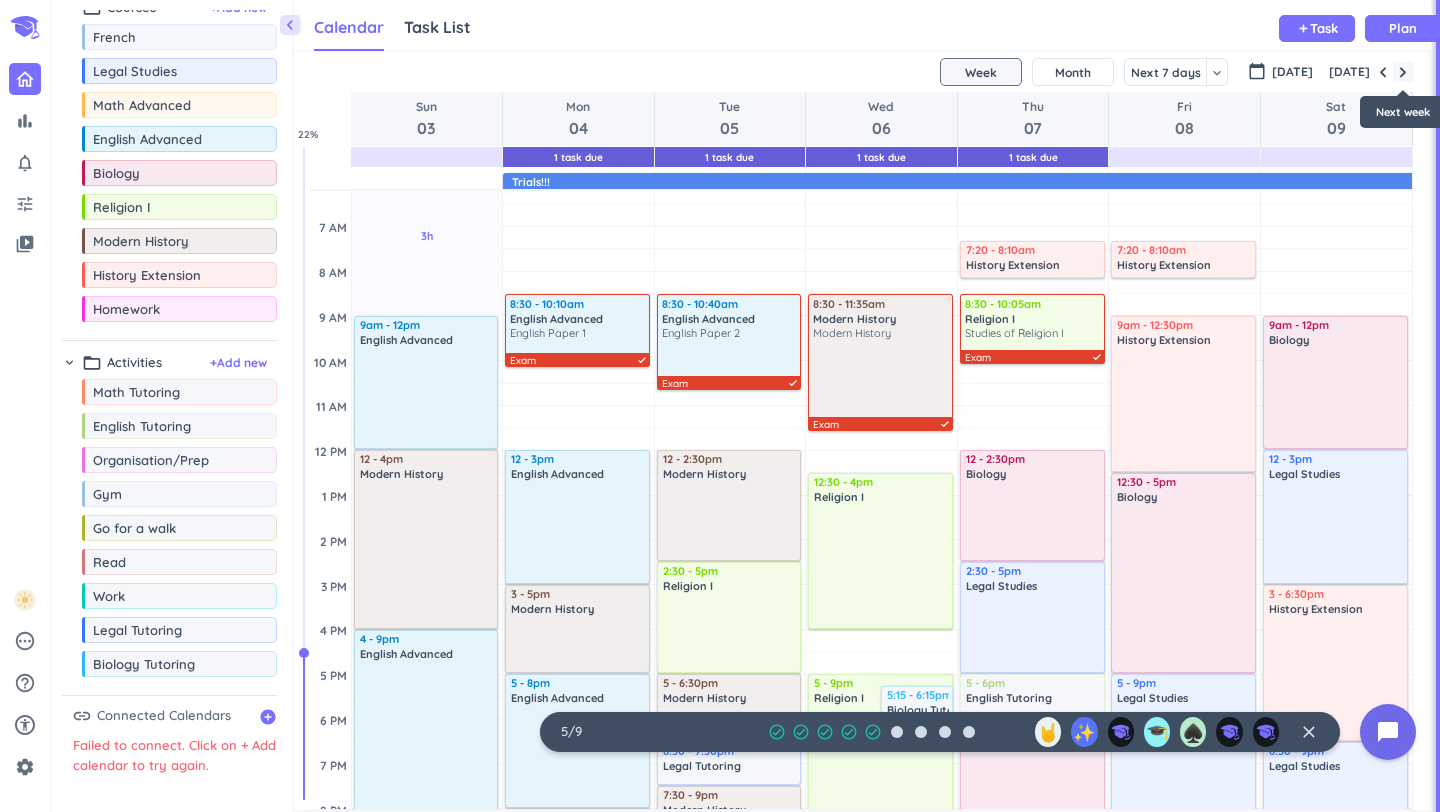 click at bounding box center (1403, 72) 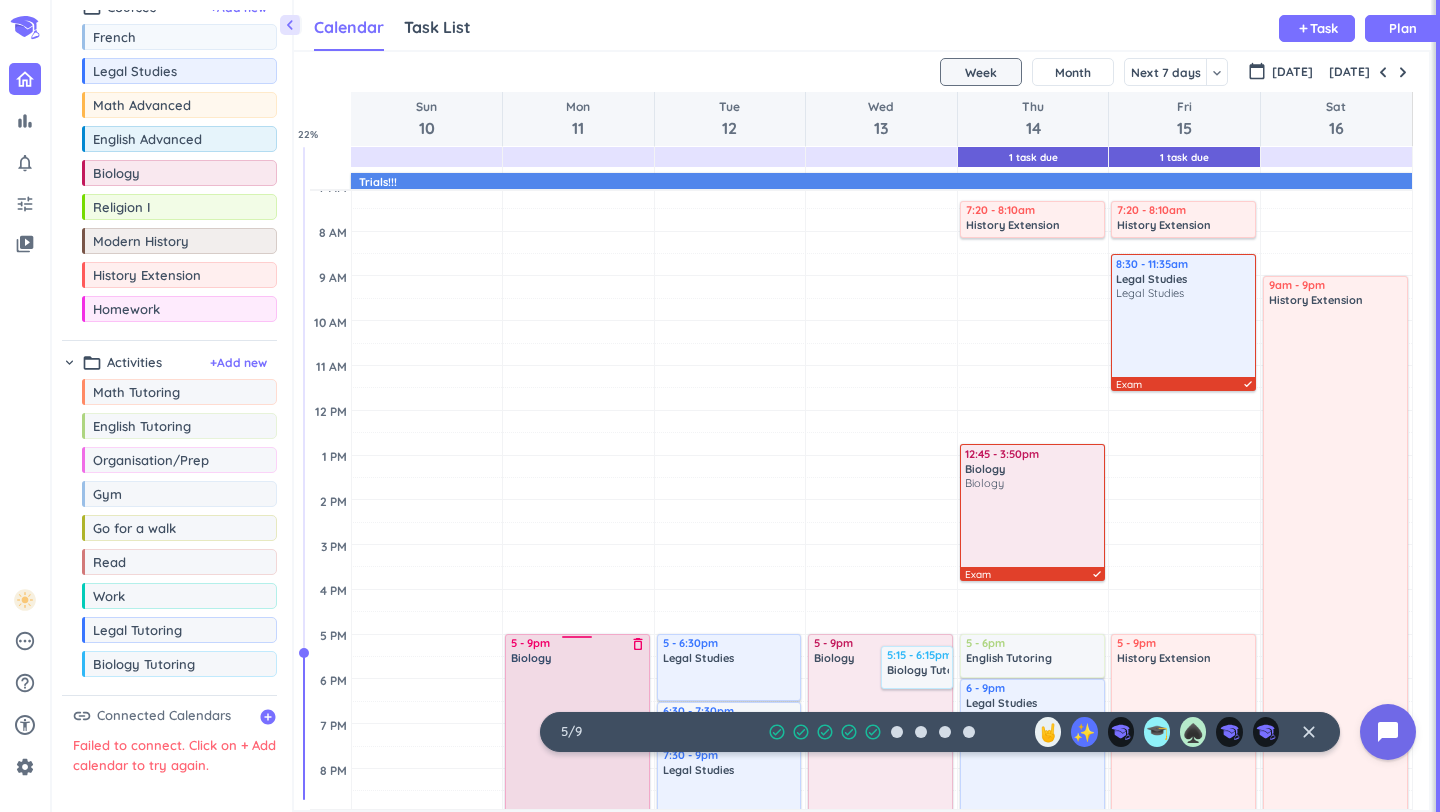 scroll, scrollTop: 133, scrollLeft: 0, axis: vertical 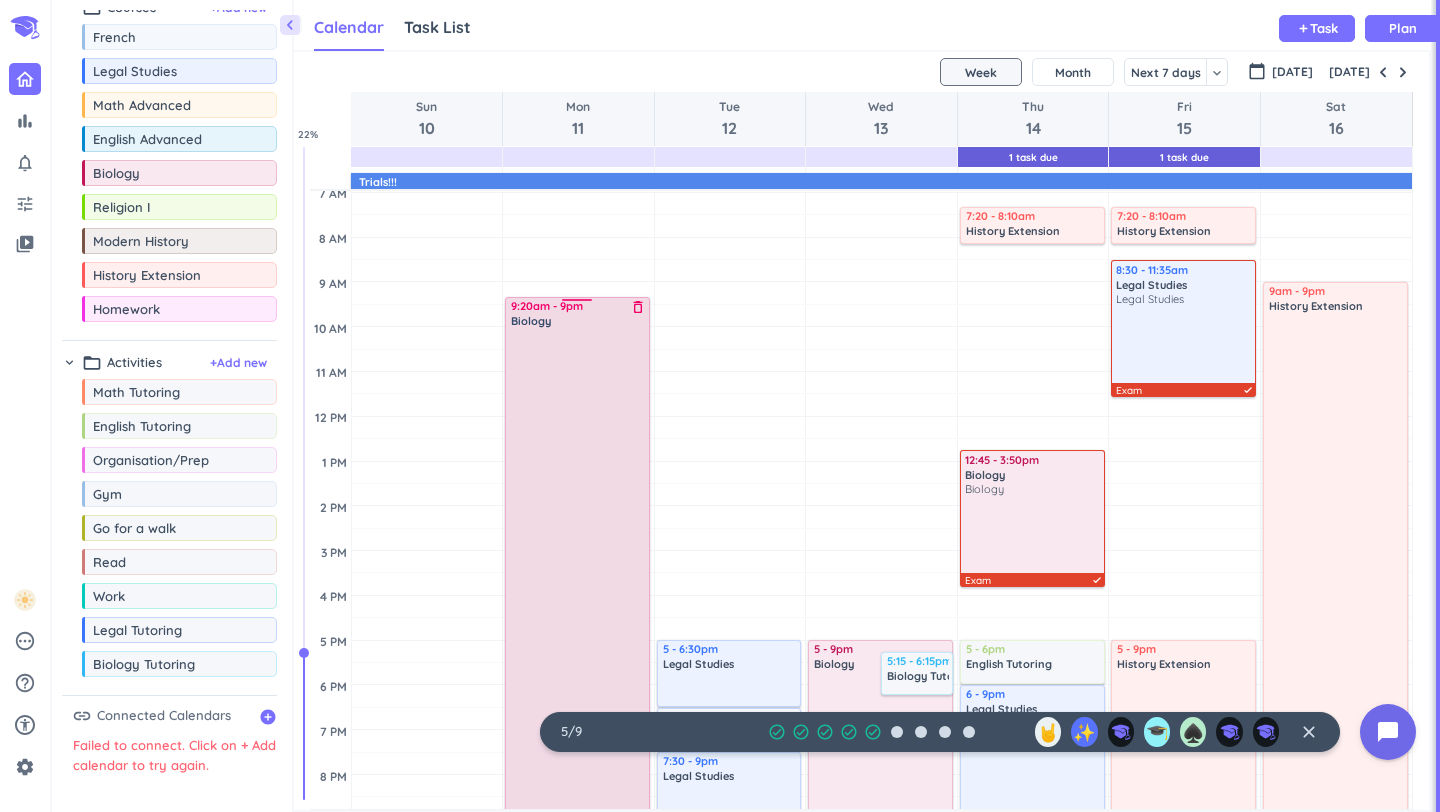 drag, startPoint x: 576, startPoint y: 644, endPoint x: 562, endPoint y: 300, distance: 344.28476 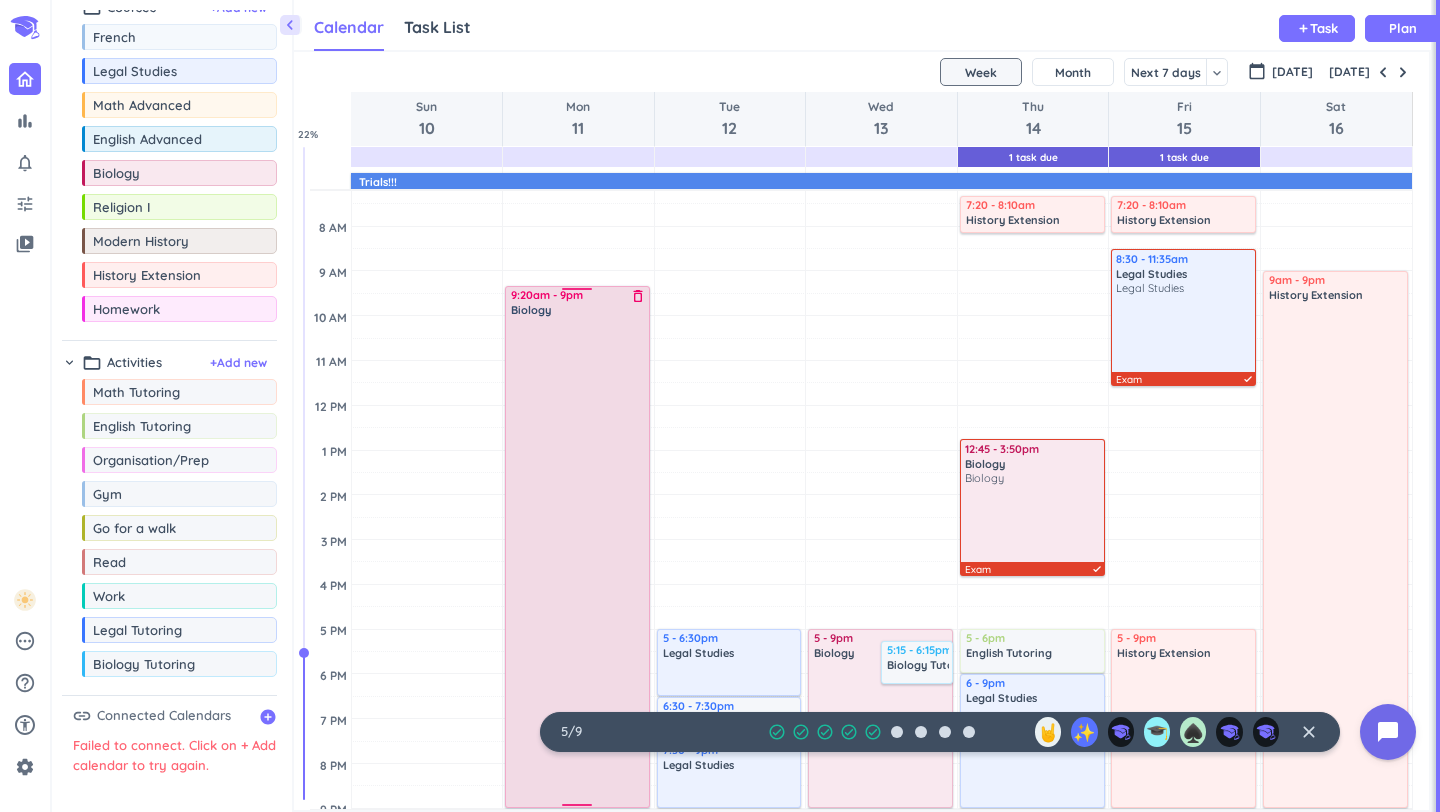 scroll, scrollTop: 130, scrollLeft: 0, axis: vertical 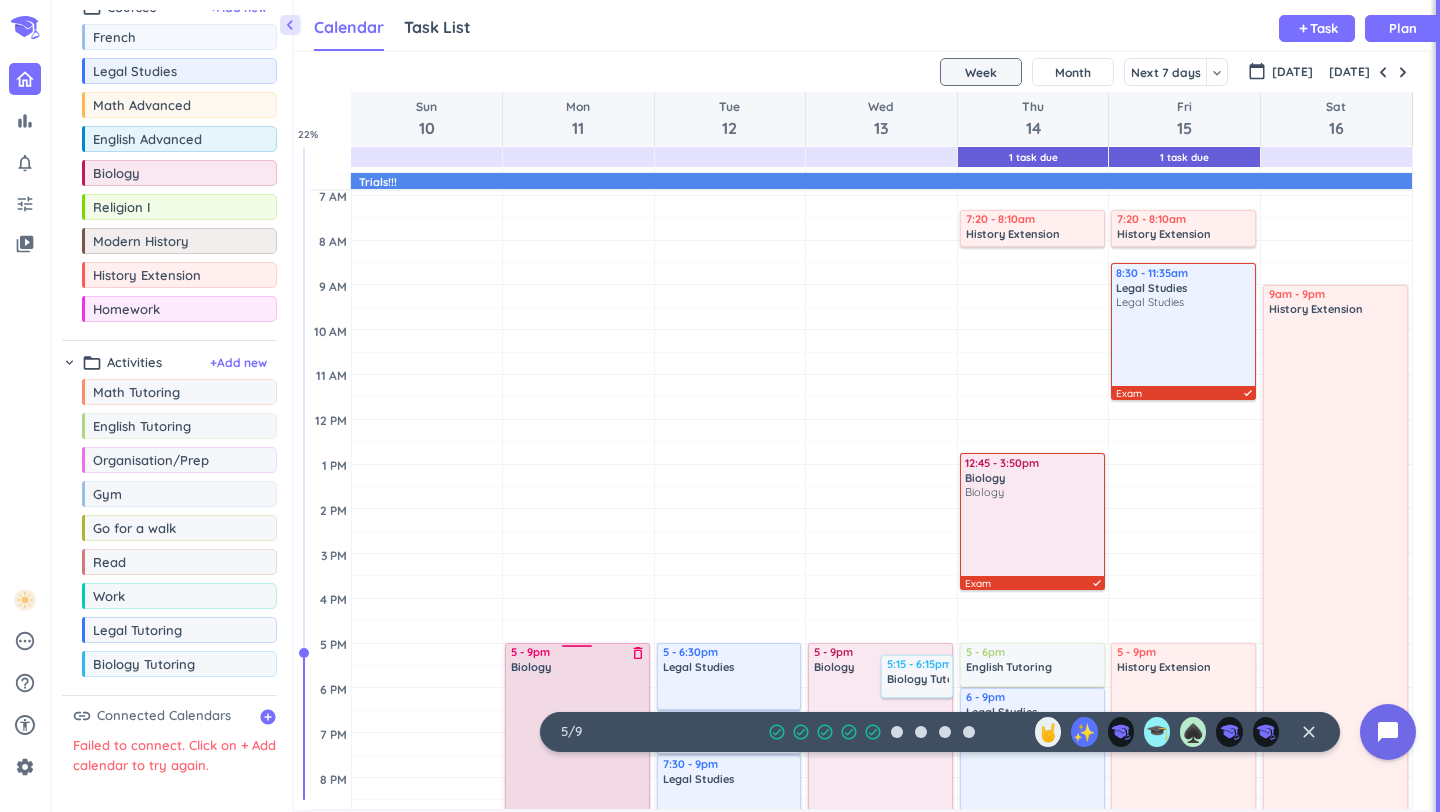 drag, startPoint x: 569, startPoint y: 304, endPoint x: 566, endPoint y: 648, distance: 344.0131 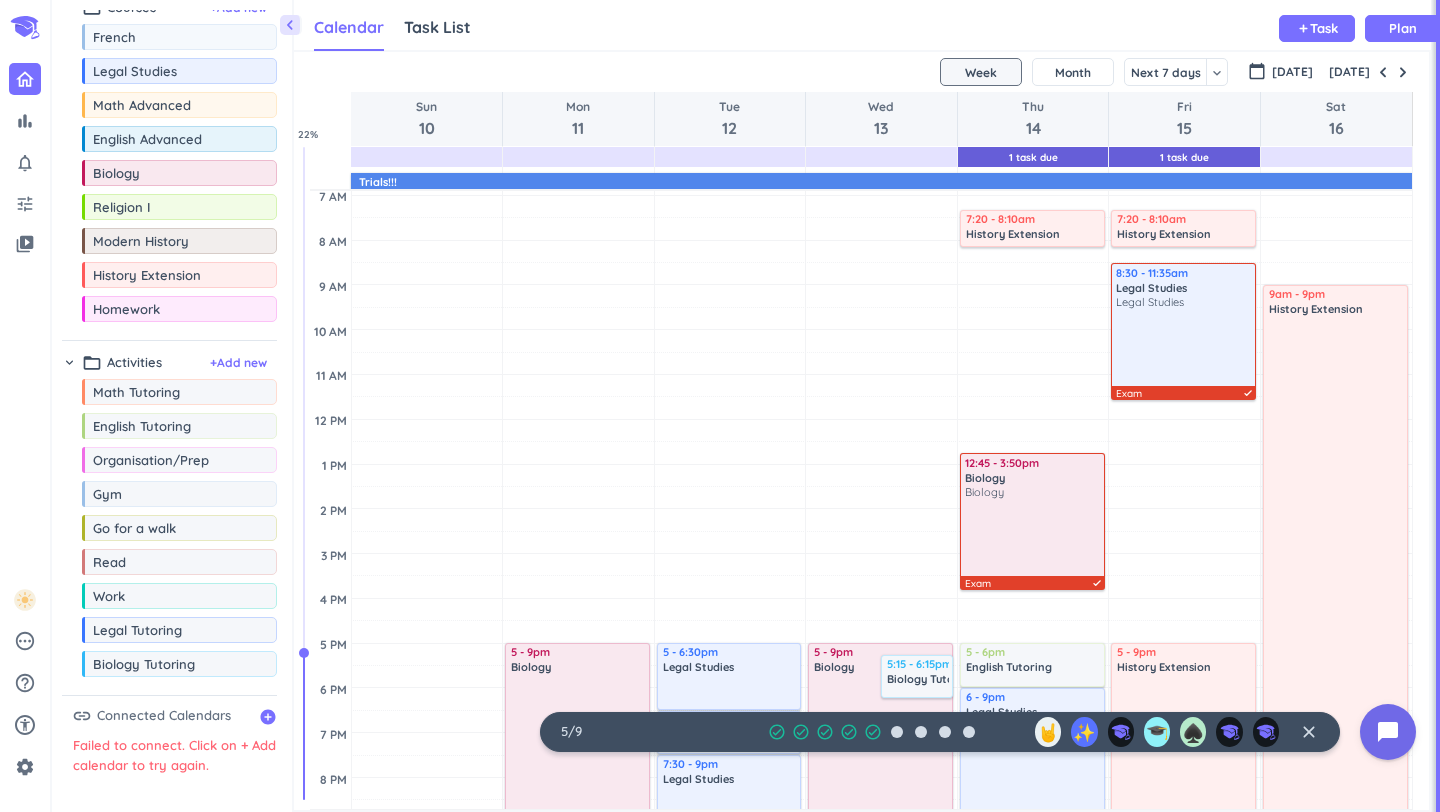 scroll, scrollTop: 66, scrollLeft: 0, axis: vertical 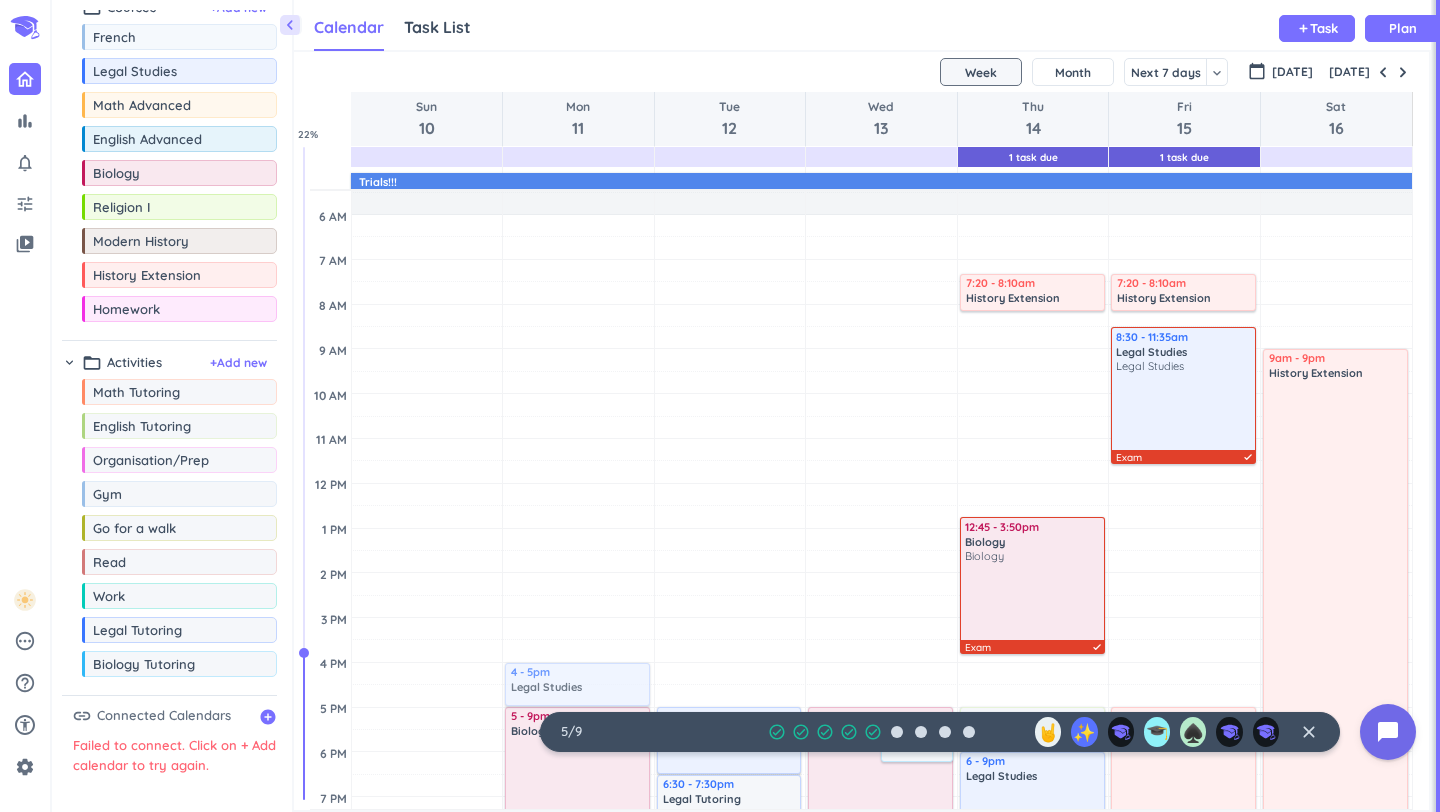 drag, startPoint x: 159, startPoint y: 66, endPoint x: 571, endPoint y: 659, distance: 722.0755 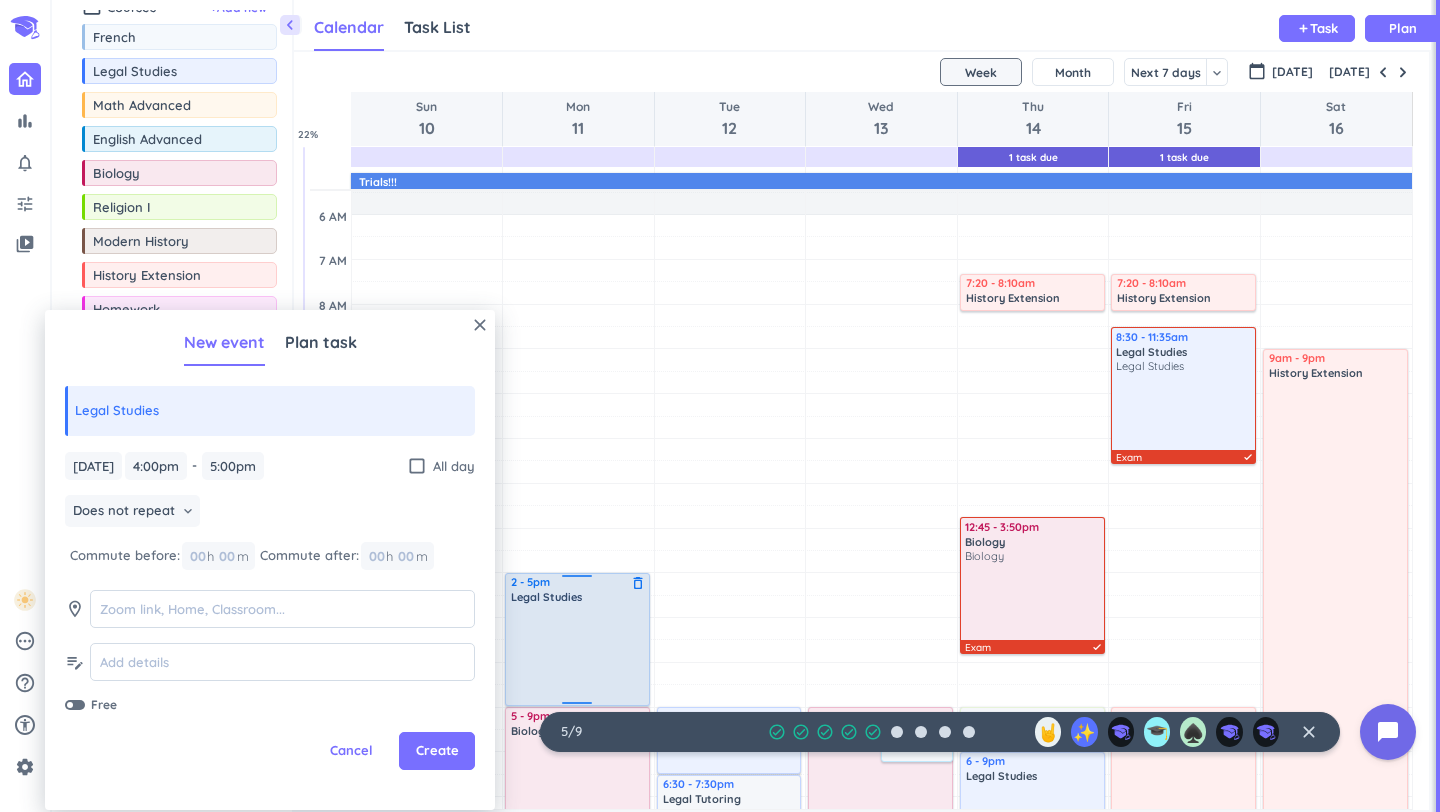 drag, startPoint x: 573, startPoint y: 666, endPoint x: 595, endPoint y: 573, distance: 95.566734 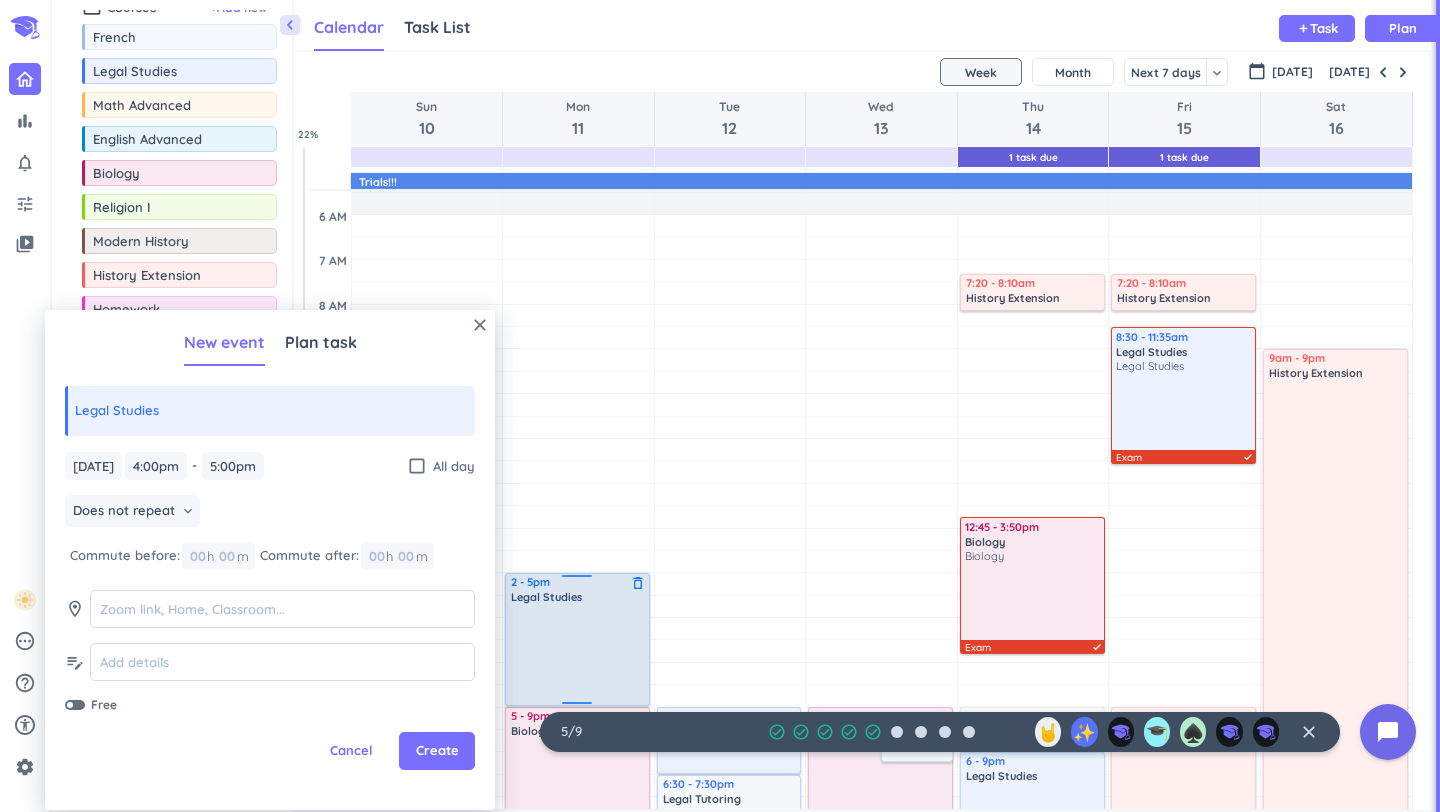 click on "Adjust Awake Time Adjust Awake Time 4 - 5pm Legal Studies  delete_outline 5 - 9pm Biology delete_outline 2 - 5pm Legal Studies  delete_outline" at bounding box center (578, 662) 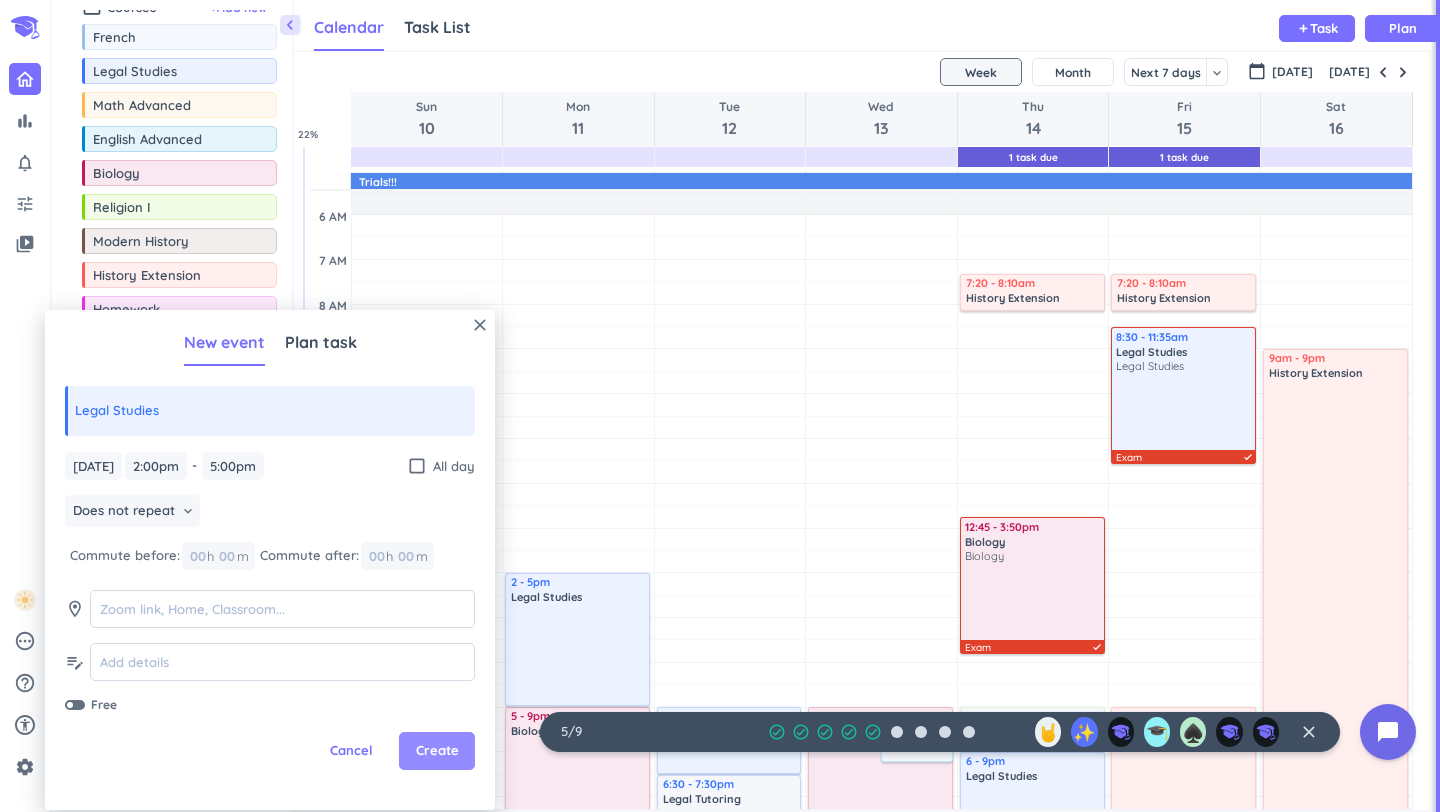 click on "Create" at bounding box center [437, 751] 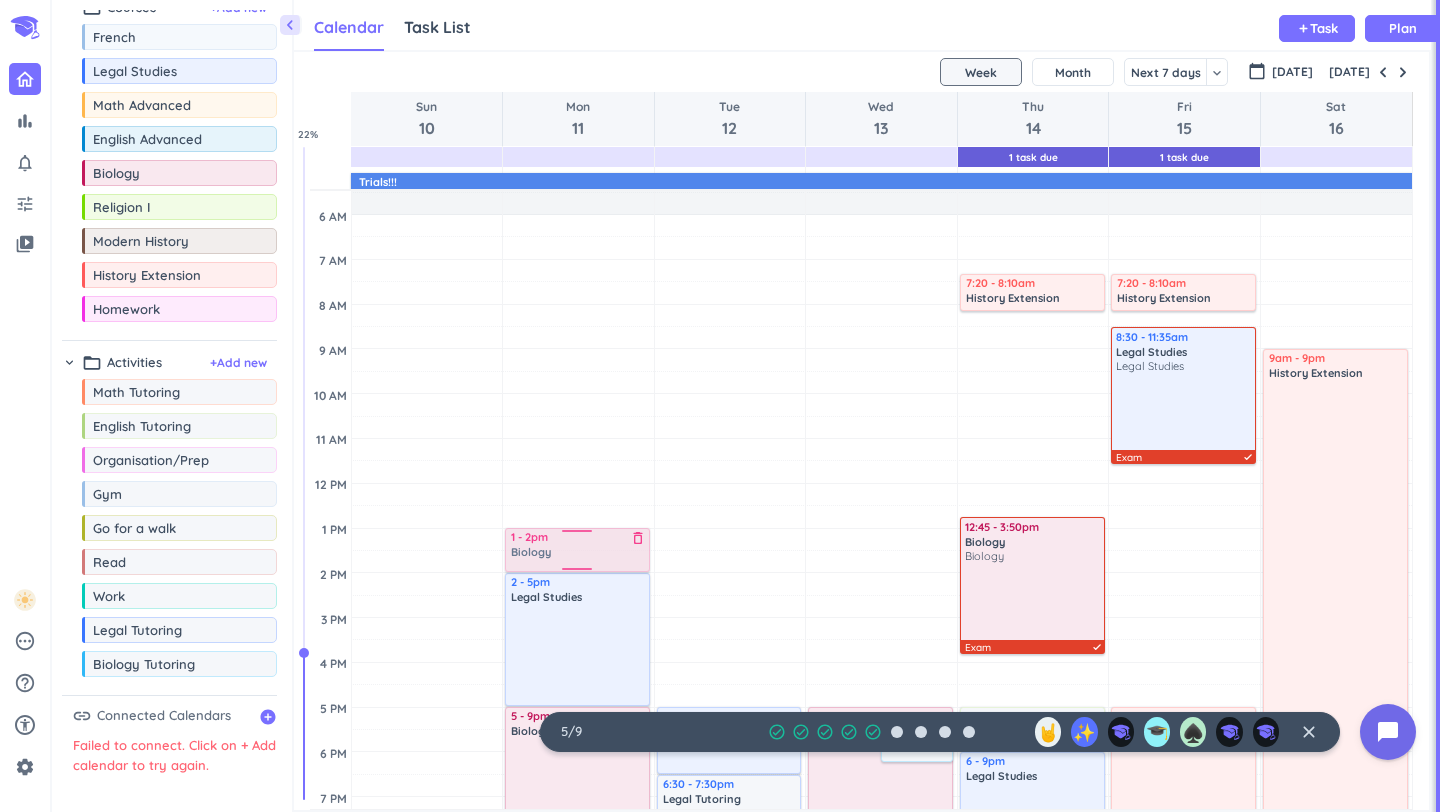 drag, startPoint x: 170, startPoint y: 160, endPoint x: 603, endPoint y: 531, distance: 570.2017 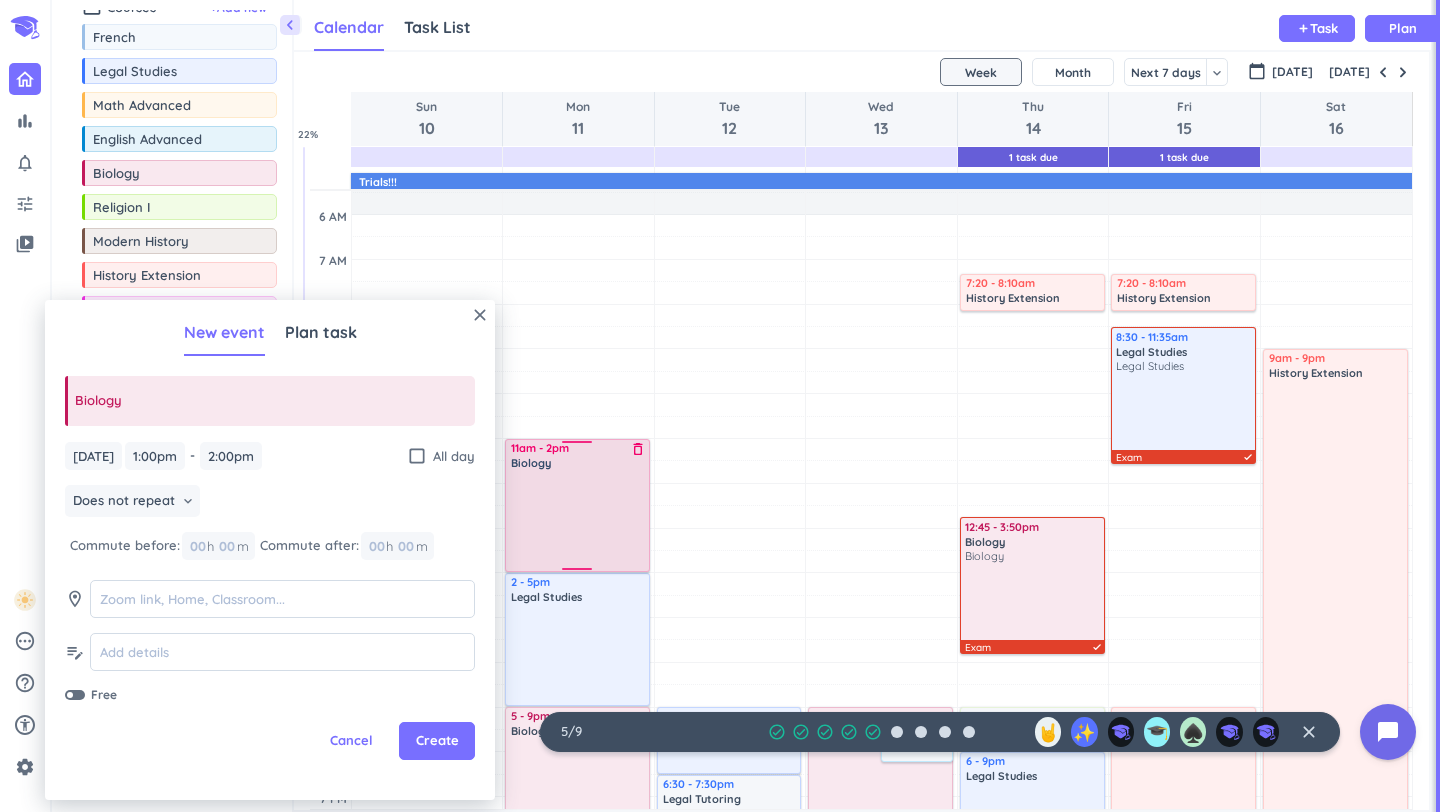 drag, startPoint x: 581, startPoint y: 529, endPoint x: 586, endPoint y: 441, distance: 88.14193 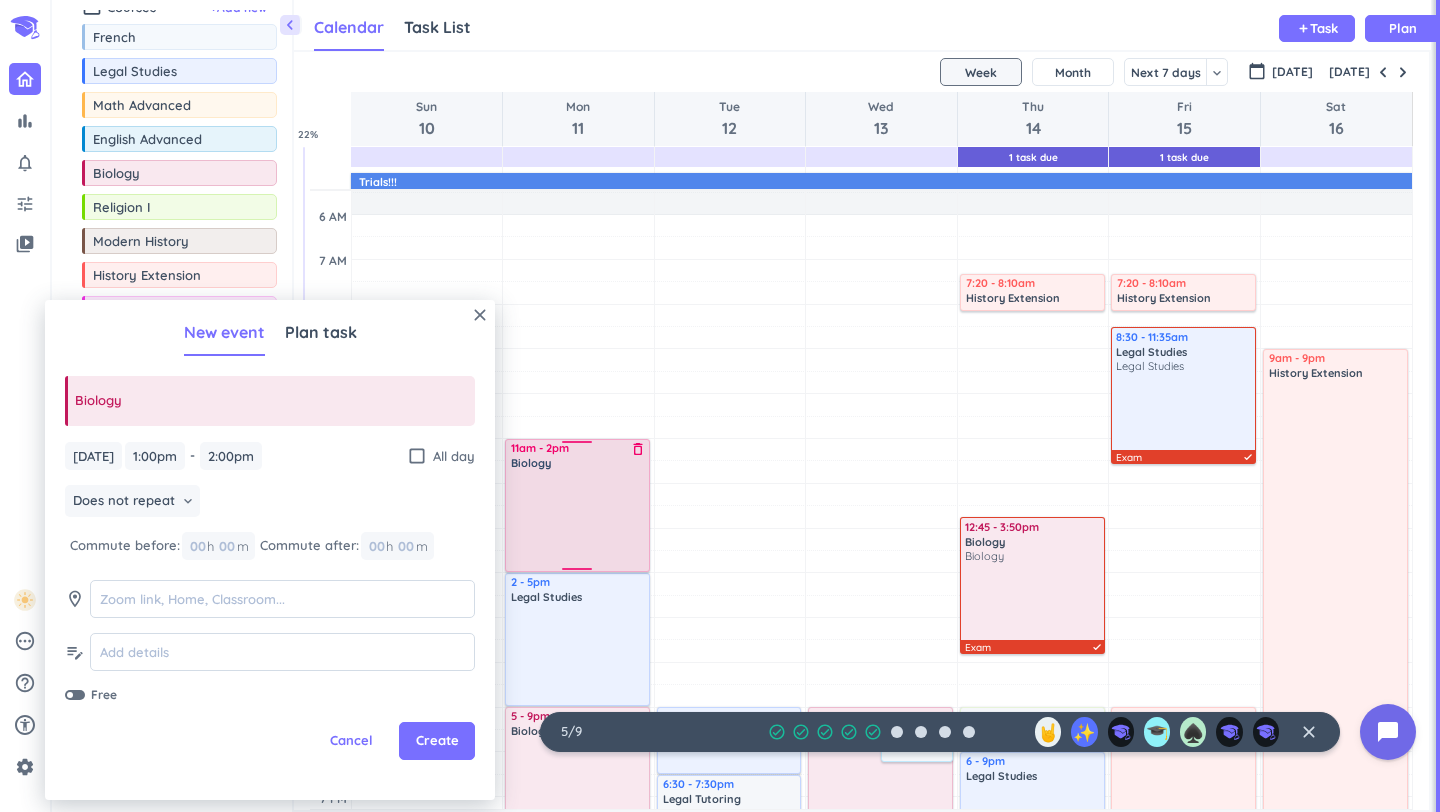 click on "Adjust Awake Time Adjust Awake Time 1 - 2pm Biology delete_outline 2 - 5pm Legal Studies  delete_outline 5 - 9pm Biology delete_outline 11am - 2pm Biology delete_outline" at bounding box center [578, 662] 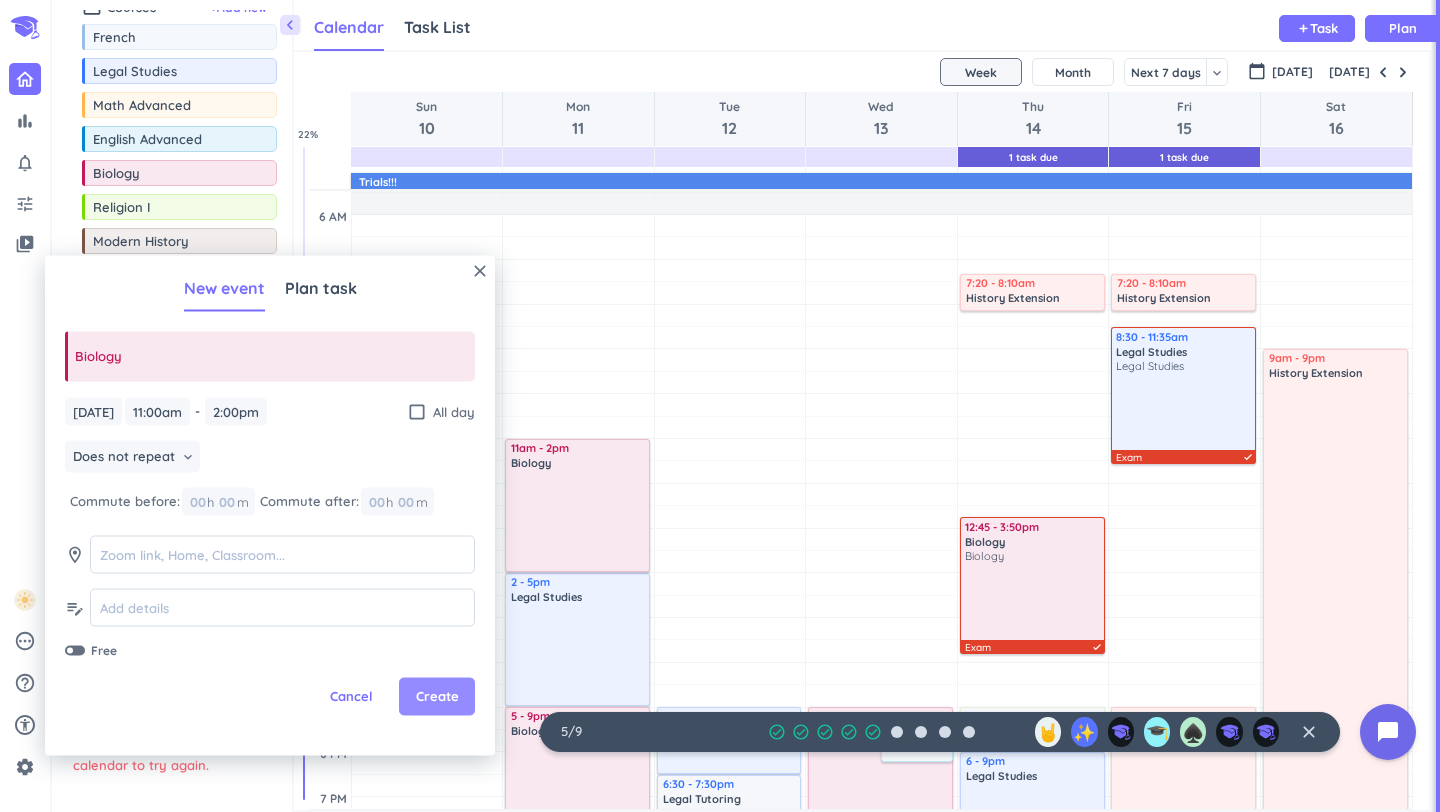 click on "Create" at bounding box center [437, 697] 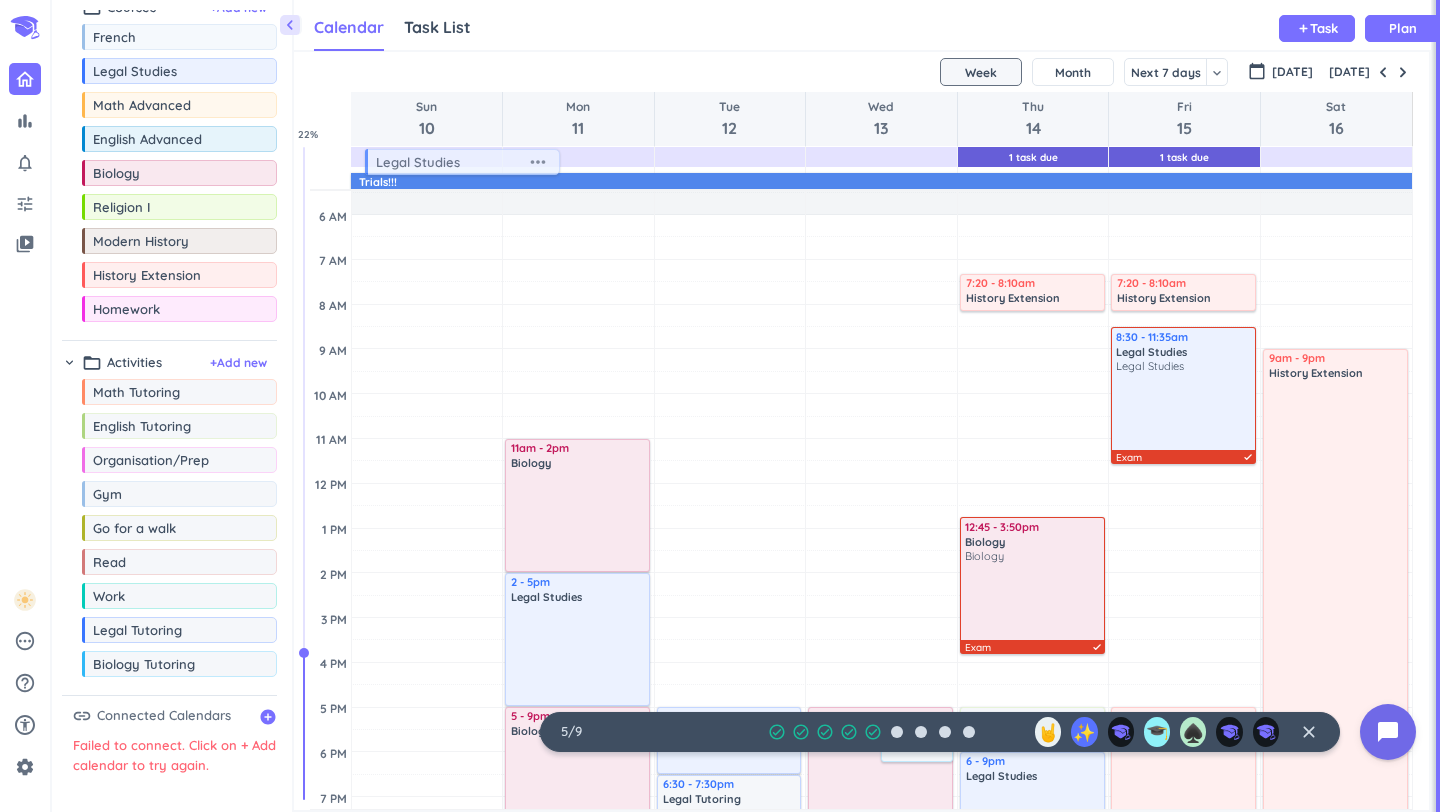 scroll, scrollTop: 3, scrollLeft: 0, axis: vertical 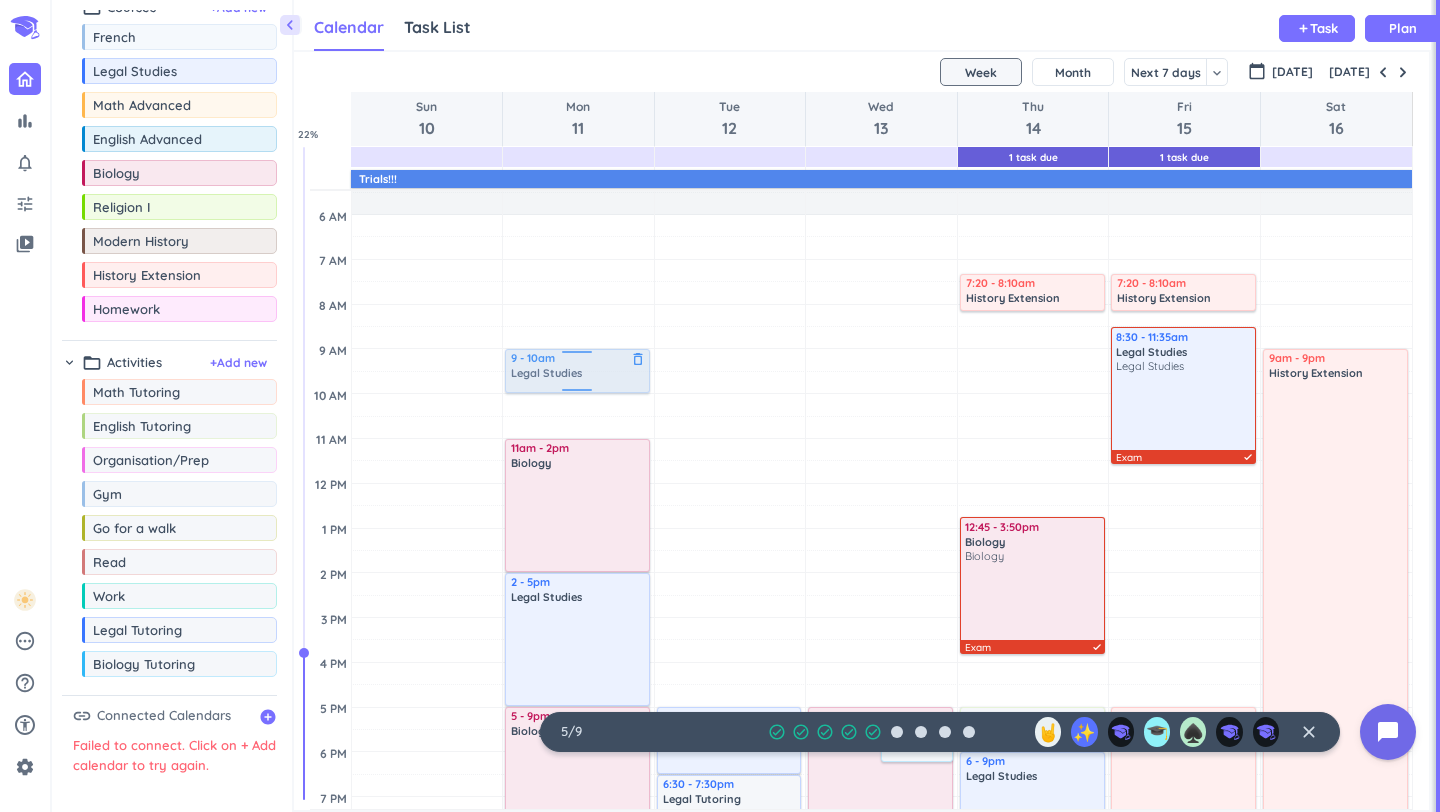 click on "chevron_left Drag a custom event format_color_fill chevron_right folder_open Courses   +  Add new drag_indicator French  more_horiz drag_indicator Legal Studies  more_horiz drag_indicator Math Advanced more_horiz drag_indicator English Advanced  more_horiz drag_indicator Biology more_horiz drag_indicator Religion I more_horiz drag_indicator Modern History more_horiz drag_indicator History Extension more_horiz drag_indicator Homework more_horiz chevron_right folder_open Activities   +  Add new drag_indicator Math Tutoring  more_horiz drag_indicator English Tutoring  more_horiz drag_indicator Organisation/Prep more_horiz drag_indicator Gym more_horiz drag_indicator Go for a walk more_horiz drag_indicator Read more_horiz drag_indicator Work more_horiz drag_indicator Legal Tutoring more_horiz drag_indicator Biology Tutoring more_horiz link Connected Calendars add_circle Failed to connect. Click on + Add calendar to try again. Calendar Task List Calendar keyboard_arrow_down add Task Plan 1   Task   Due 1   Task" at bounding box center (746, 406) 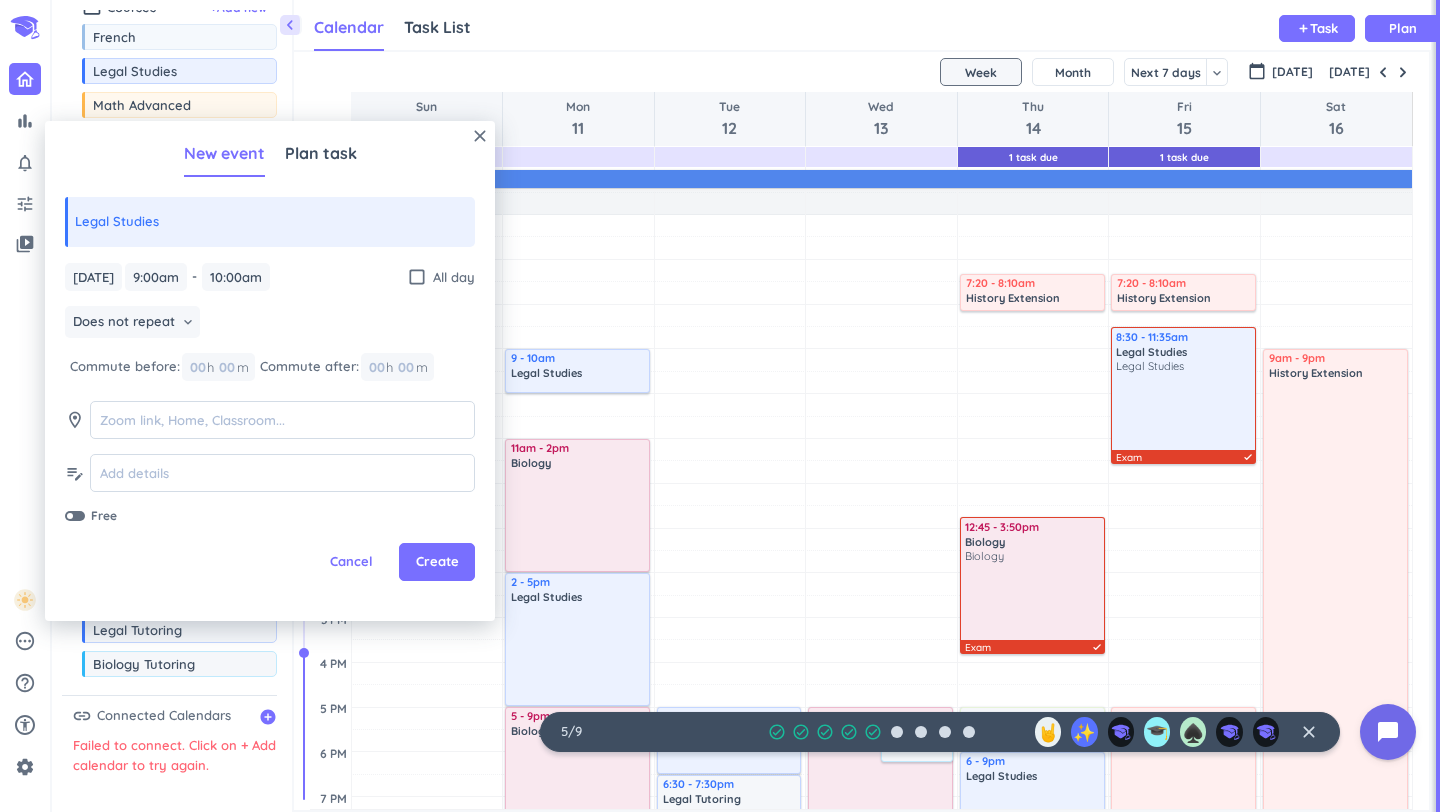 click at bounding box center (881, 405) 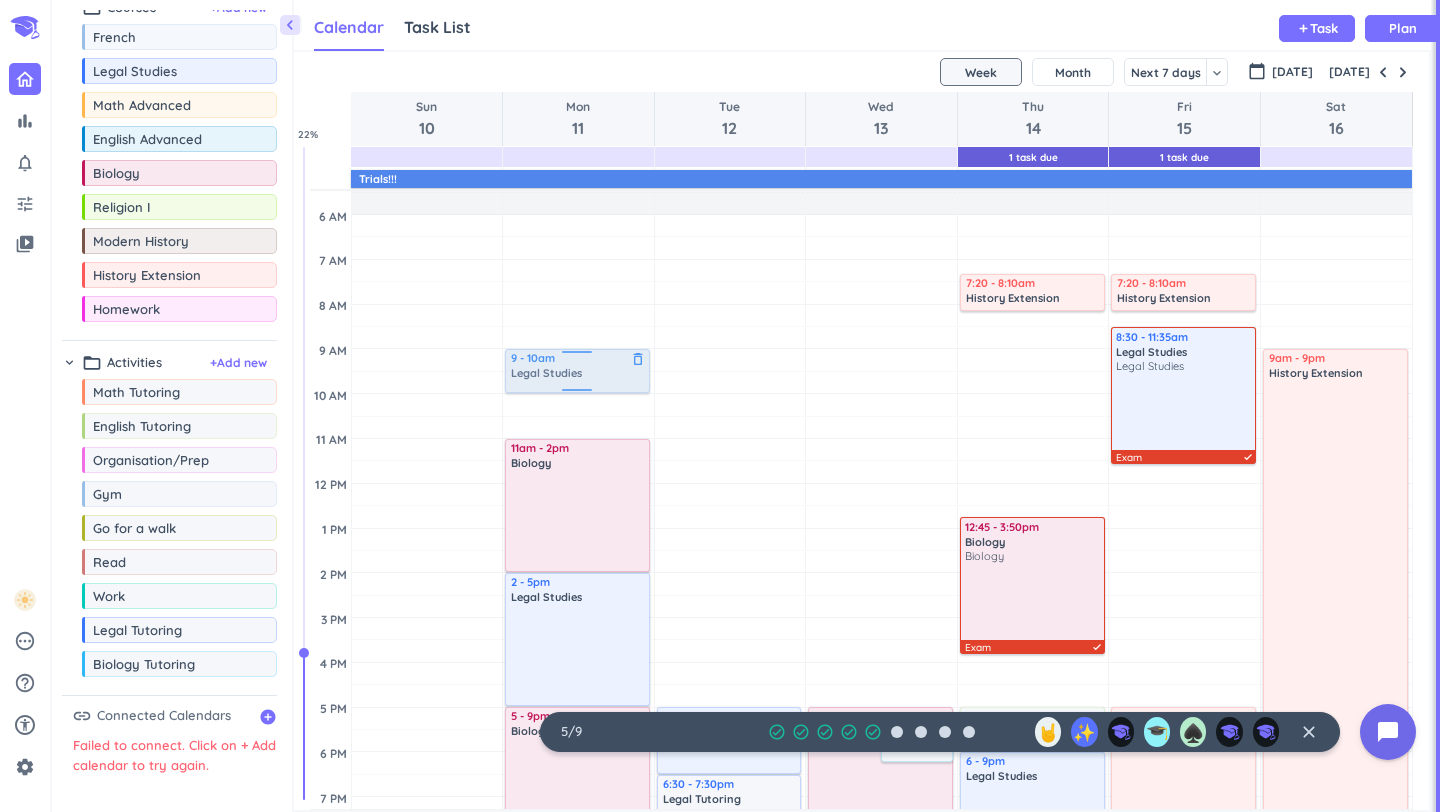 drag, startPoint x: 132, startPoint y: 67, endPoint x: 606, endPoint y: 351, distance: 552.56854 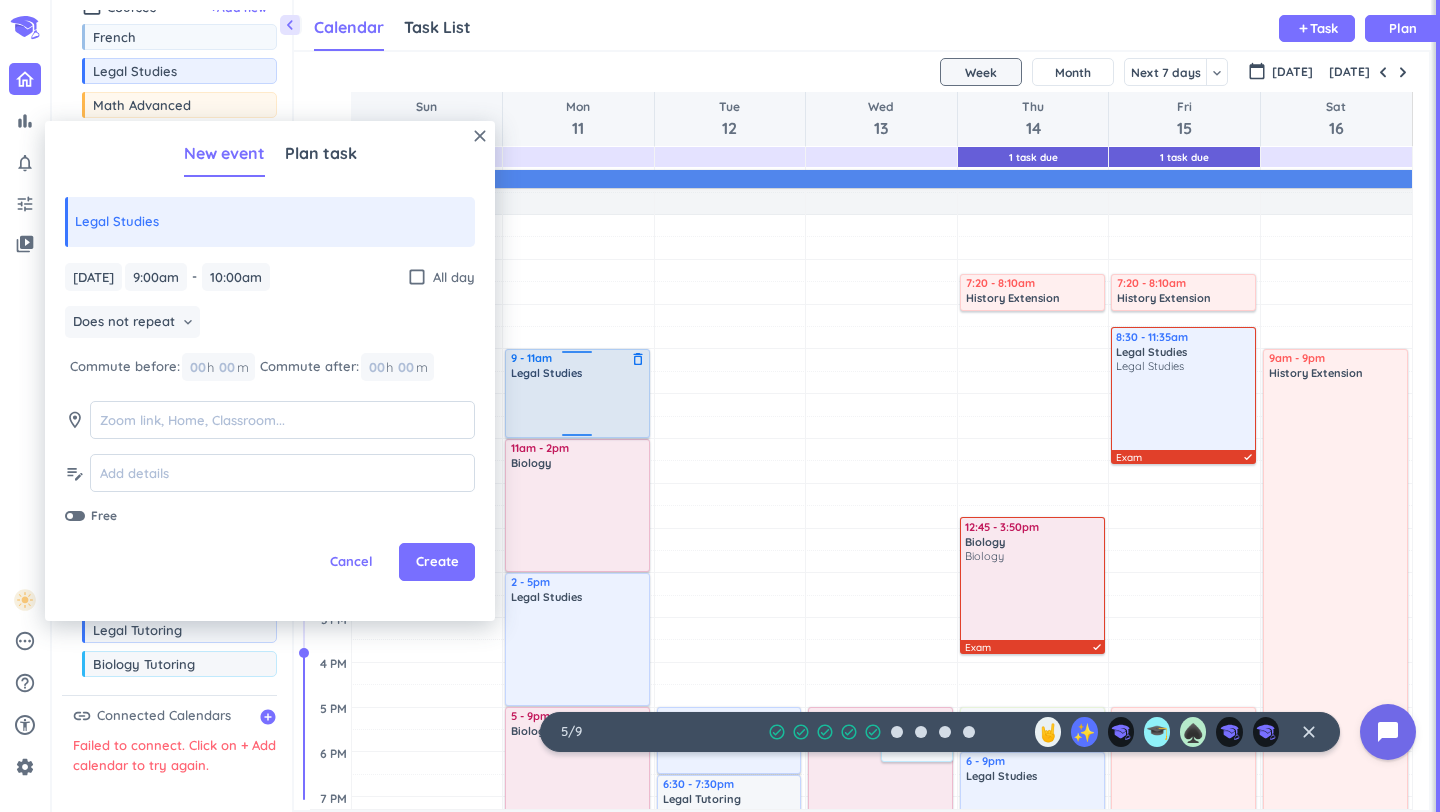 drag, startPoint x: 579, startPoint y: 392, endPoint x: 580, endPoint y: 435, distance: 43.011627 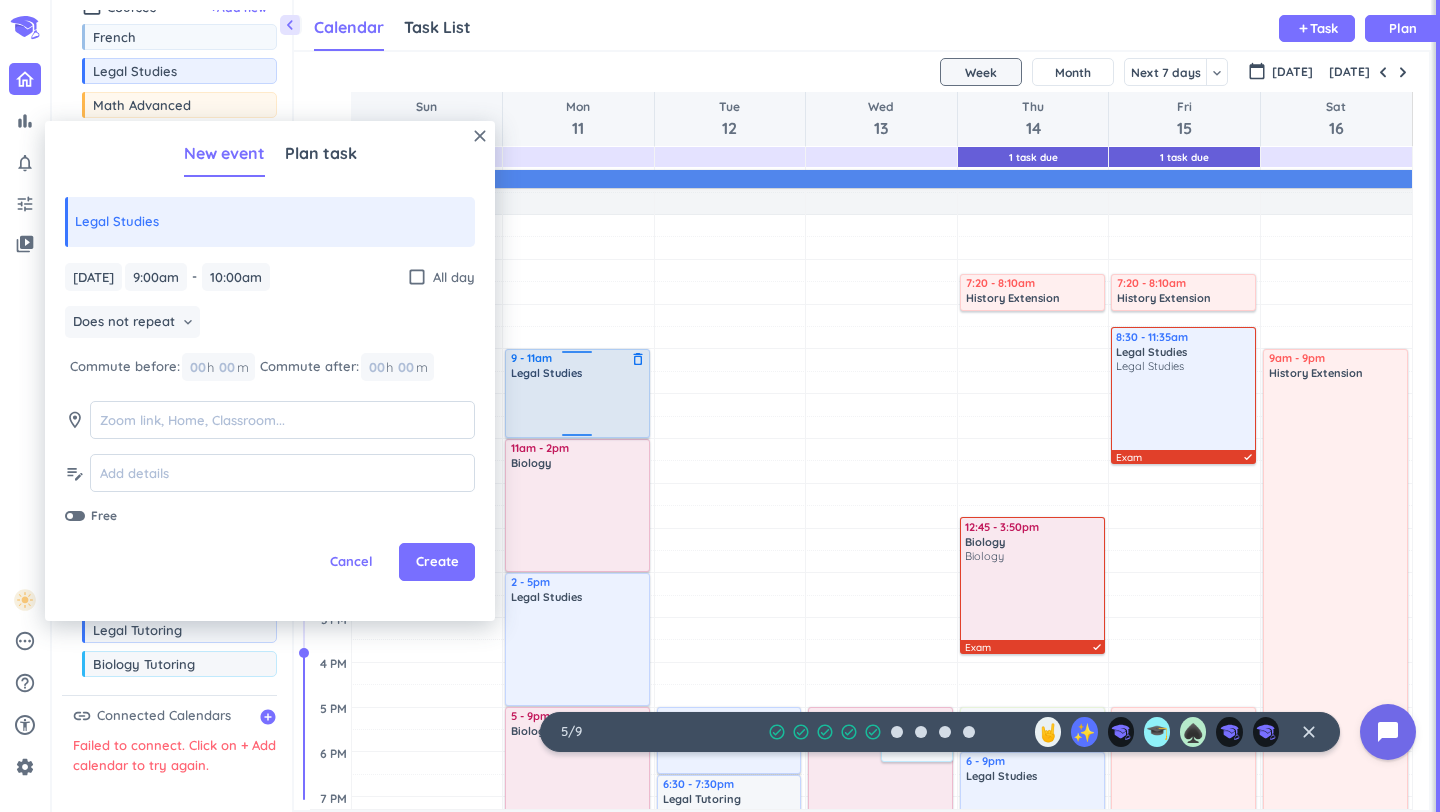 click on "Adjust Awake Time Adjust Awake Time 9 - 10am Legal Studies  delete_outline 11am - 2pm Biology delete_outline 2 - 5pm Legal Studies  delete_outline 5 - 9pm Biology delete_outline 9 - 11am Legal Studies  delete_outline" at bounding box center (578, 662) 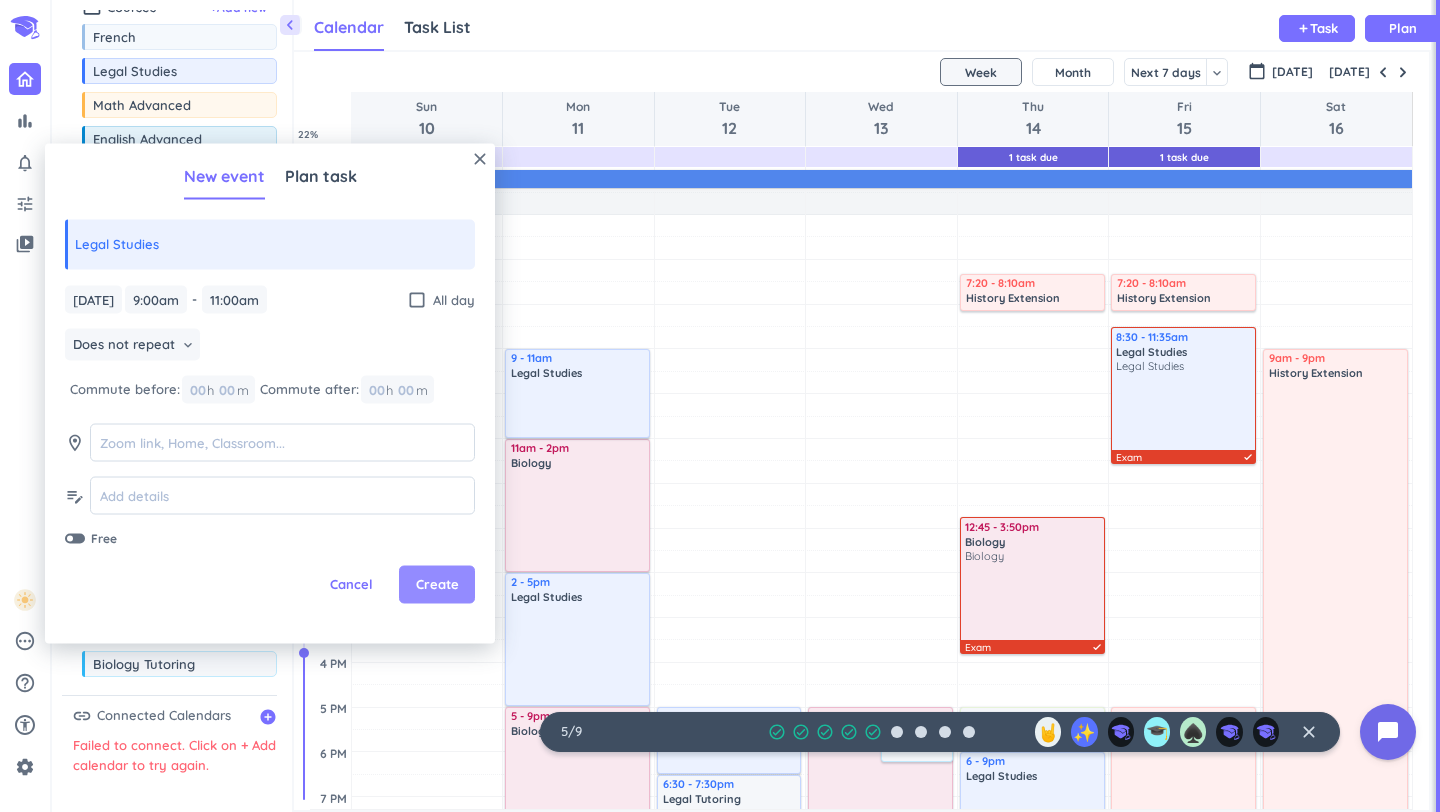 click on "Create" at bounding box center (437, 585) 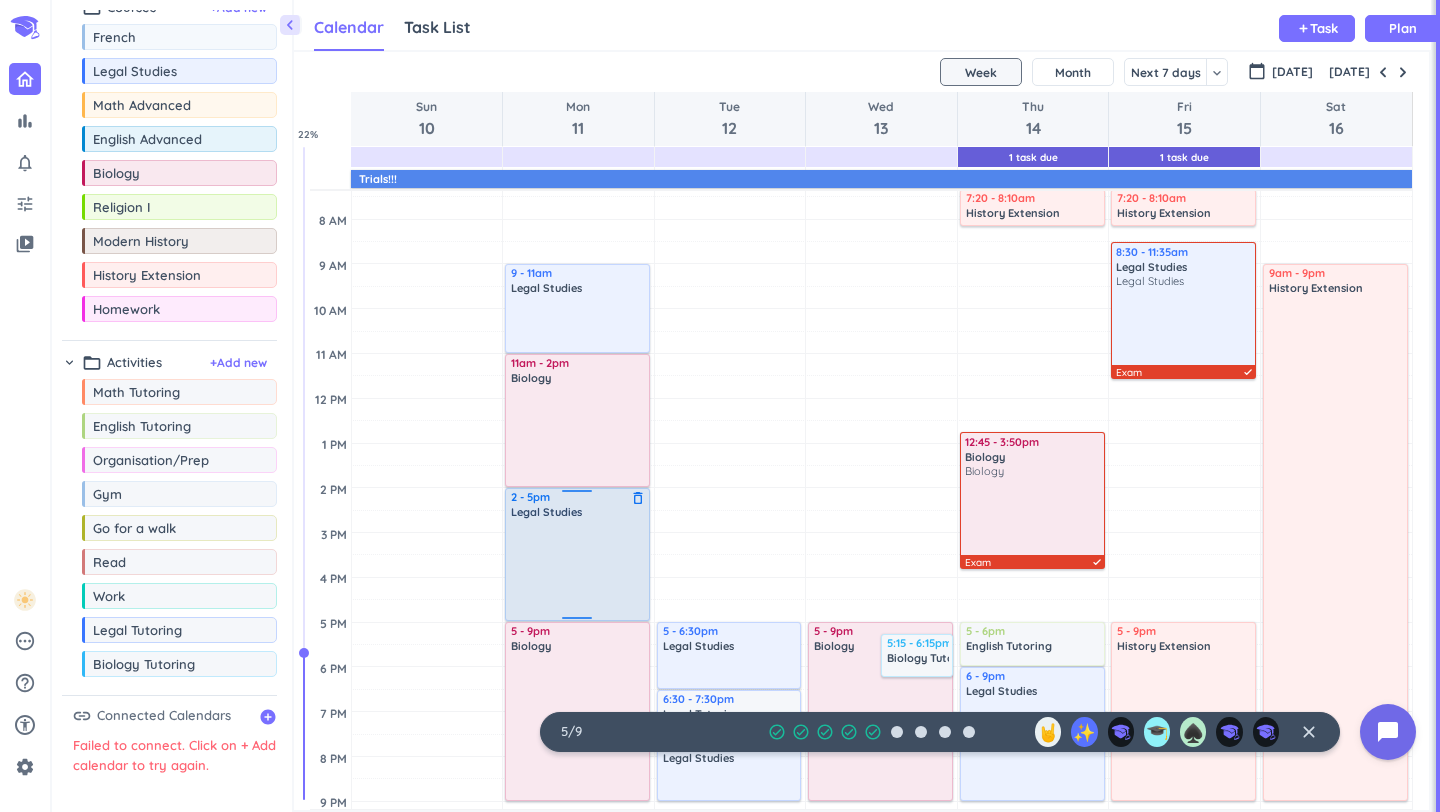scroll, scrollTop: 133, scrollLeft: 0, axis: vertical 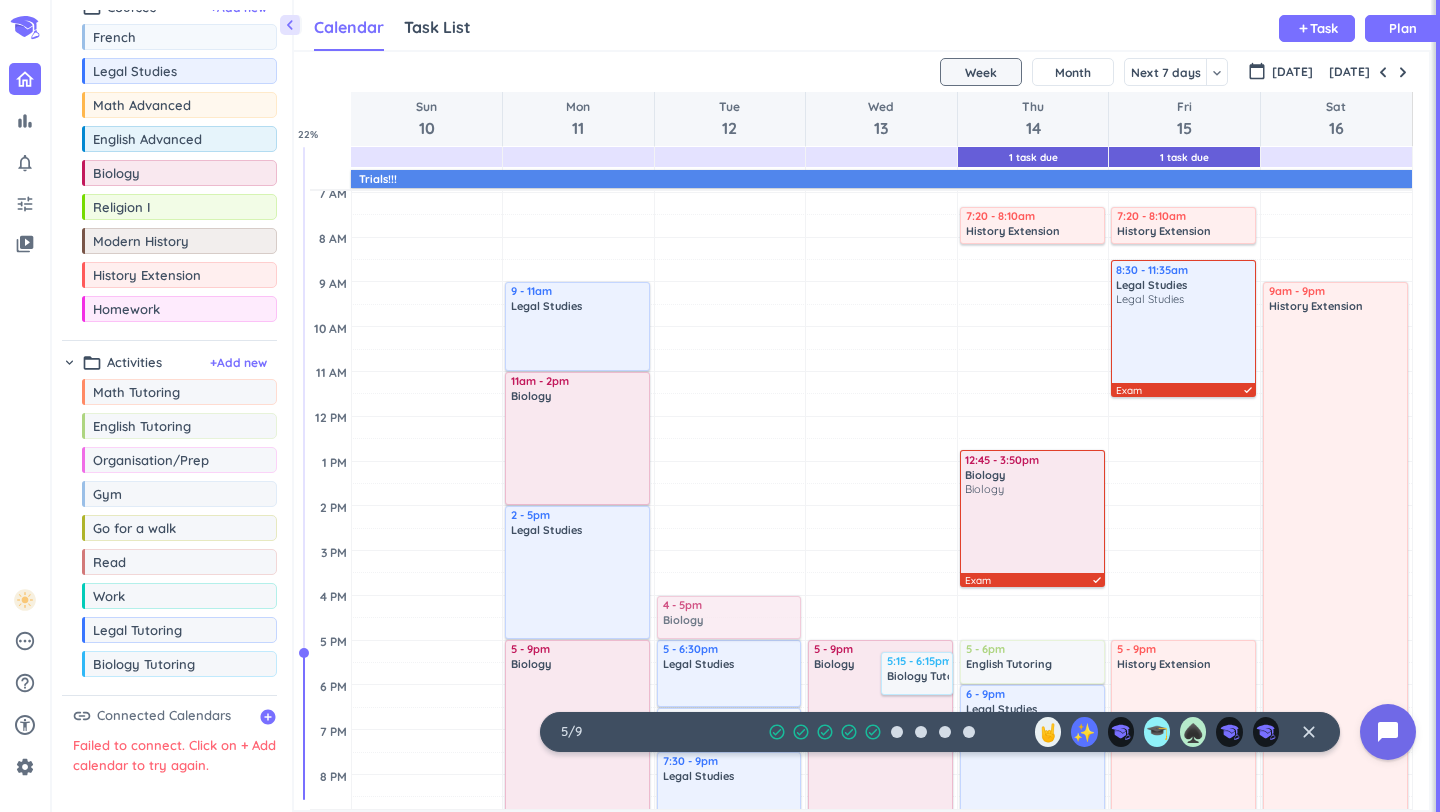drag, startPoint x: 149, startPoint y: 167, endPoint x: 777, endPoint y: 599, distance: 762.23883 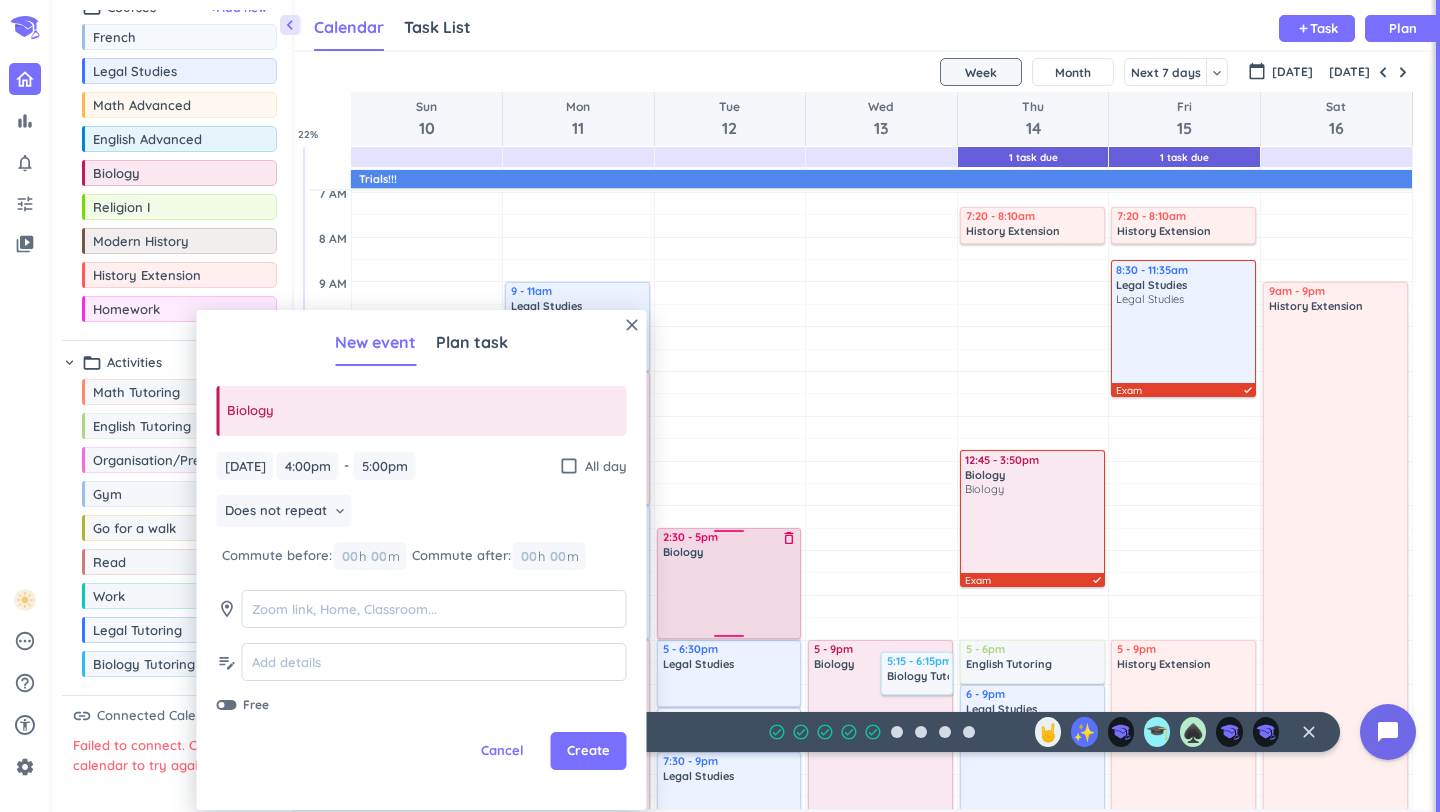 drag, startPoint x: 727, startPoint y: 601, endPoint x: 733, endPoint y: 535, distance: 66.27216 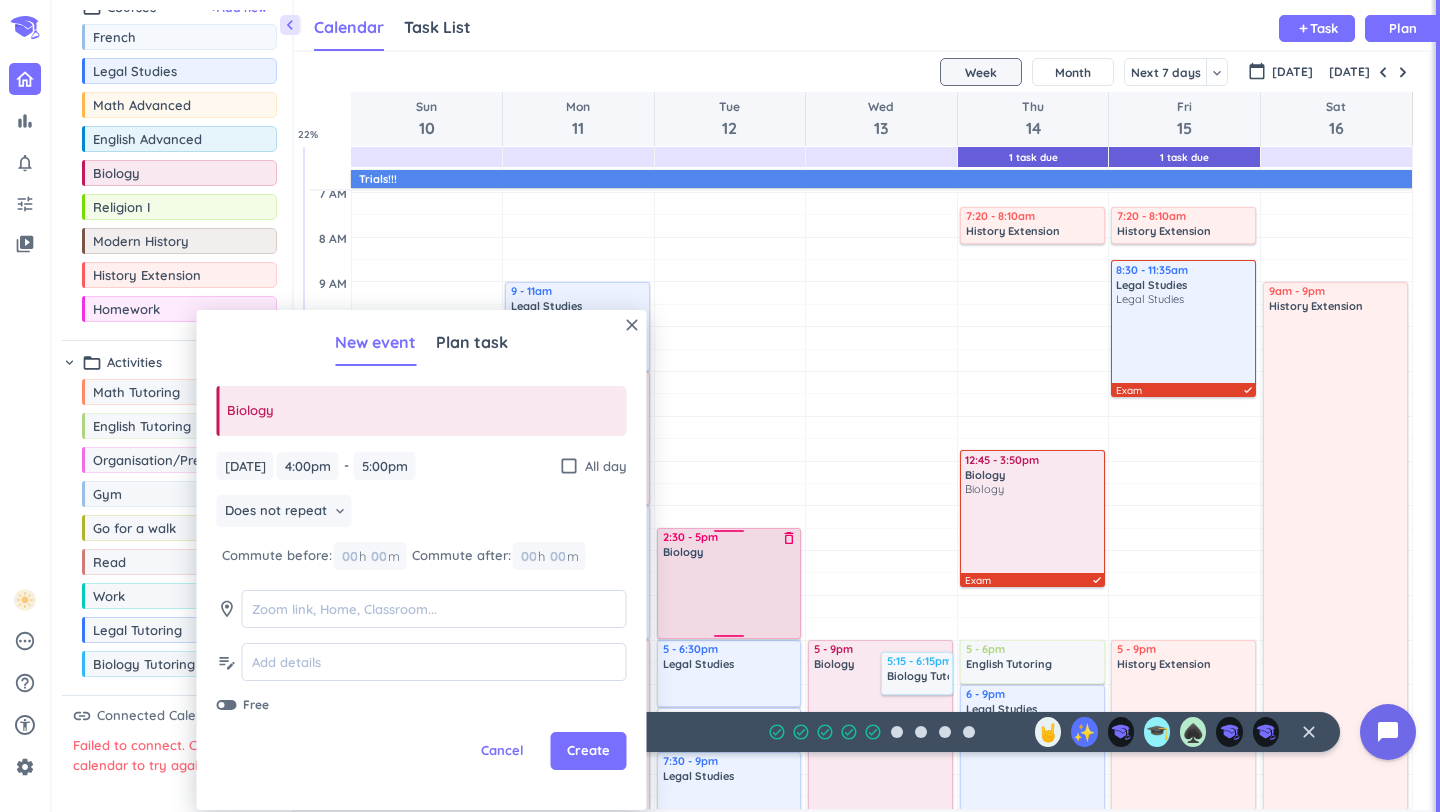 click on "Adjust Awake Time Adjust Awake Time 4 - 5pm Biology delete_outline 5 - 6:30pm Legal Studies  delete_outline 6:30 - 7:30pm Legal Tutoring delete_outline 7:30 - 9pm Legal Studies  delete_outline 2:30 - 5pm Biology delete_outline" at bounding box center [730, 595] 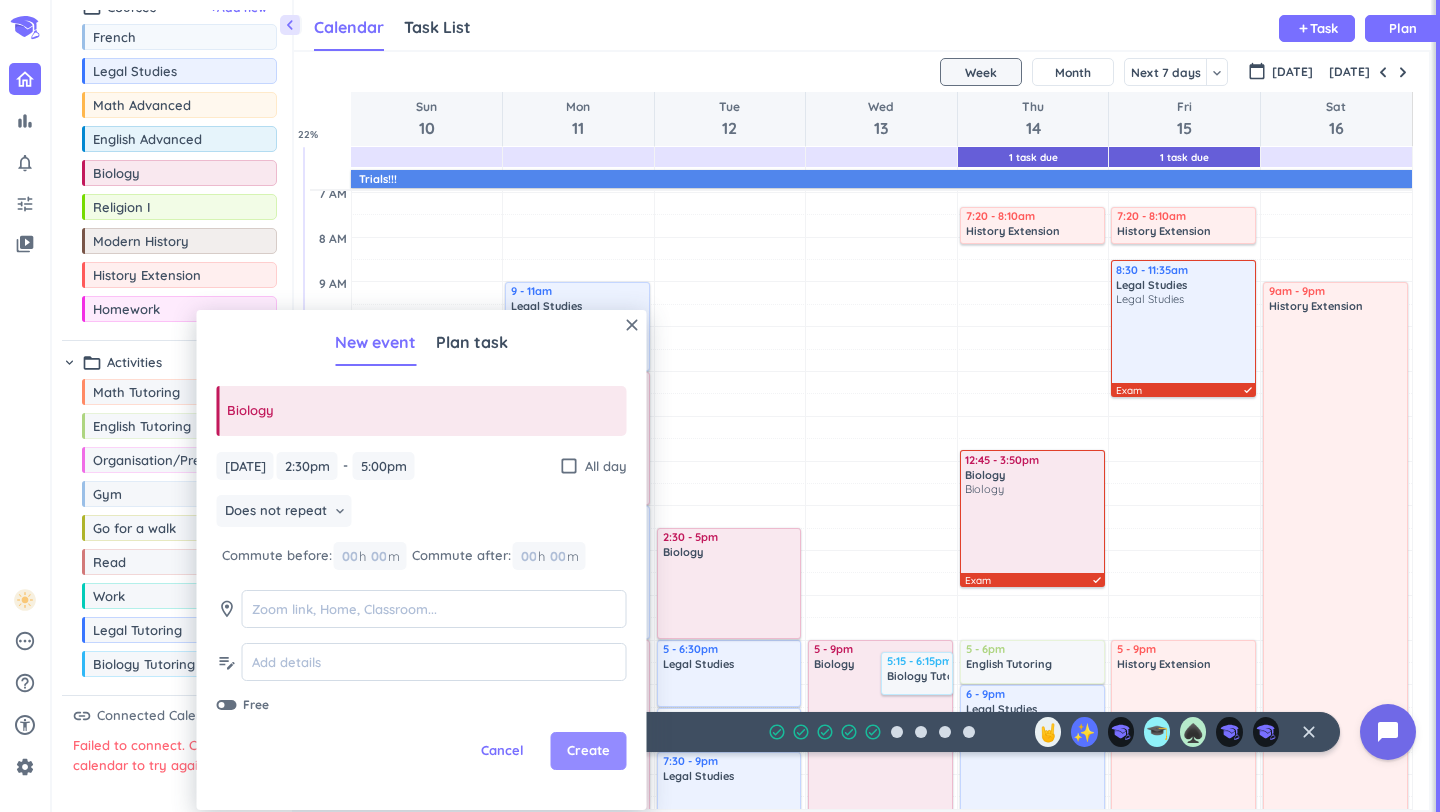 click on "Create" at bounding box center [589, 751] 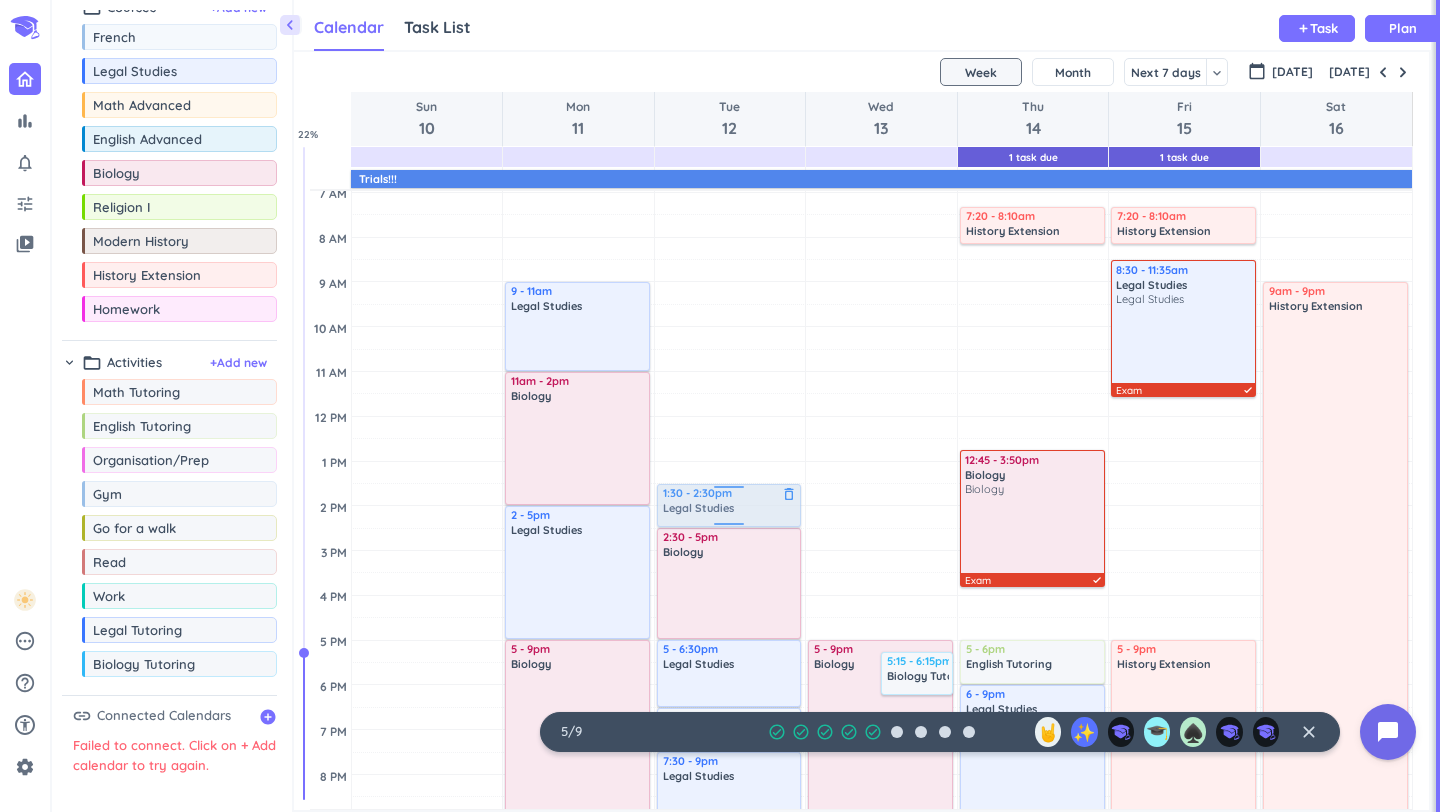 drag, startPoint x: 145, startPoint y: 64, endPoint x: 714, endPoint y: 484, distance: 707.22064 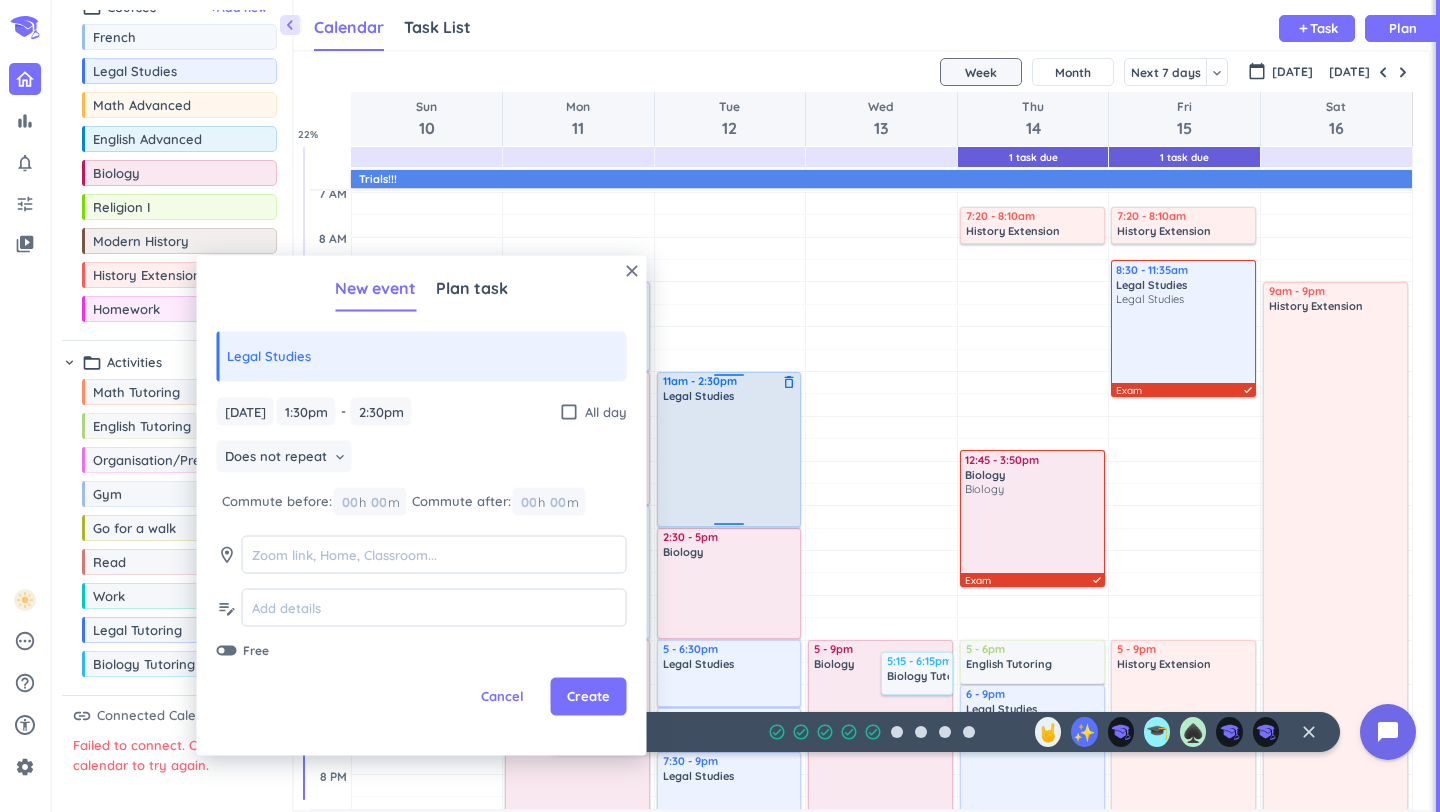 drag, startPoint x: 732, startPoint y: 489, endPoint x: 745, endPoint y: 379, distance: 110.76552 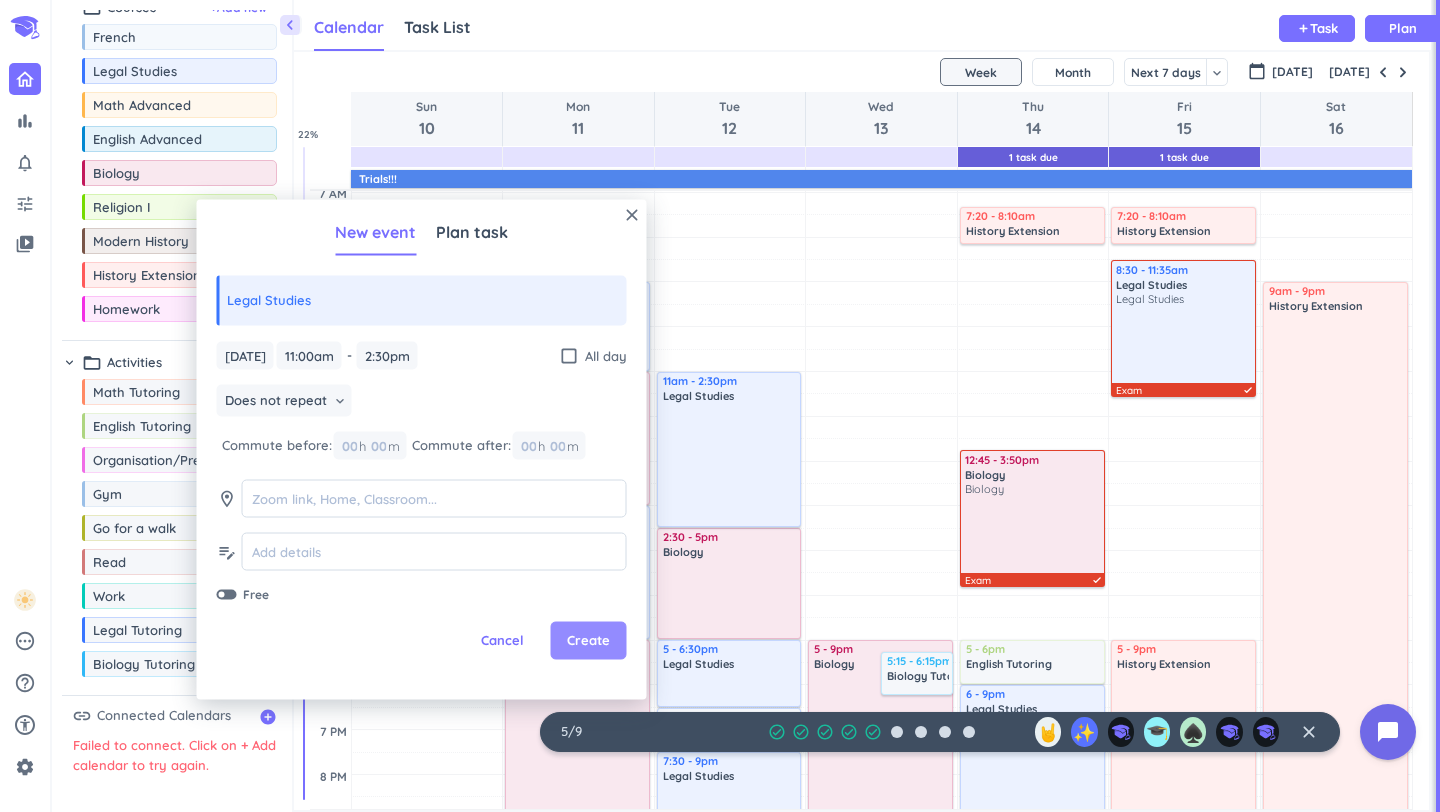 click on "Create" at bounding box center [589, 641] 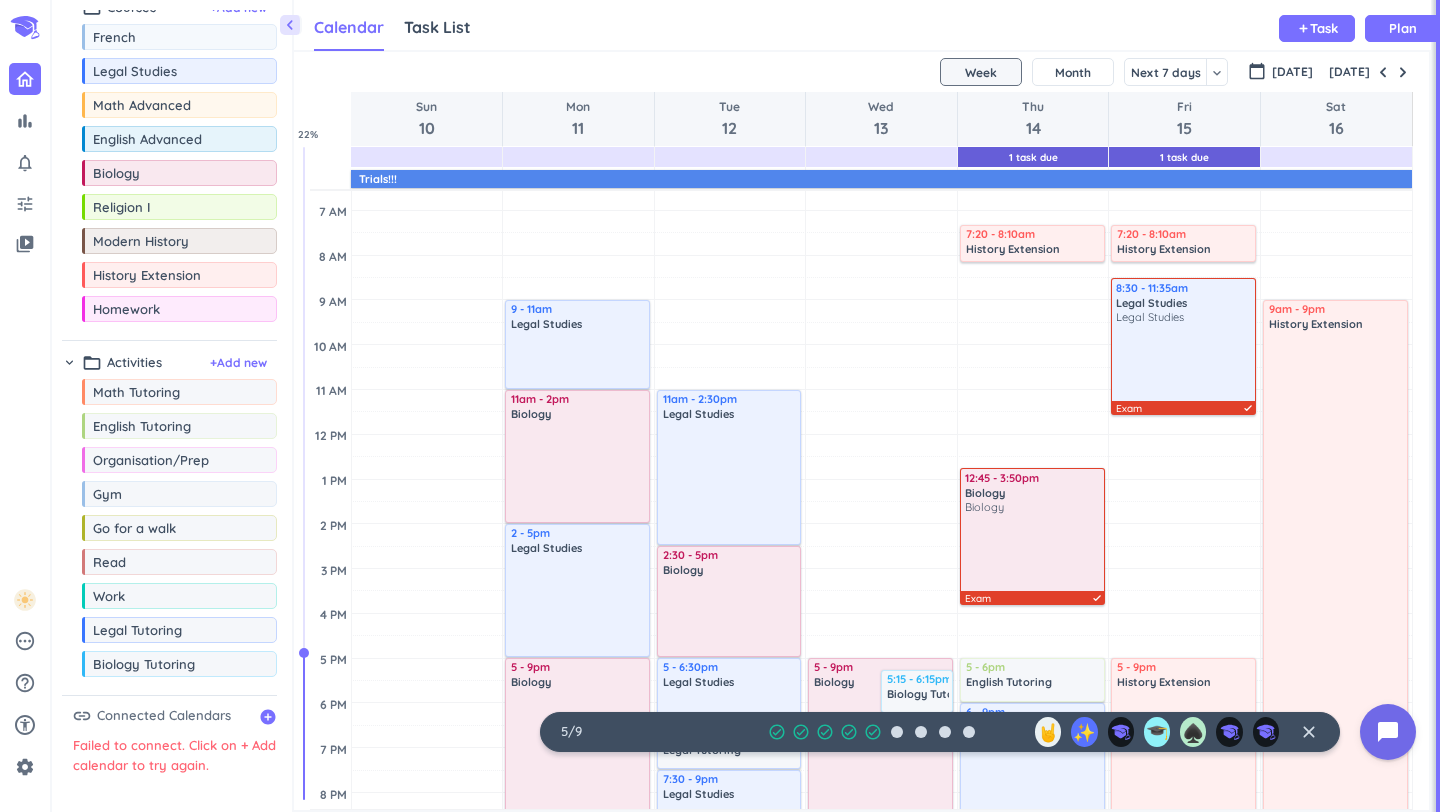 scroll, scrollTop: 105, scrollLeft: 0, axis: vertical 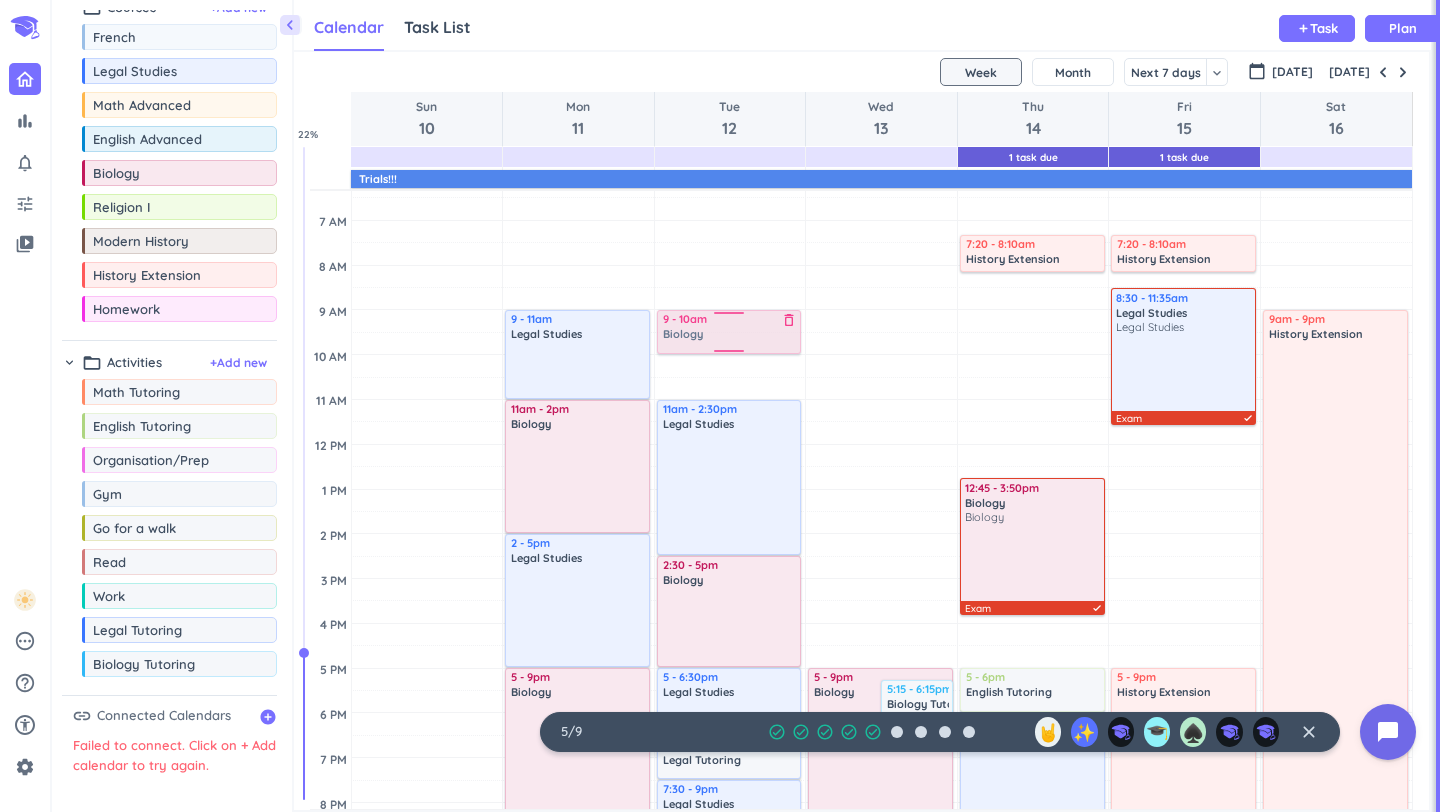 drag, startPoint x: 137, startPoint y: 171, endPoint x: 785, endPoint y: 311, distance: 662.951 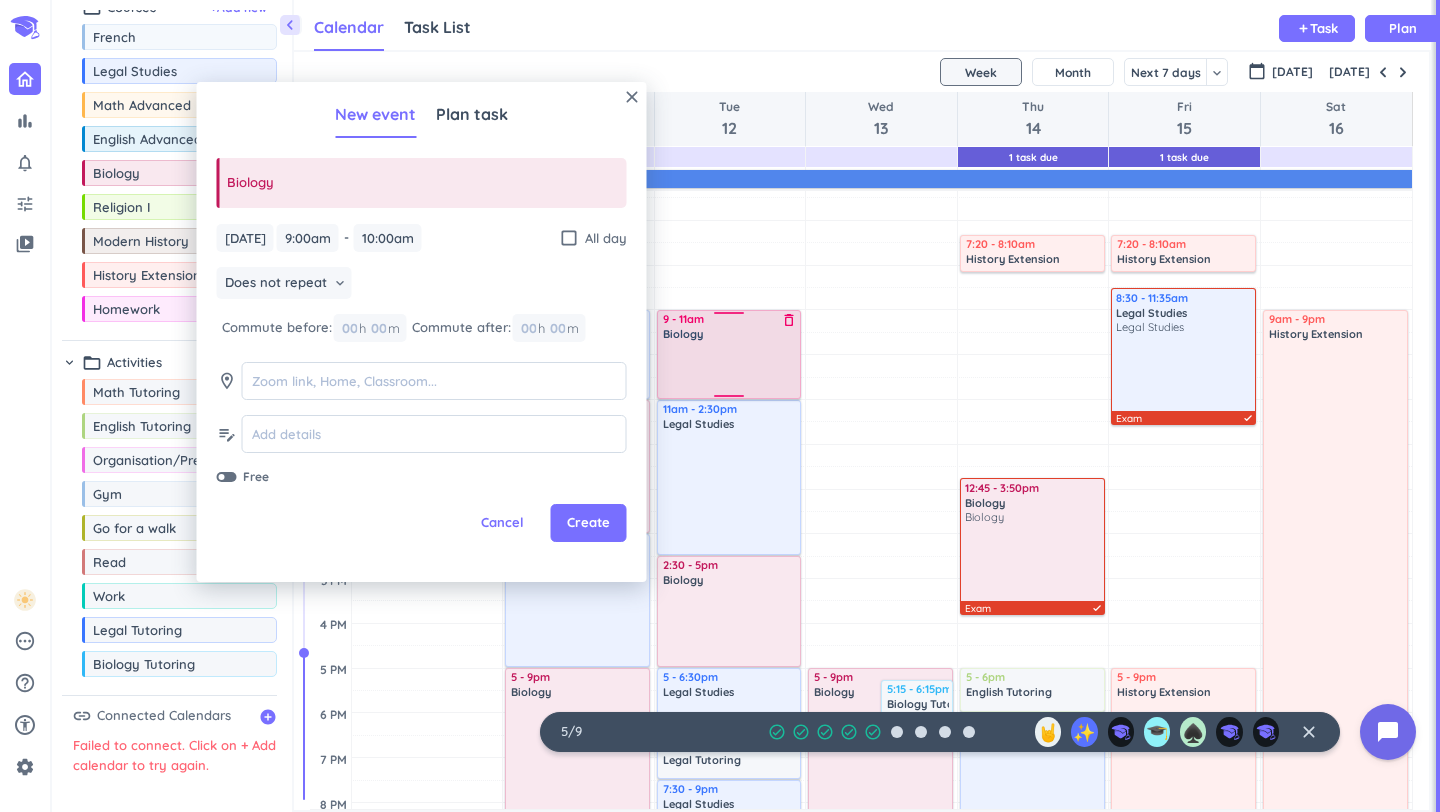 drag, startPoint x: 730, startPoint y: 354, endPoint x: 732, endPoint y: 396, distance: 42.047592 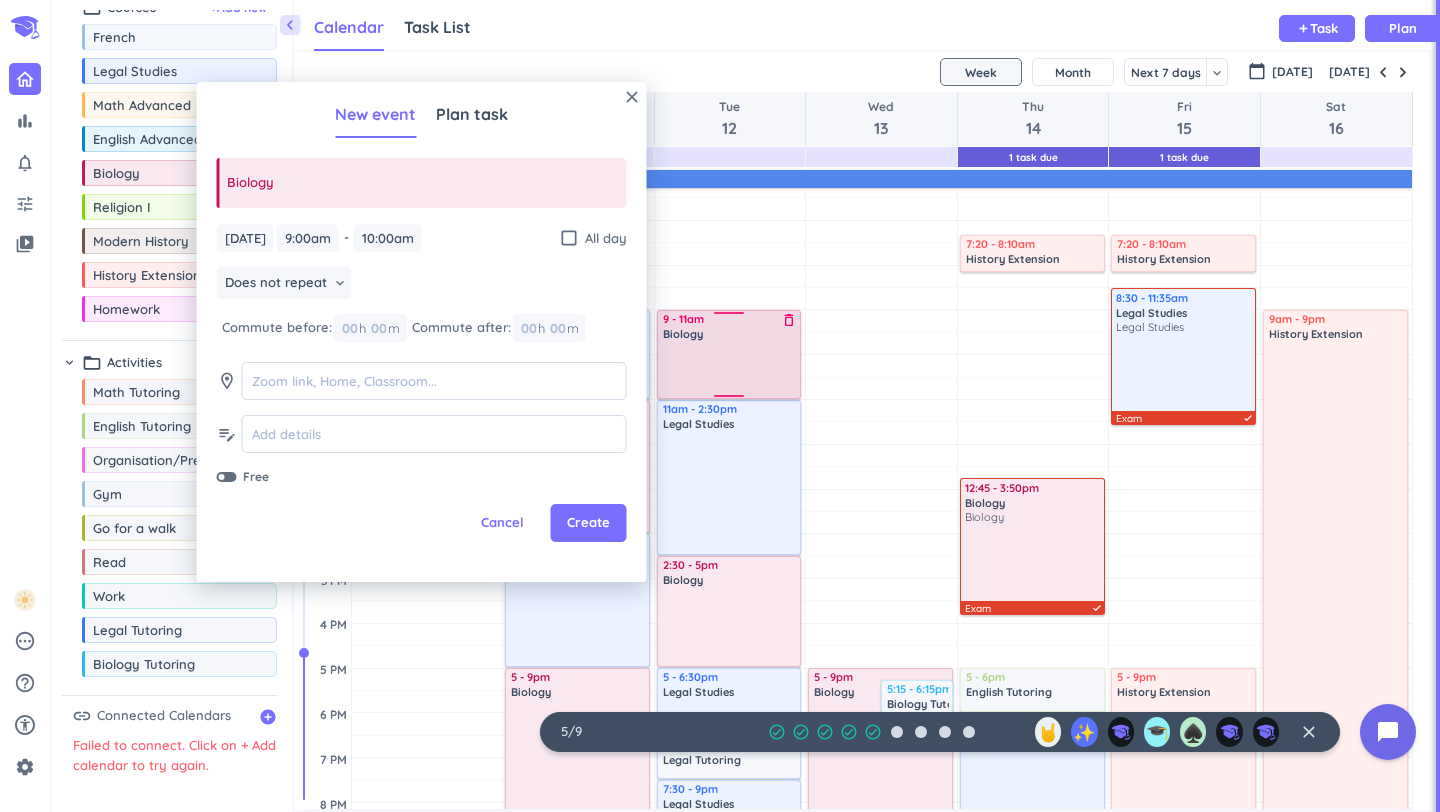 click on "Adjust Awake Time Adjust Awake Time 9 - 10am Biology delete_outline 11am - 2:30pm Legal Studies  delete_outline 2:30 - 5pm Biology delete_outline 5 - 6:30pm Legal Studies  delete_outline 6:30 - 7:30pm Legal Tutoring delete_outline 7:30 - 9pm Legal Studies  delete_outline 9 - 11am Biology delete_outline" at bounding box center (730, 623) 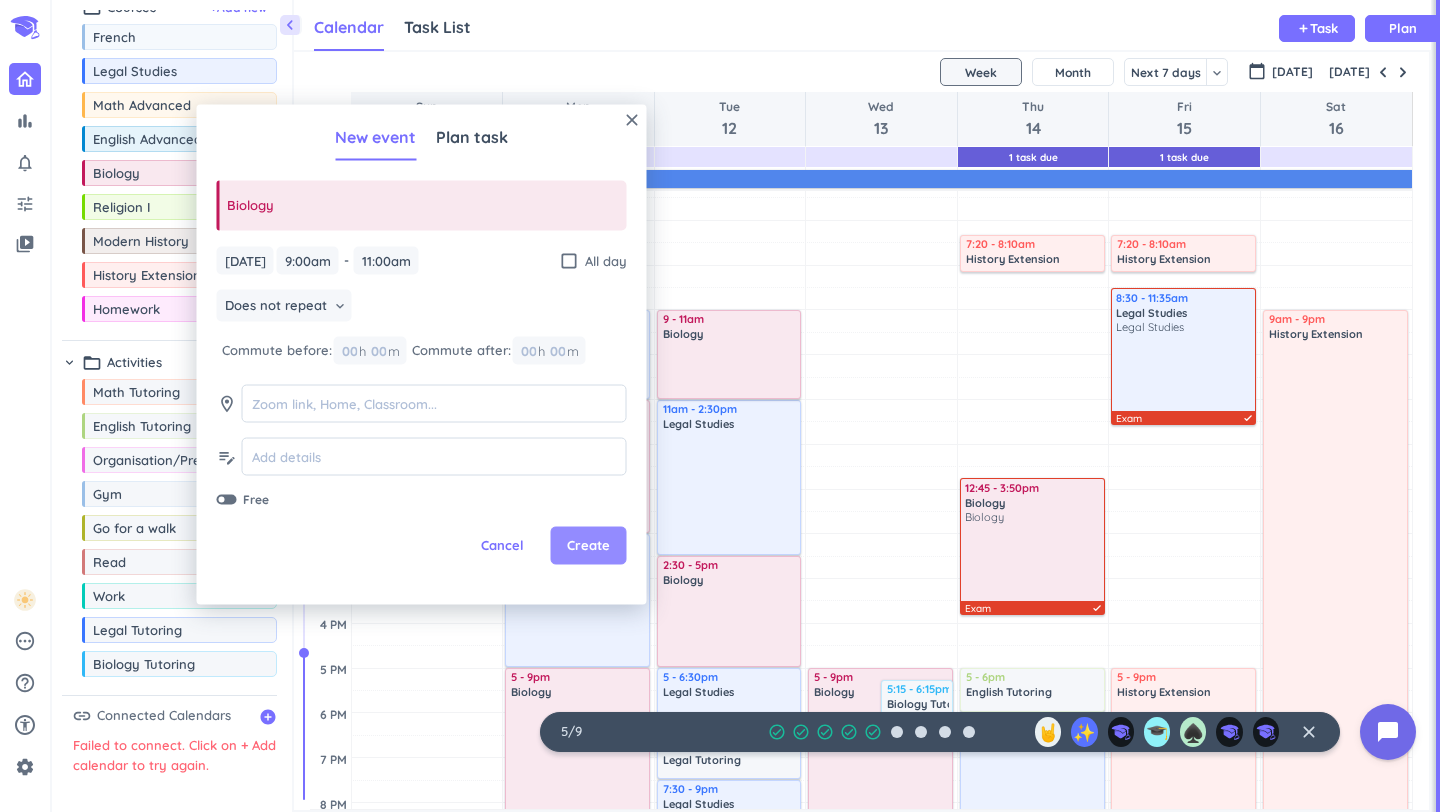 click on "Create" at bounding box center (588, 546) 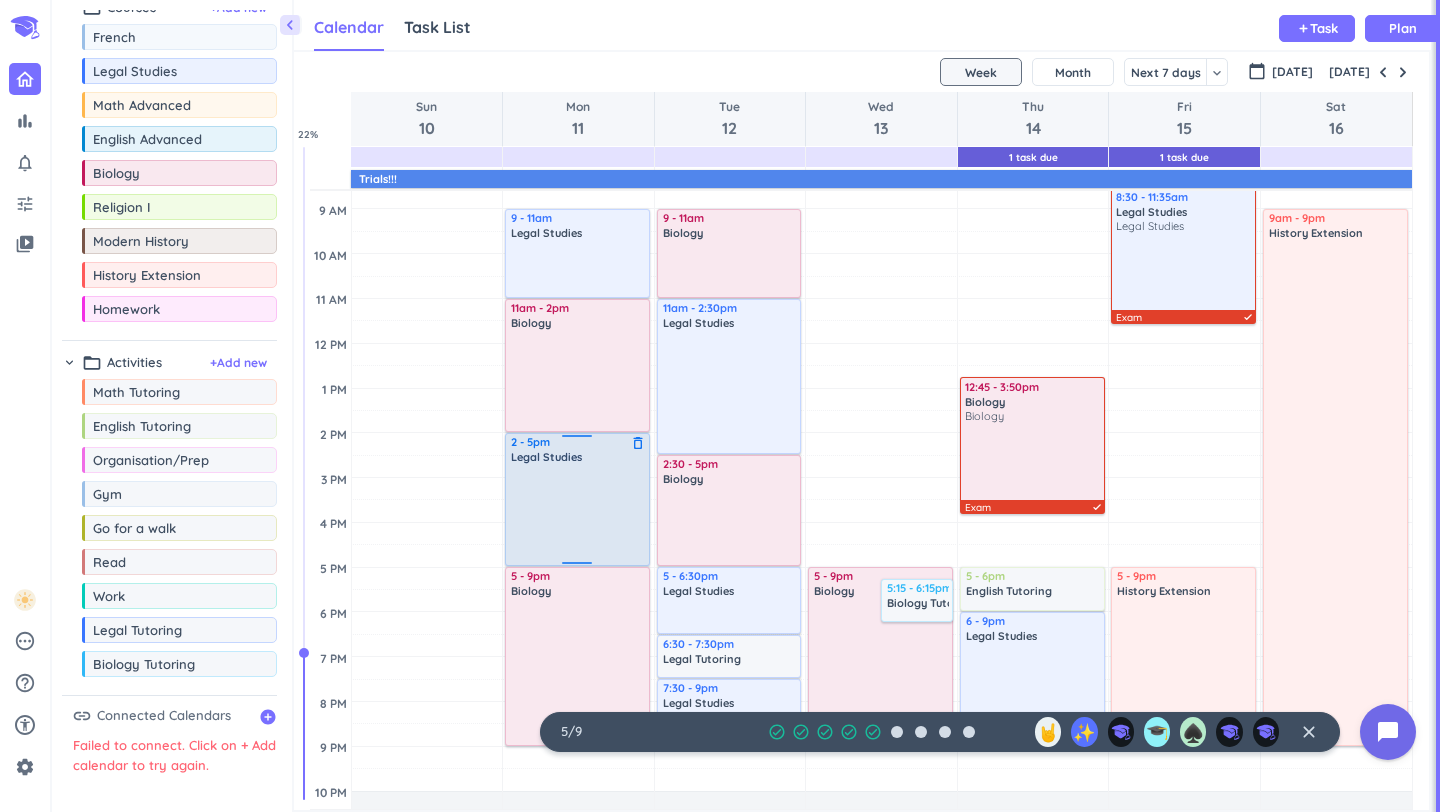 scroll, scrollTop: 173, scrollLeft: 0, axis: vertical 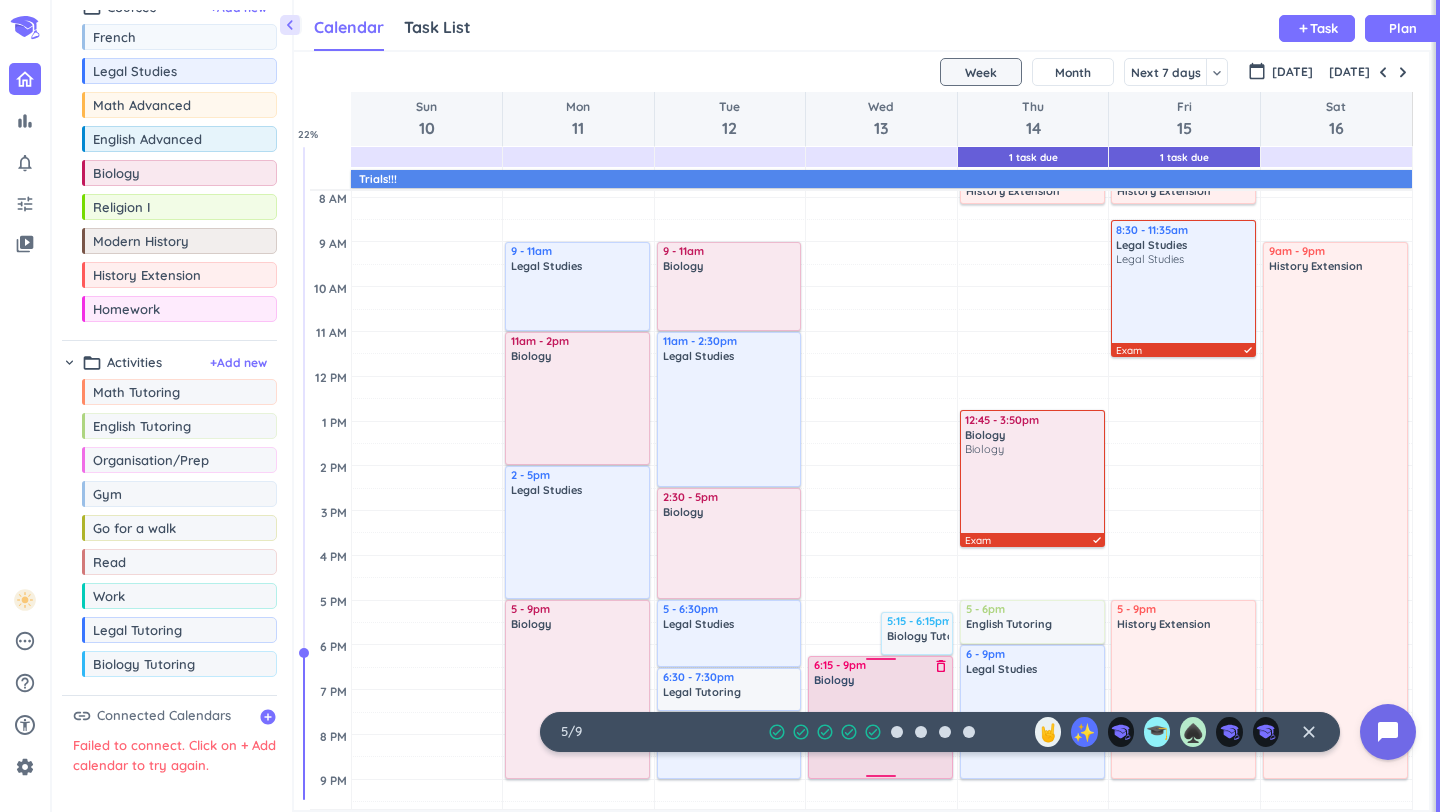 drag, startPoint x: 877, startPoint y: 604, endPoint x: 879, endPoint y: 659, distance: 55.03635 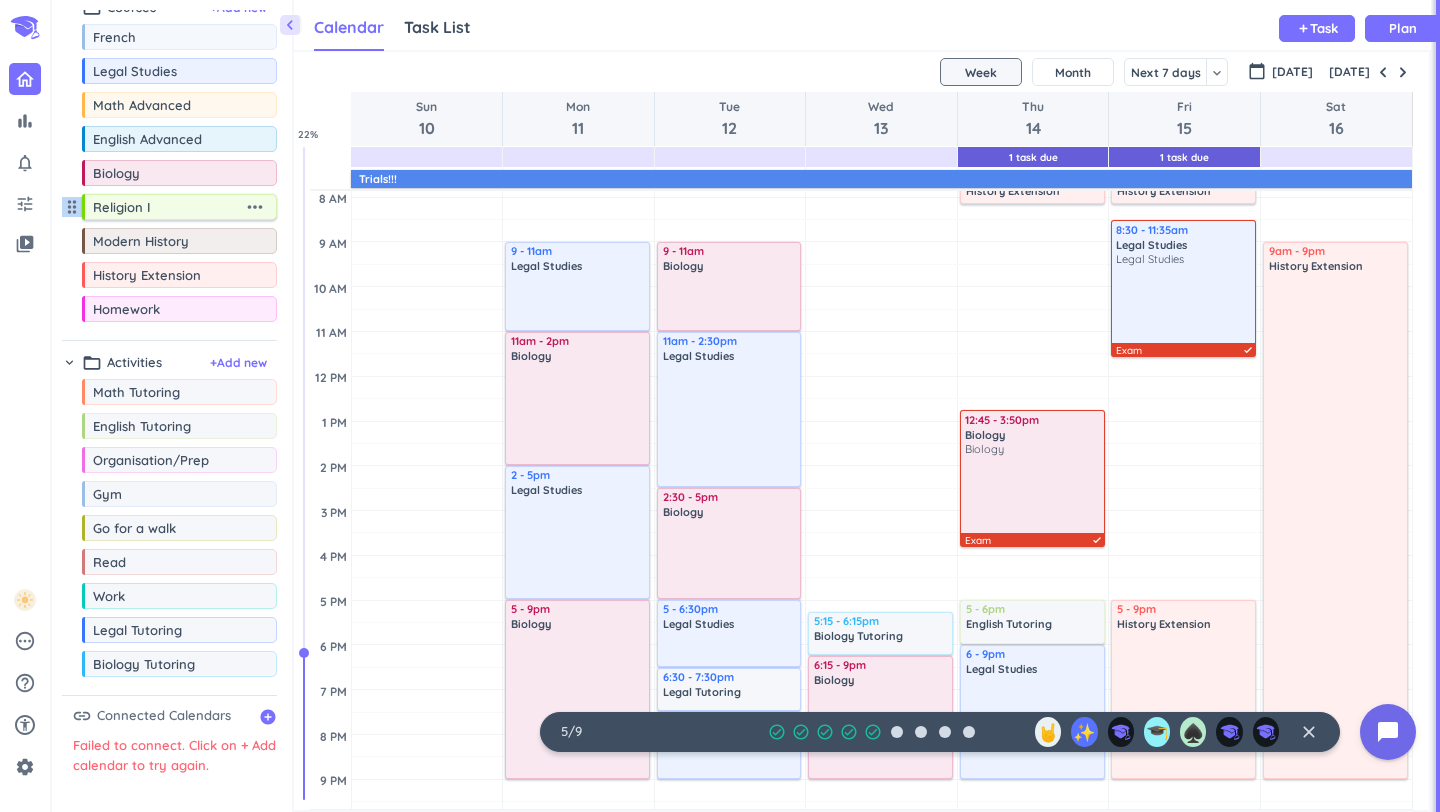 drag, startPoint x: 137, startPoint y: 179, endPoint x: 143, endPoint y: 188, distance: 10.816654 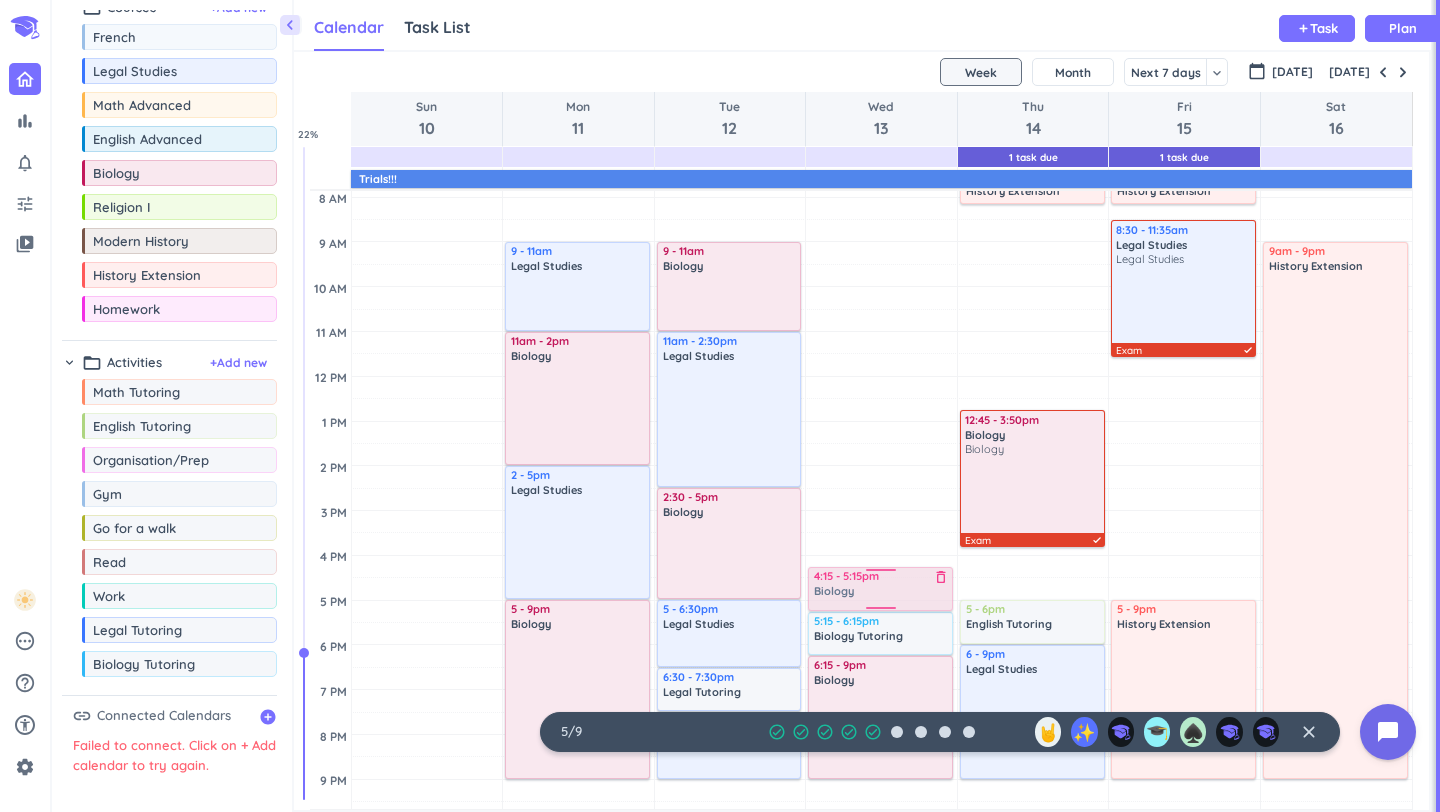 drag, startPoint x: 148, startPoint y: 175, endPoint x: 921, endPoint y: 568, distance: 867.1666 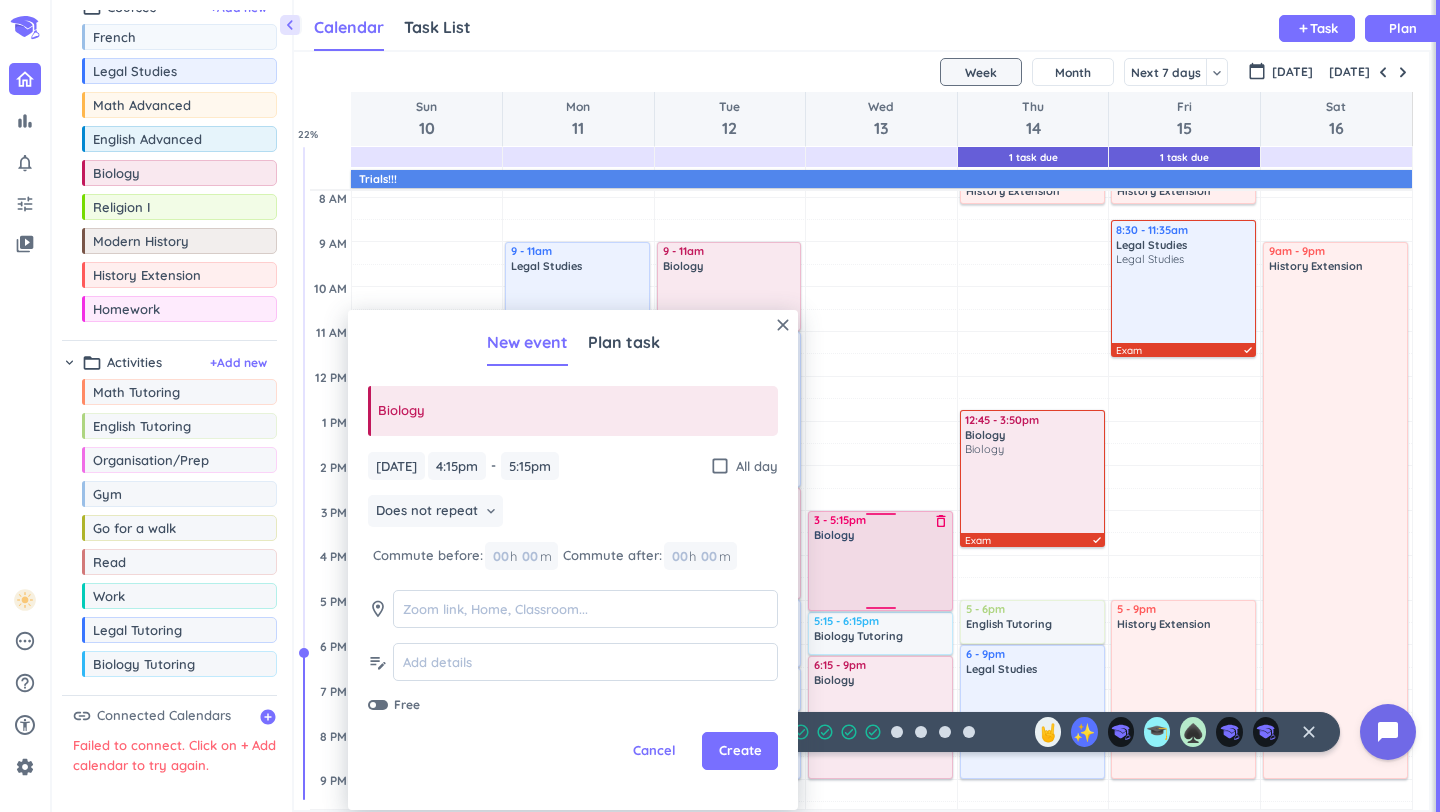 drag, startPoint x: 877, startPoint y: 573, endPoint x: 879, endPoint y: 515, distance: 58.034473 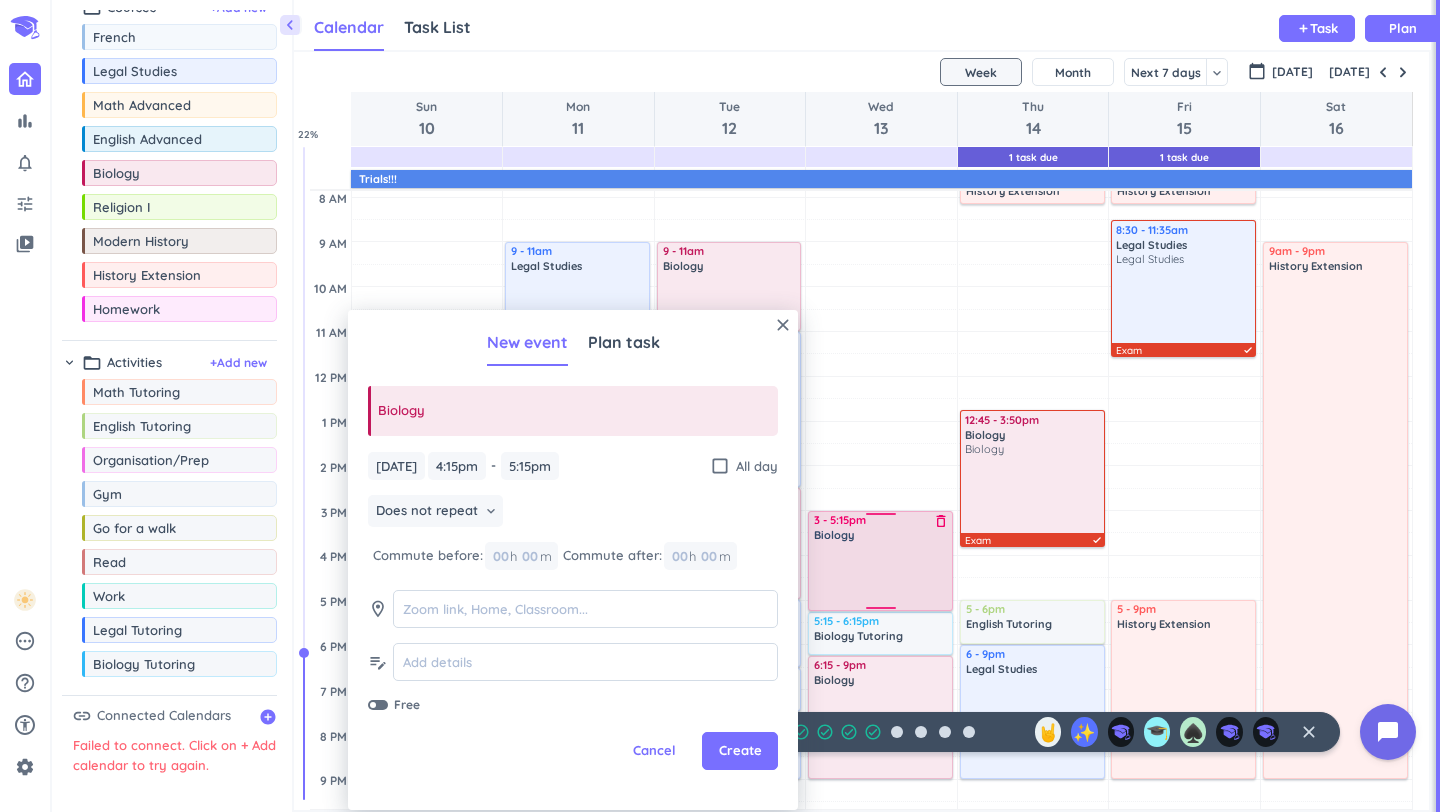 click on "Adjust Awake Time Adjust Awake Time 4:15 - 5:15pm Biology delete_outline 5:15 - 6:15pm Biology Tutoring delete_outline 6:15 - 9pm Biology delete_outline 3 - 5:15pm Biology delete_outline" at bounding box center (881, 555) 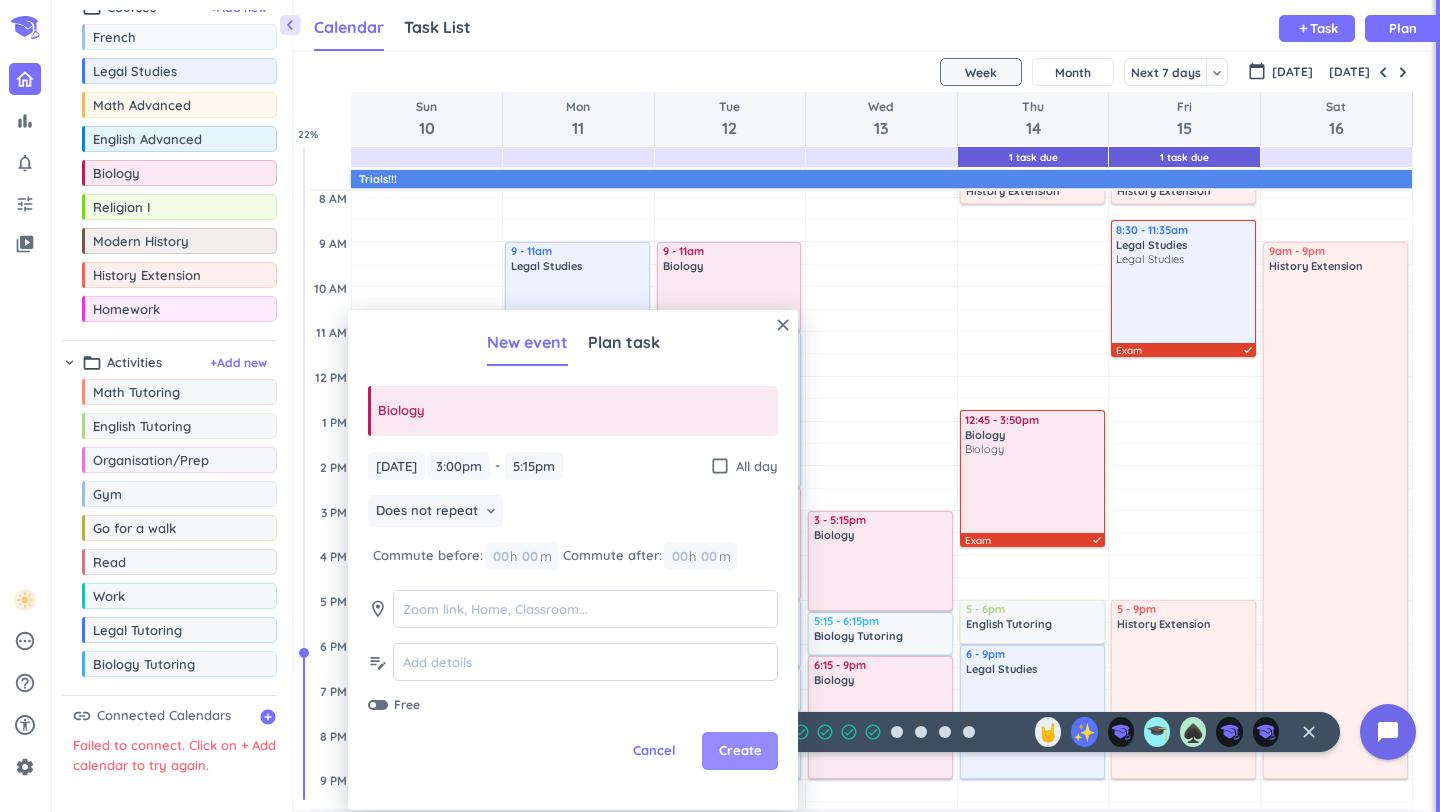click on "Create" at bounding box center [740, 751] 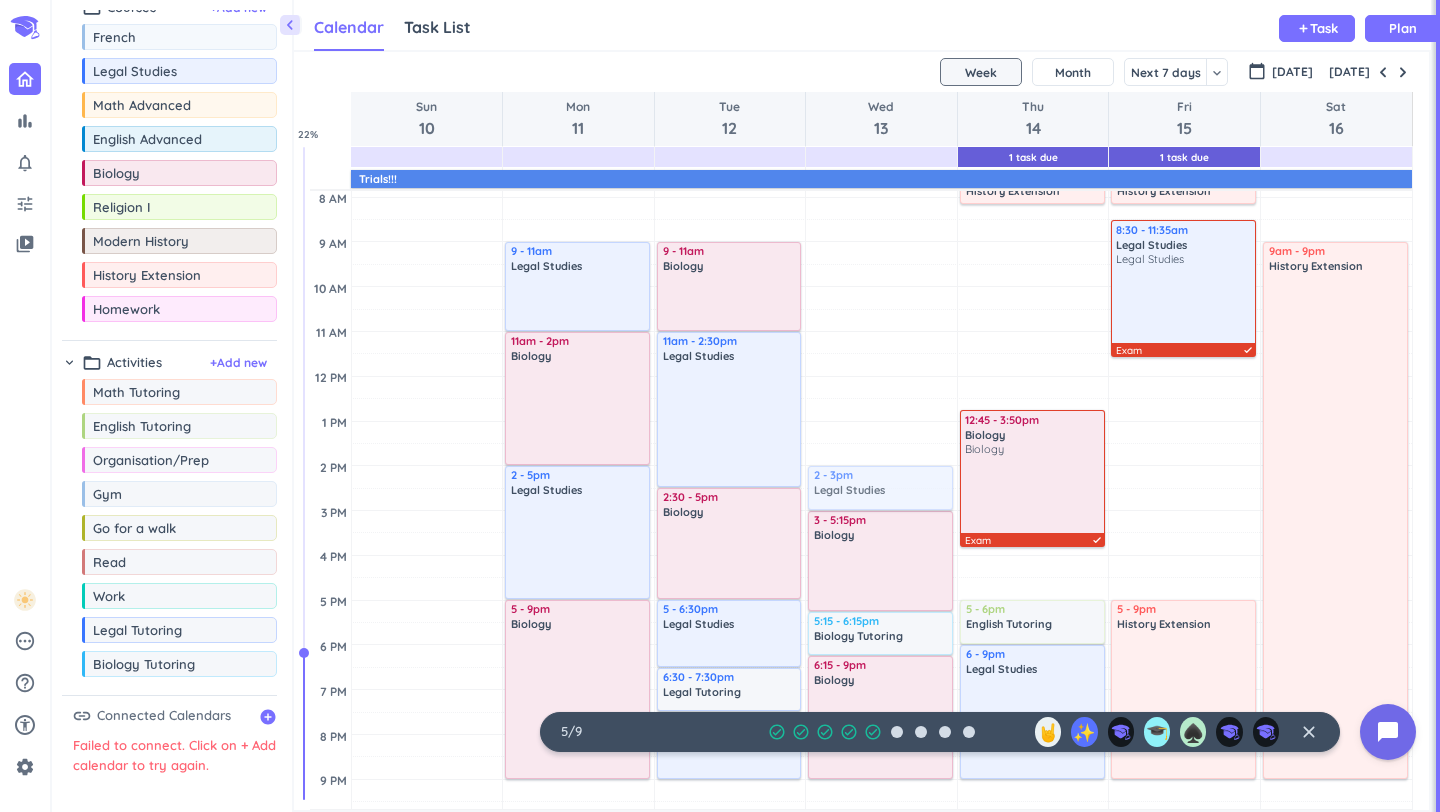 drag, startPoint x: 148, startPoint y: 65, endPoint x: 879, endPoint y: 469, distance: 835.21075 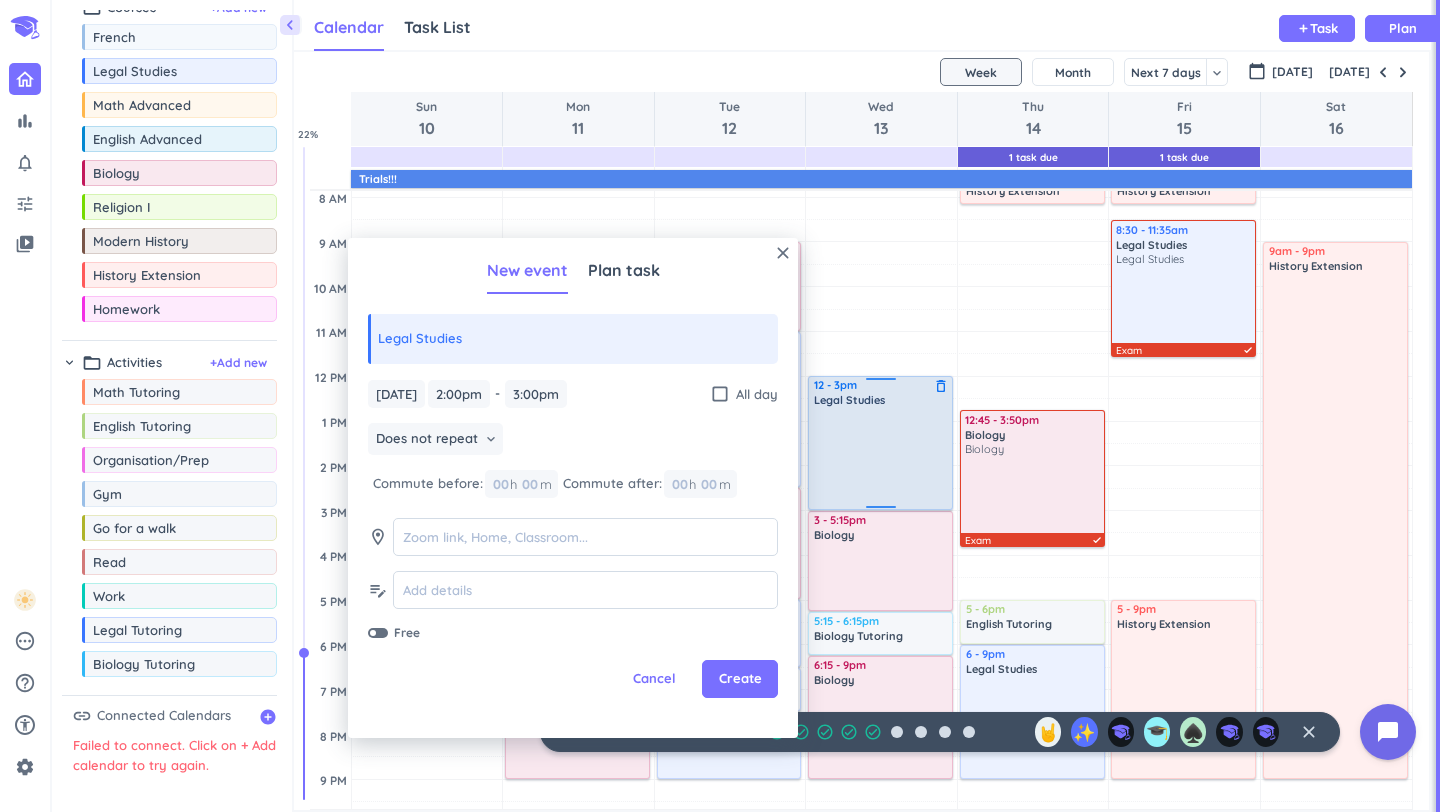 drag, startPoint x: 879, startPoint y: 469, endPoint x: 877, endPoint y: 377, distance: 92.021736 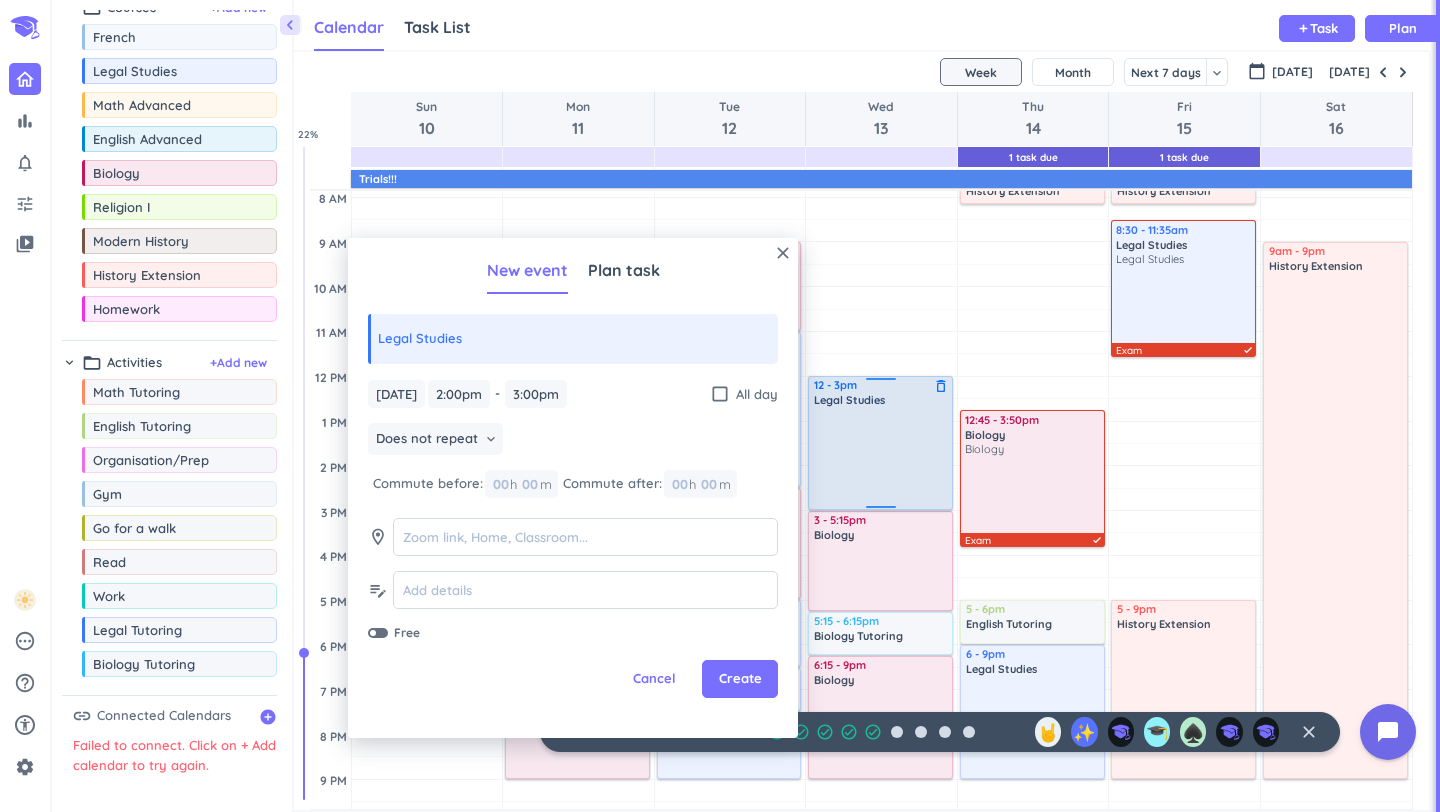 click on "Adjust Awake Time Adjust Awake Time 2 - 3pm Legal Studies  delete_outline 3 - 5:15pm Biology delete_outline 5:15 - 6:15pm Biology Tutoring delete_outline 6:15 - 9pm Biology delete_outline 12 - 3pm Legal Studies  delete_outline" at bounding box center (881, 555) 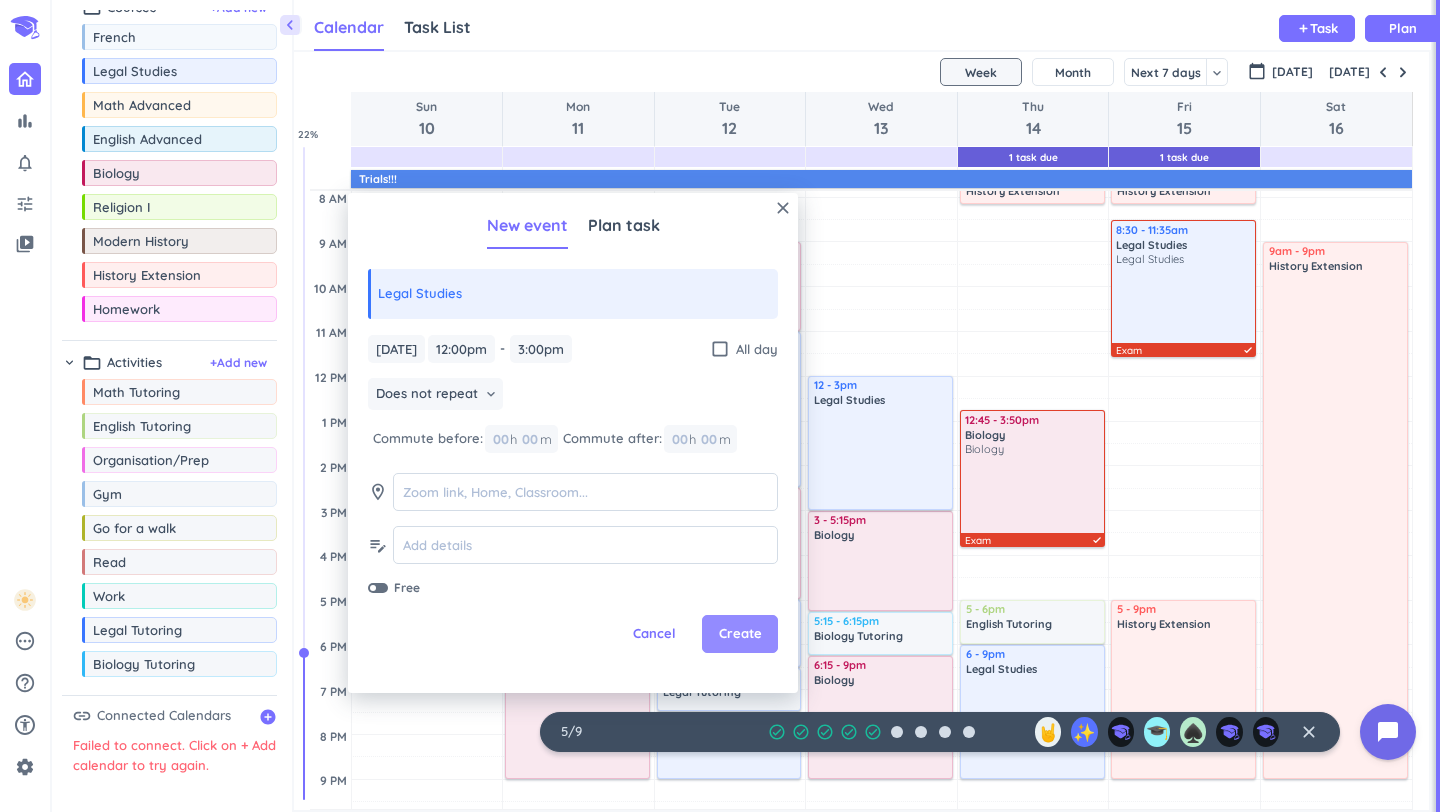 click on "Create" at bounding box center (740, 634) 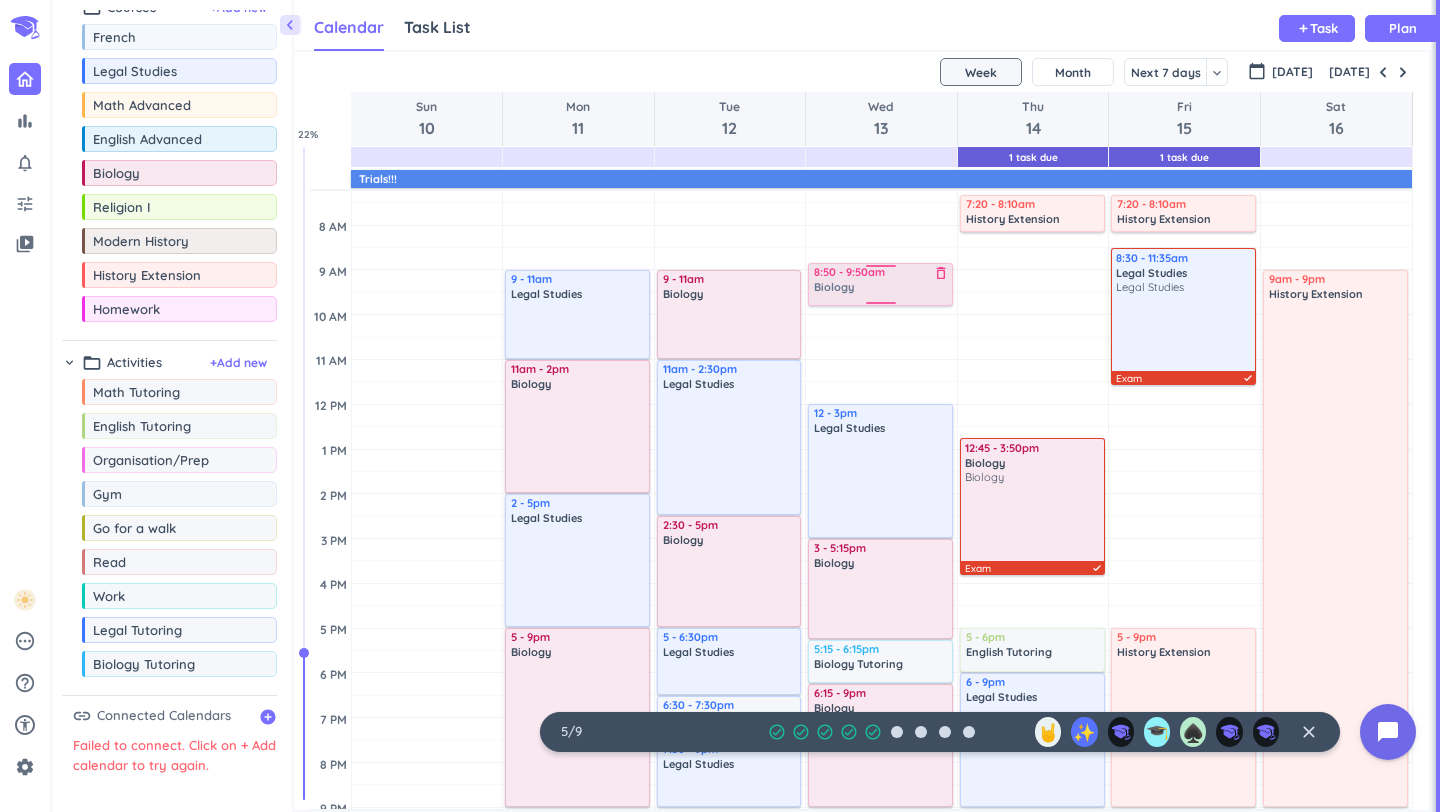 scroll, scrollTop: 145, scrollLeft: 0, axis: vertical 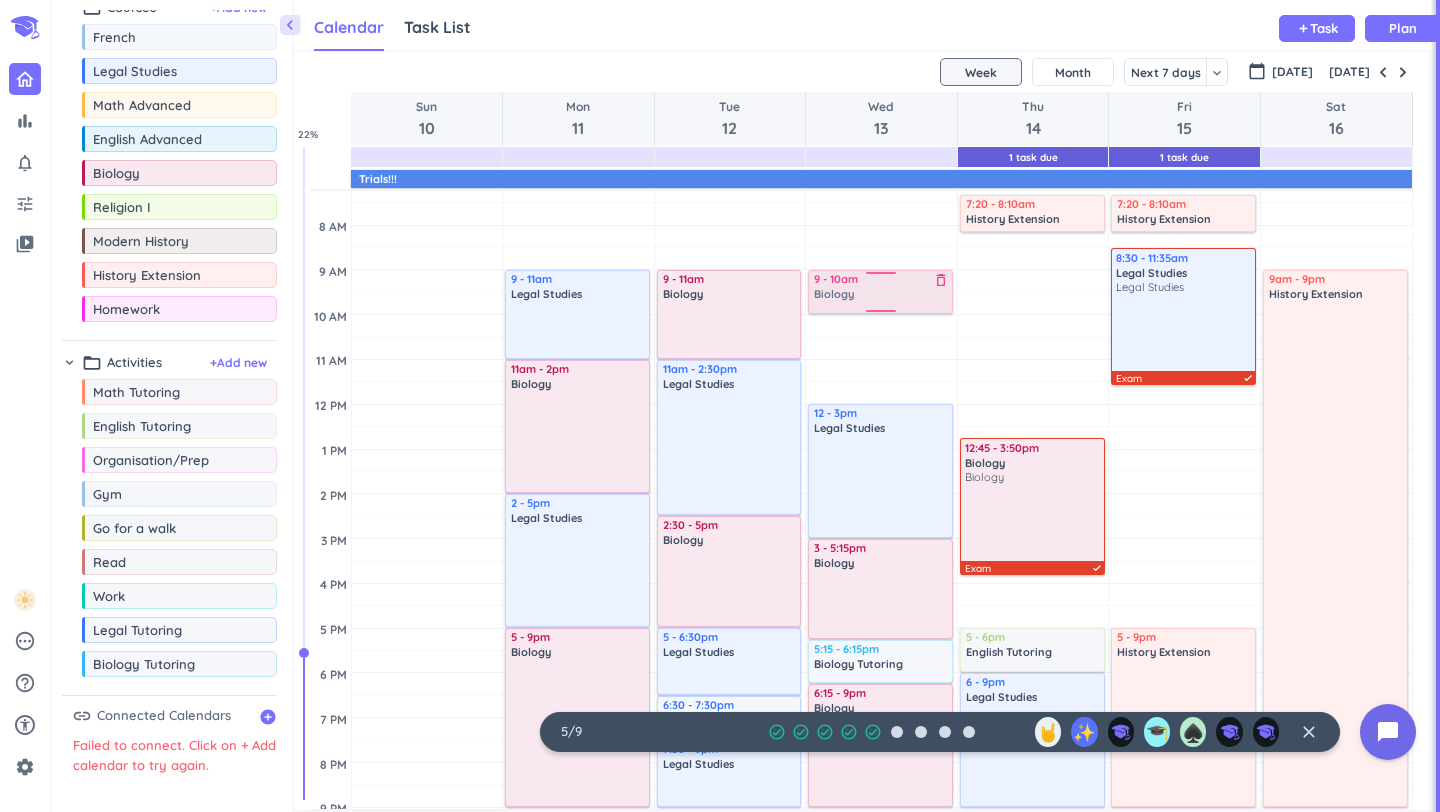 drag, startPoint x: 172, startPoint y: 166, endPoint x: 912, endPoint y: 272, distance: 747.55334 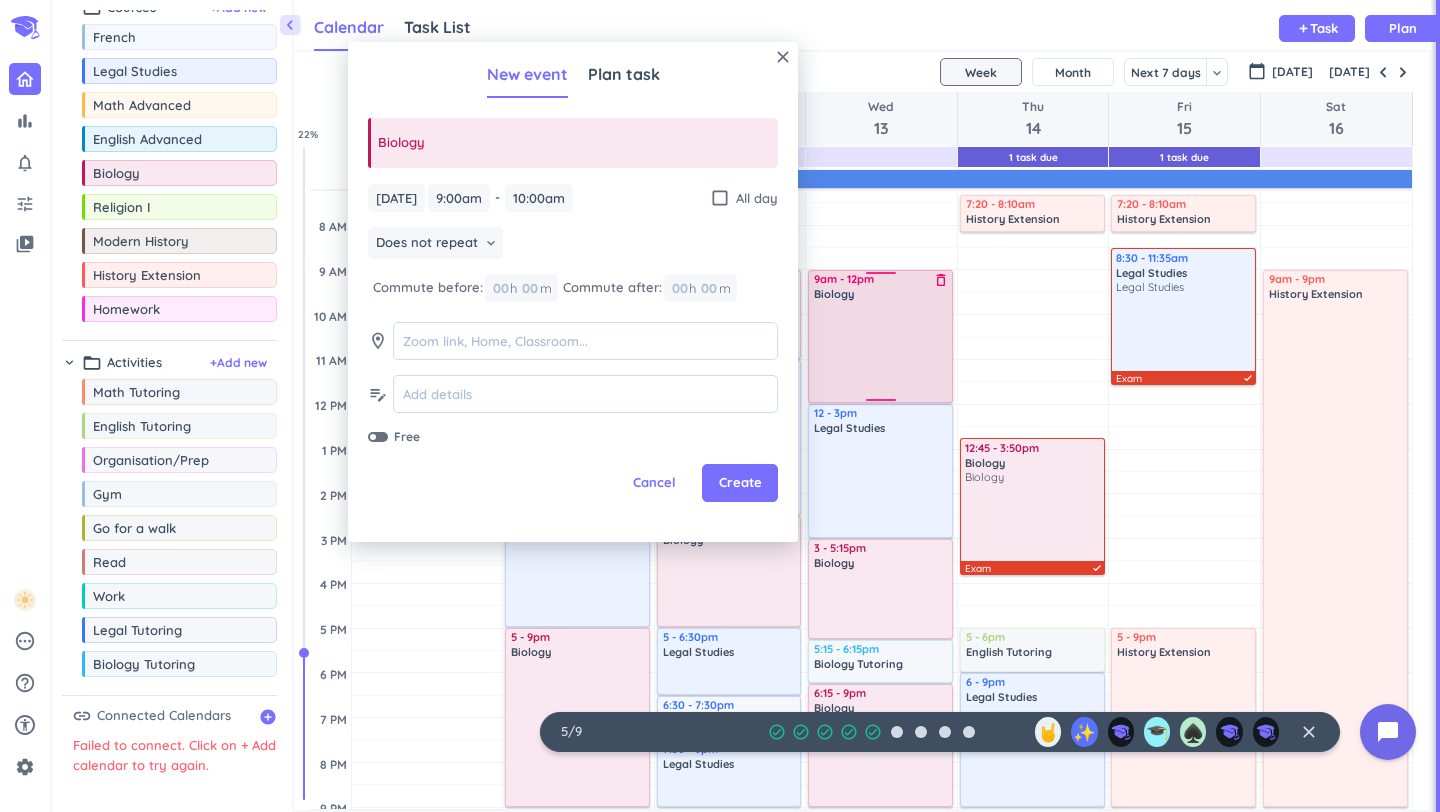 drag, startPoint x: 873, startPoint y: 313, endPoint x: 884, endPoint y: 403, distance: 90.66973 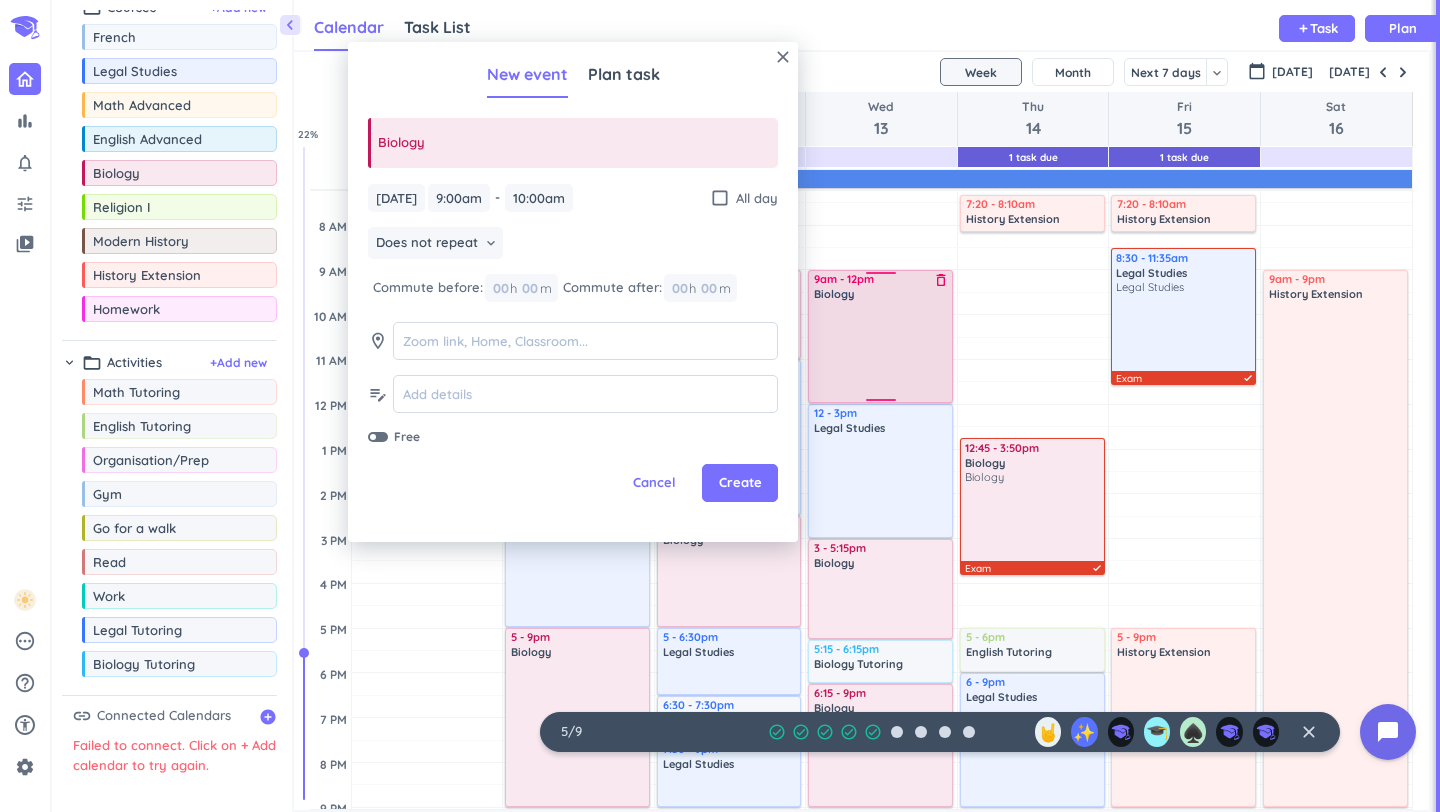 click on "Adjust Awake Time Adjust Awake Time 9 - 10am Biology delete_outline 12 - 3pm Legal Studies  delete_outline 3 - 5:15pm Biology delete_outline 5:15 - 6:15pm Biology Tutoring delete_outline 6:15 - 9pm Biology delete_outline 9am - 12pm Biology delete_outline" at bounding box center [881, 583] 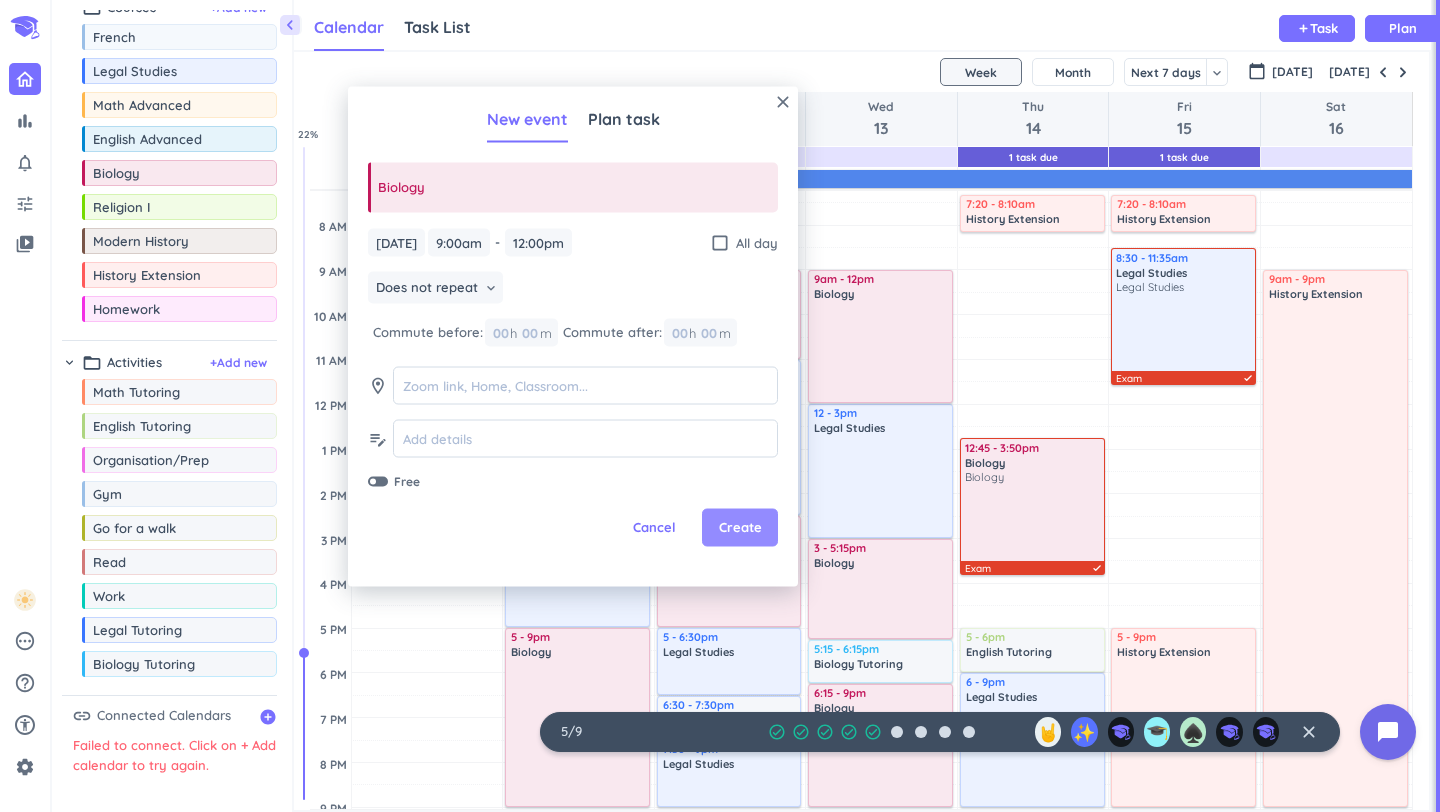 click on "Create" at bounding box center (740, 528) 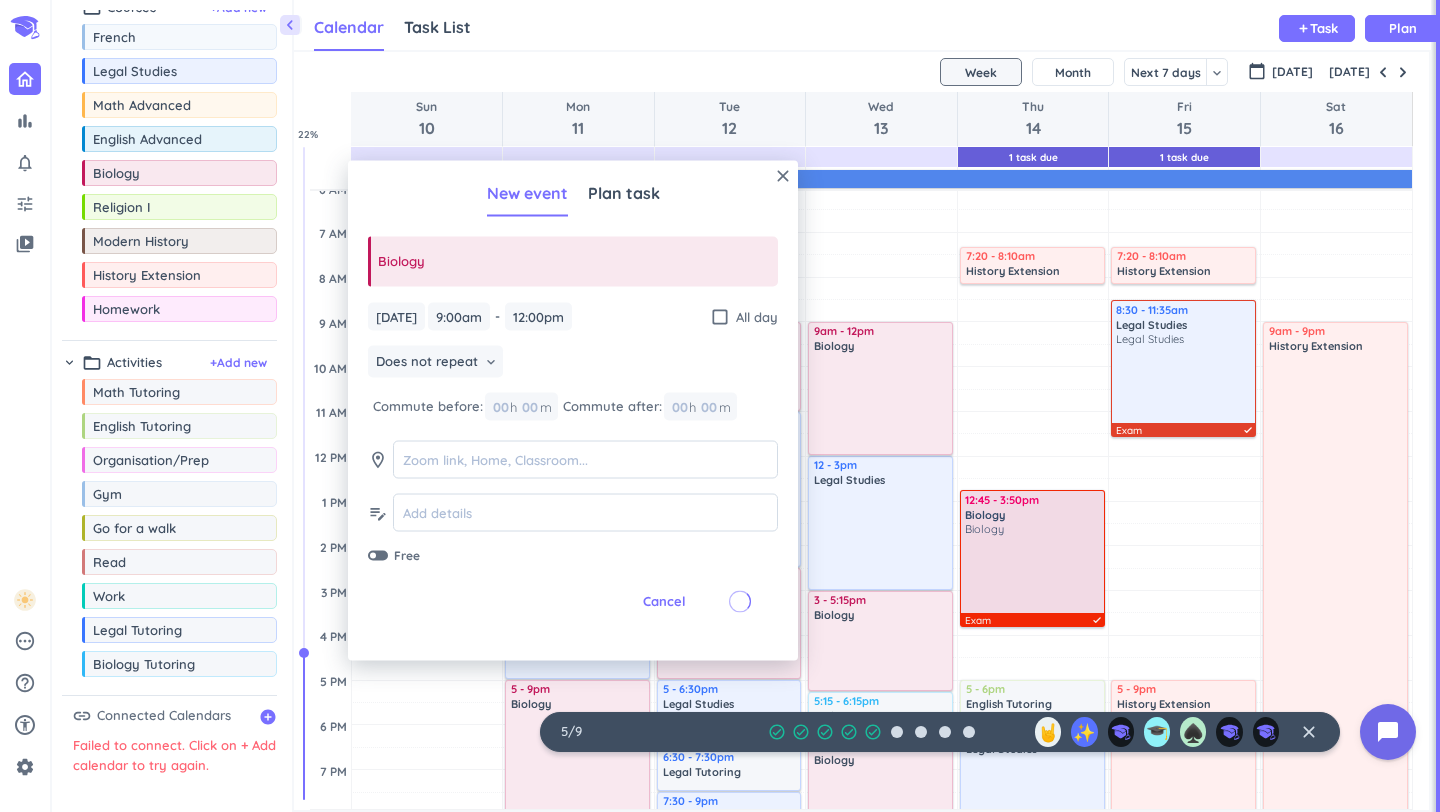 scroll, scrollTop: 71, scrollLeft: 0, axis: vertical 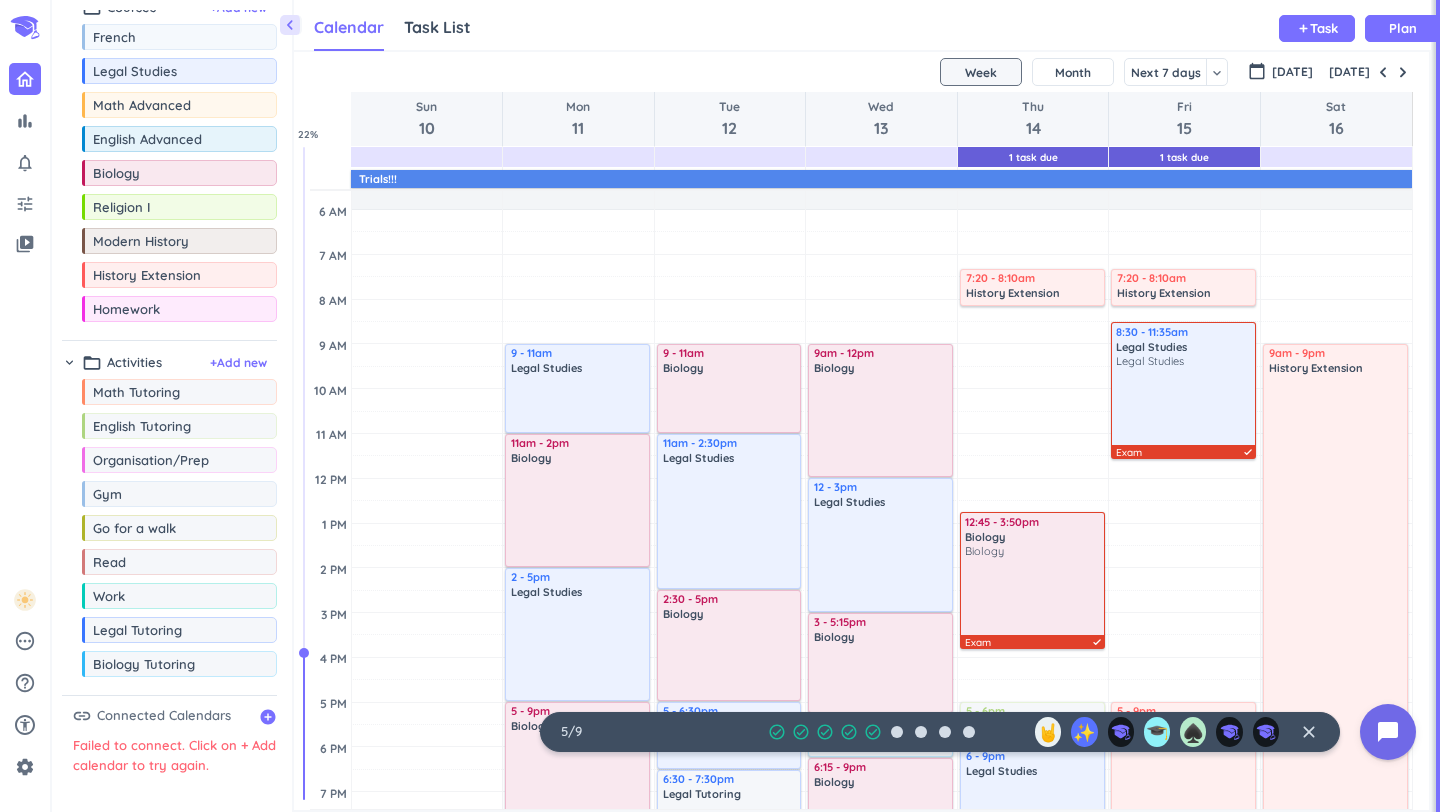click on "delete_outline" at bounding box center (1093, 279) 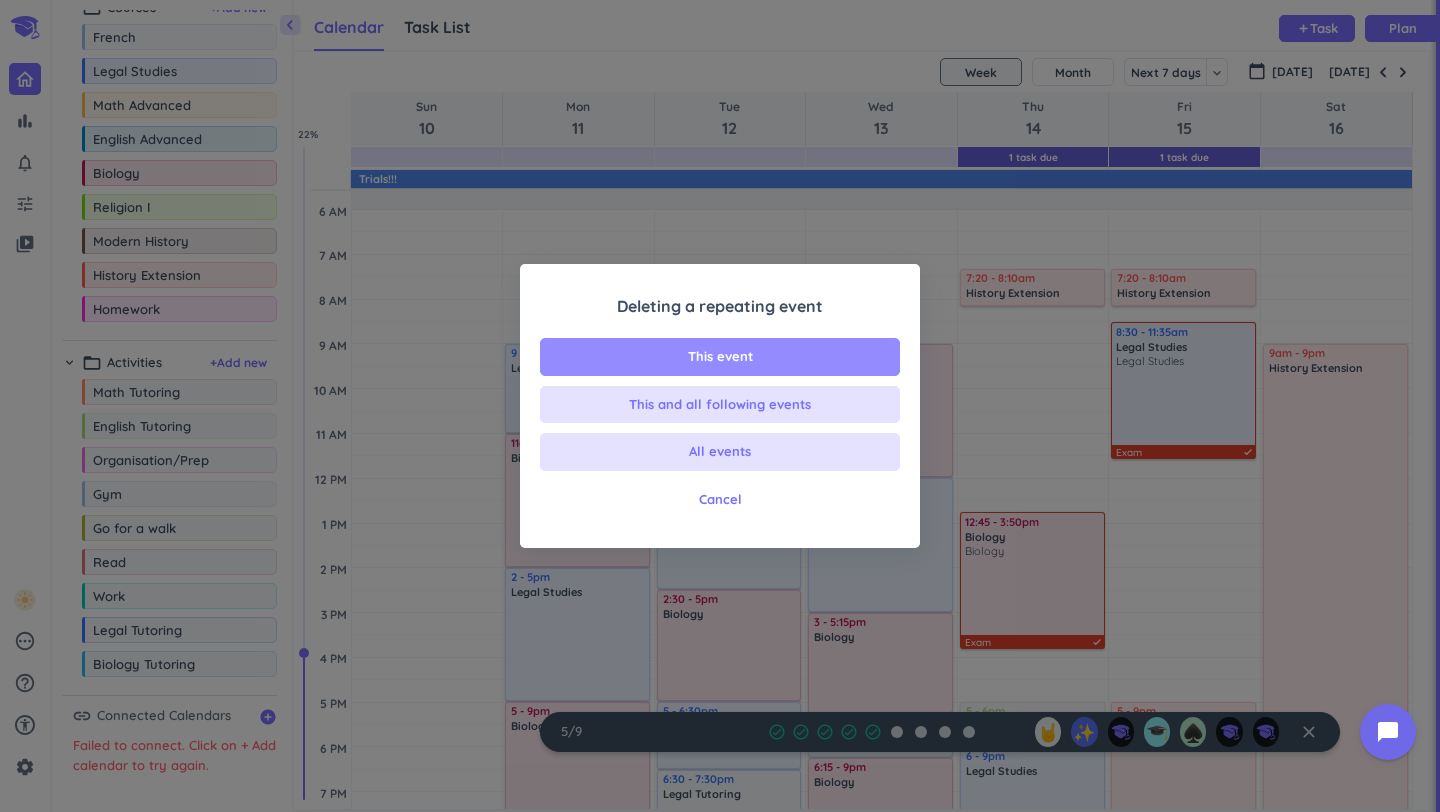 click on "This event" at bounding box center (720, 357) 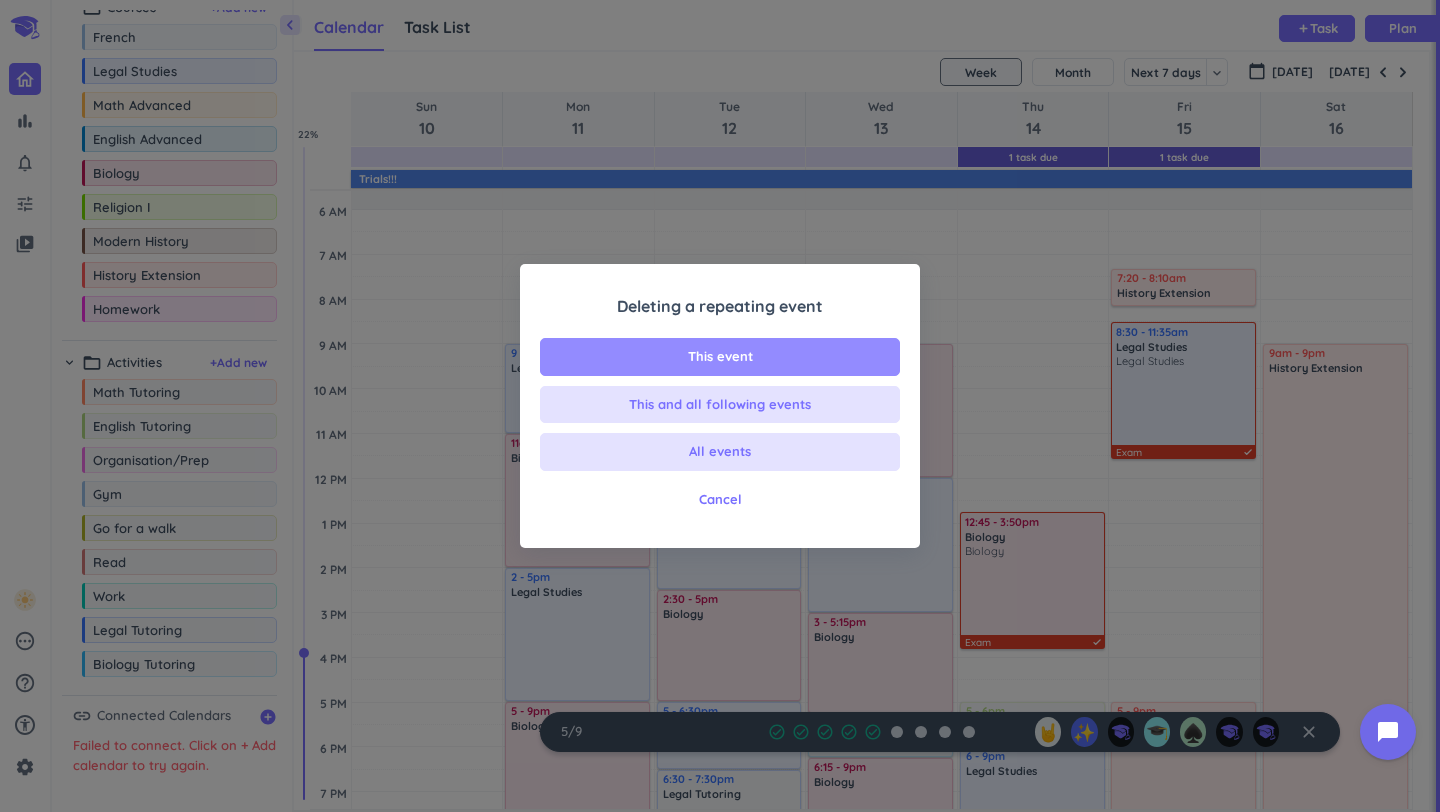 click on "This event" at bounding box center (720, 357) 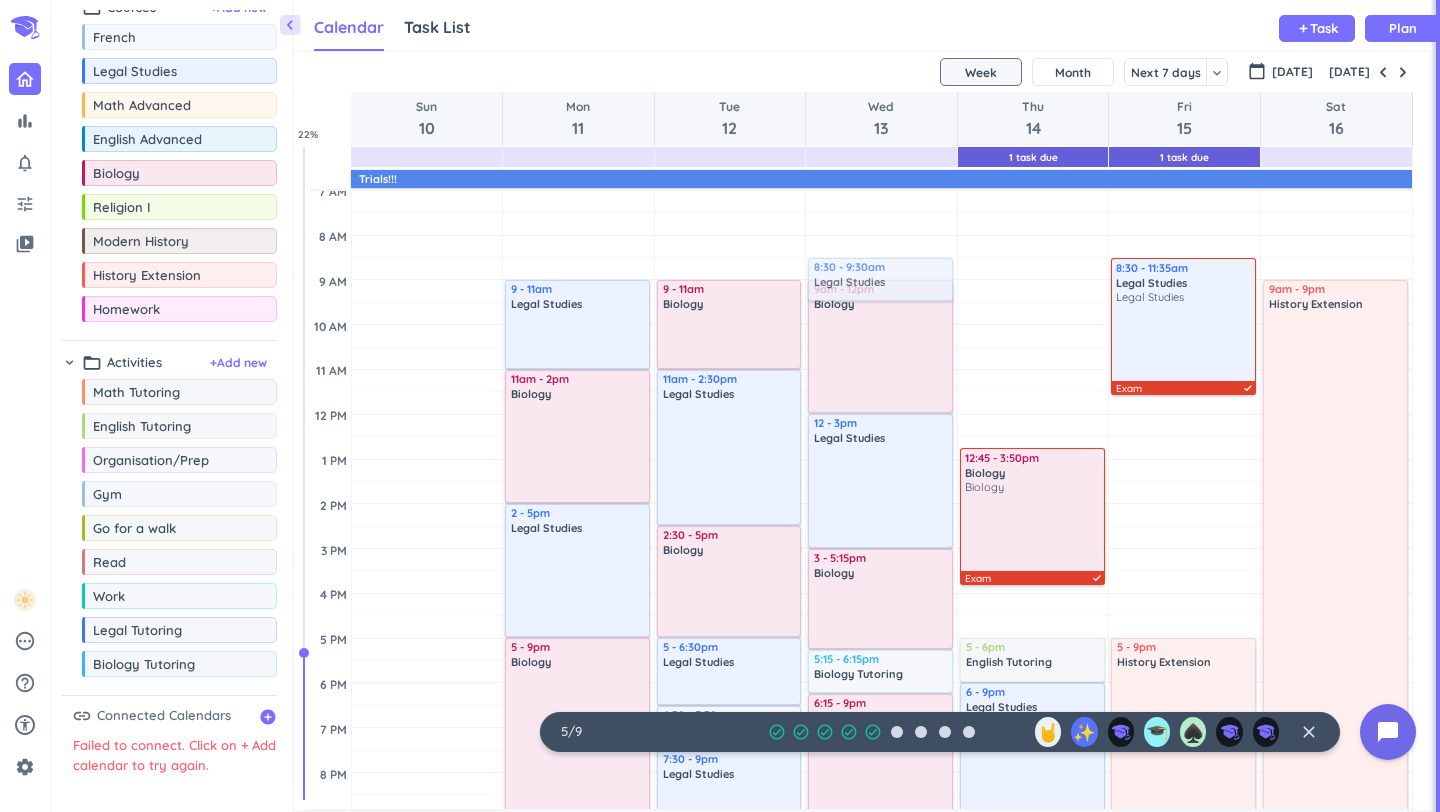 scroll, scrollTop: 134, scrollLeft: 0, axis: vertical 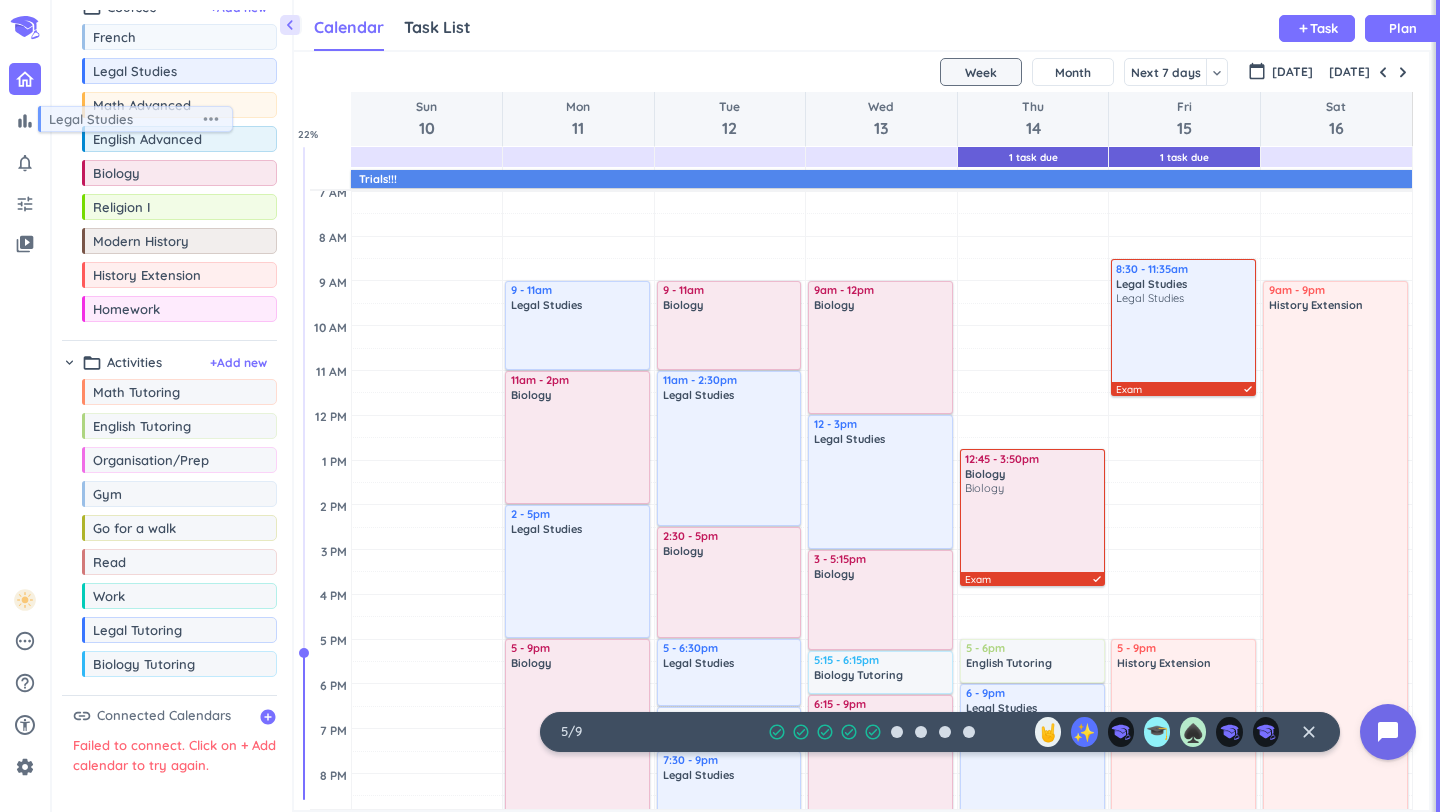 drag, startPoint x: 171, startPoint y: 72, endPoint x: 155, endPoint y: 134, distance: 64.03124 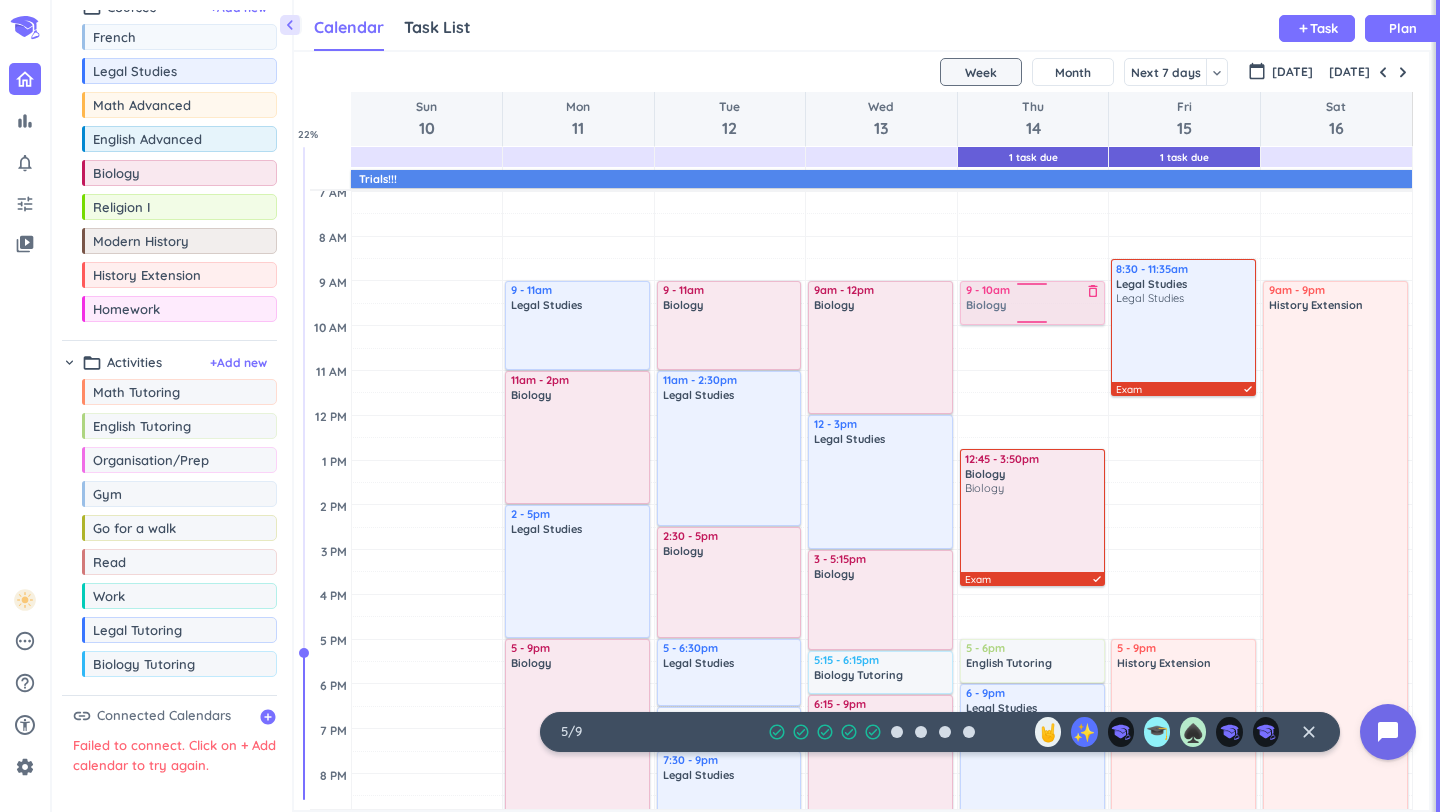 drag, startPoint x: 120, startPoint y: 163, endPoint x: 1042, endPoint y: 283, distance: 929.7763 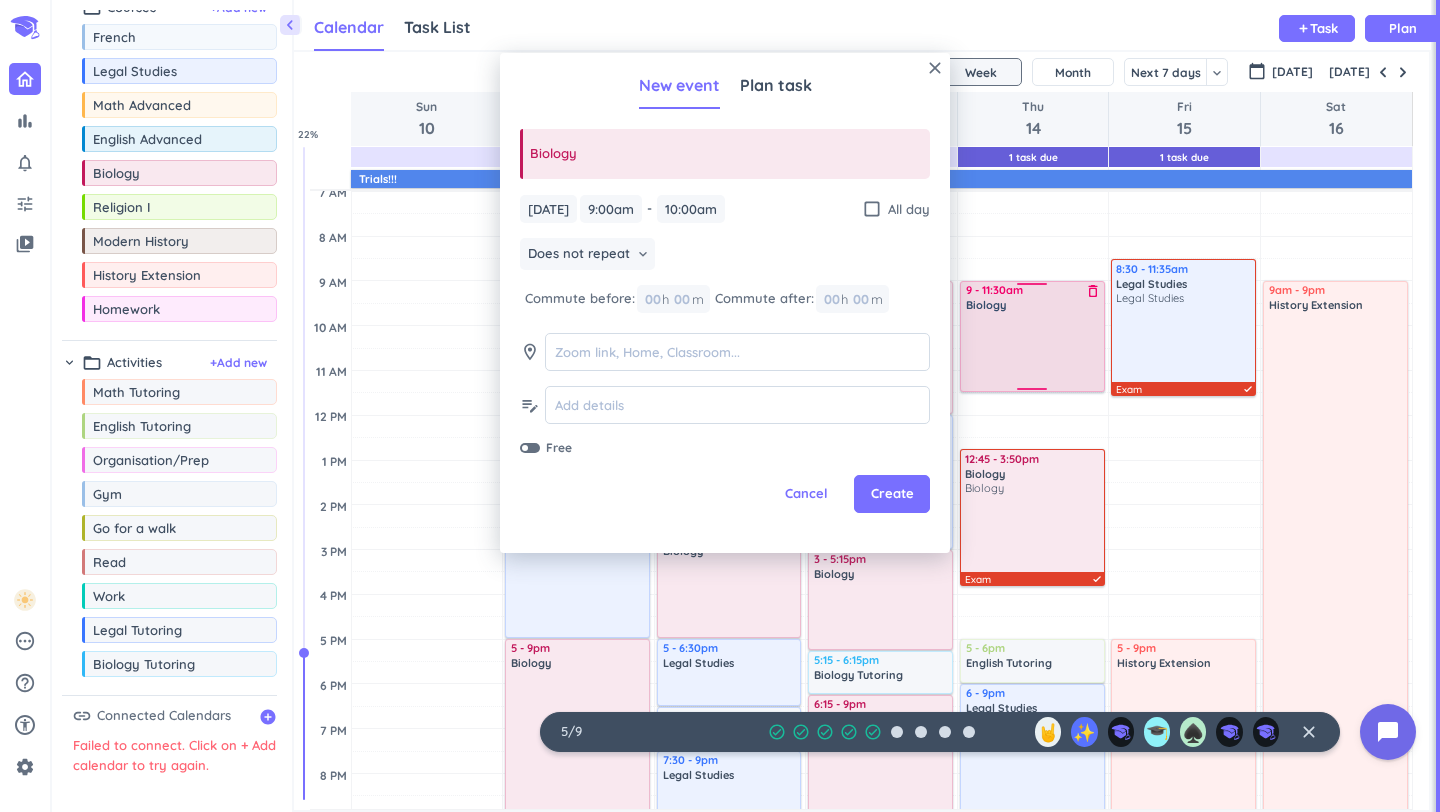 drag, startPoint x: 1029, startPoint y: 323, endPoint x: 1031, endPoint y: 391, distance: 68.0294 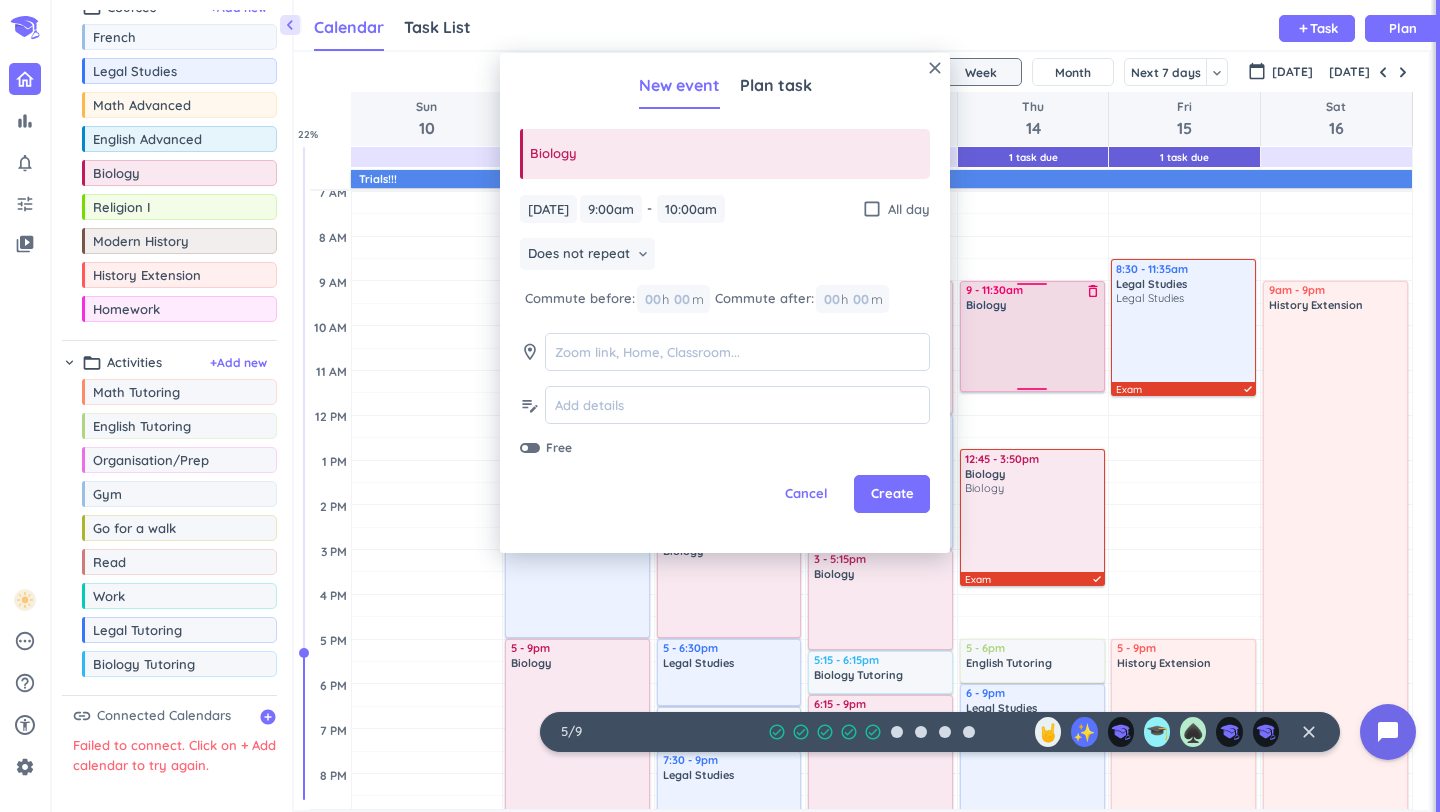 click on "Adjust Awake Time Adjust Awake Time 9 - 10am Biology delete_outline 12:45 - 3:50pm Biology Biology Exam done 5 - 6pm English Tutoring  delete_outline 6 - 9pm Legal Studies  delete_outline 9 - 11:30am Biology delete_outline" at bounding box center (1033, 594) 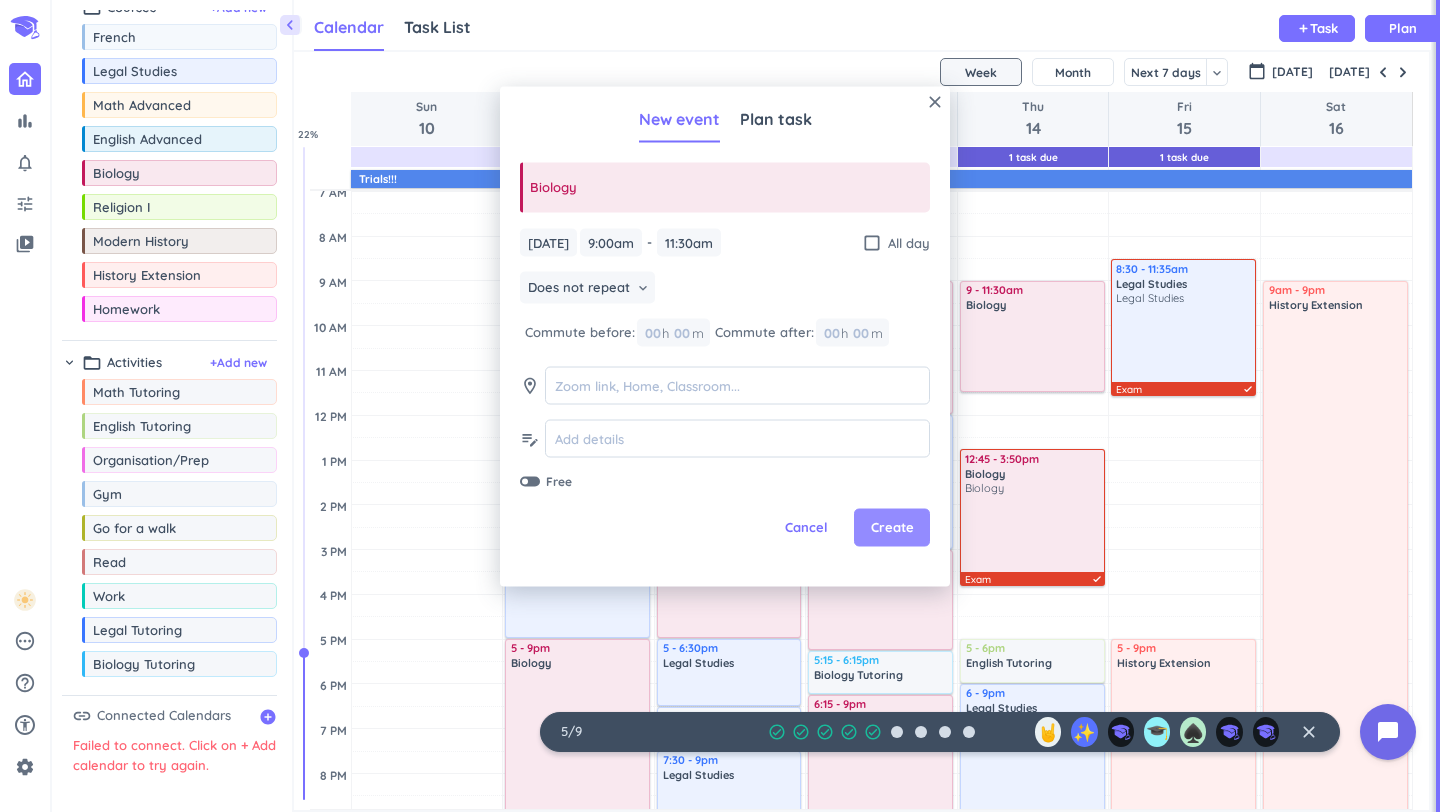 click on "Create" at bounding box center [892, 528] 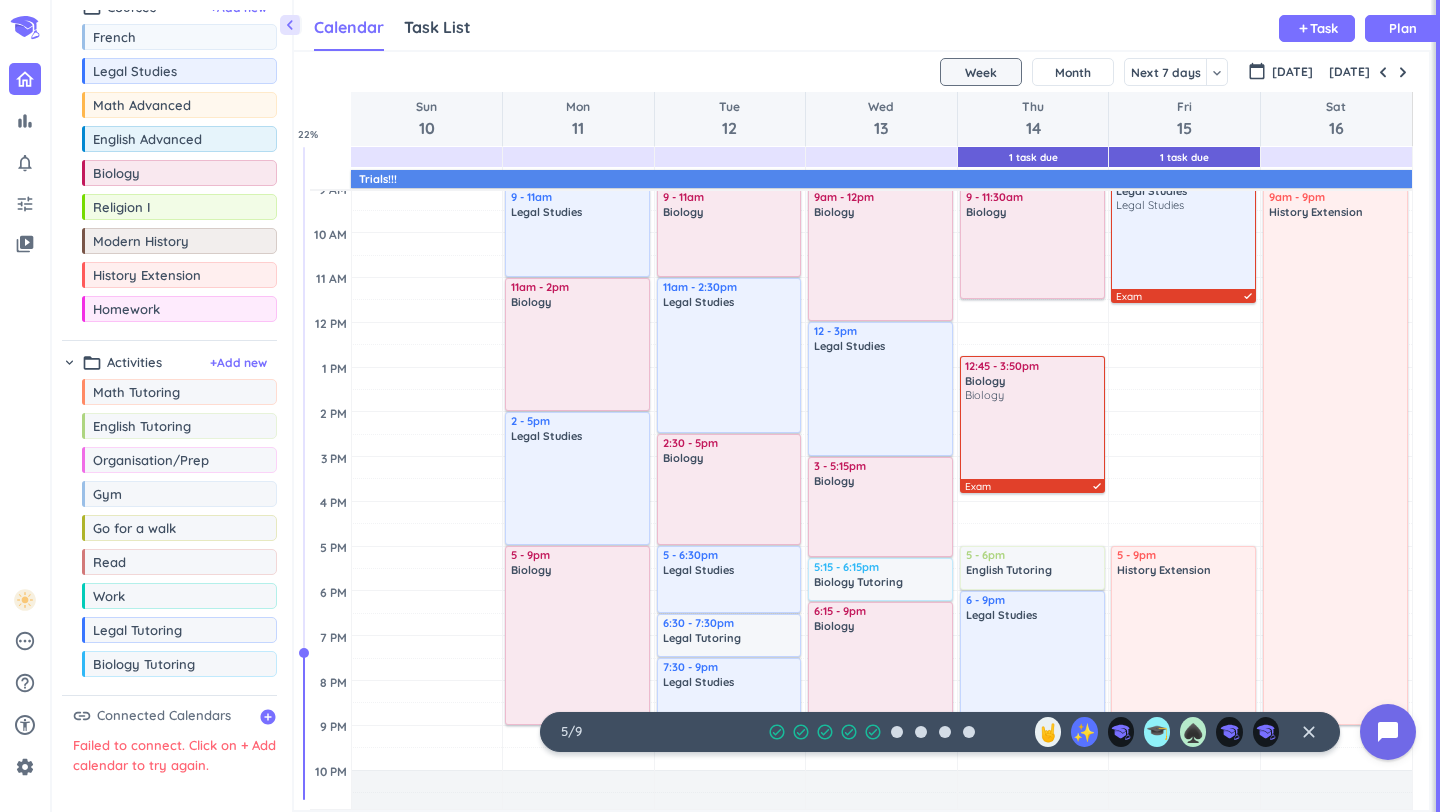 scroll, scrollTop: 243, scrollLeft: 0, axis: vertical 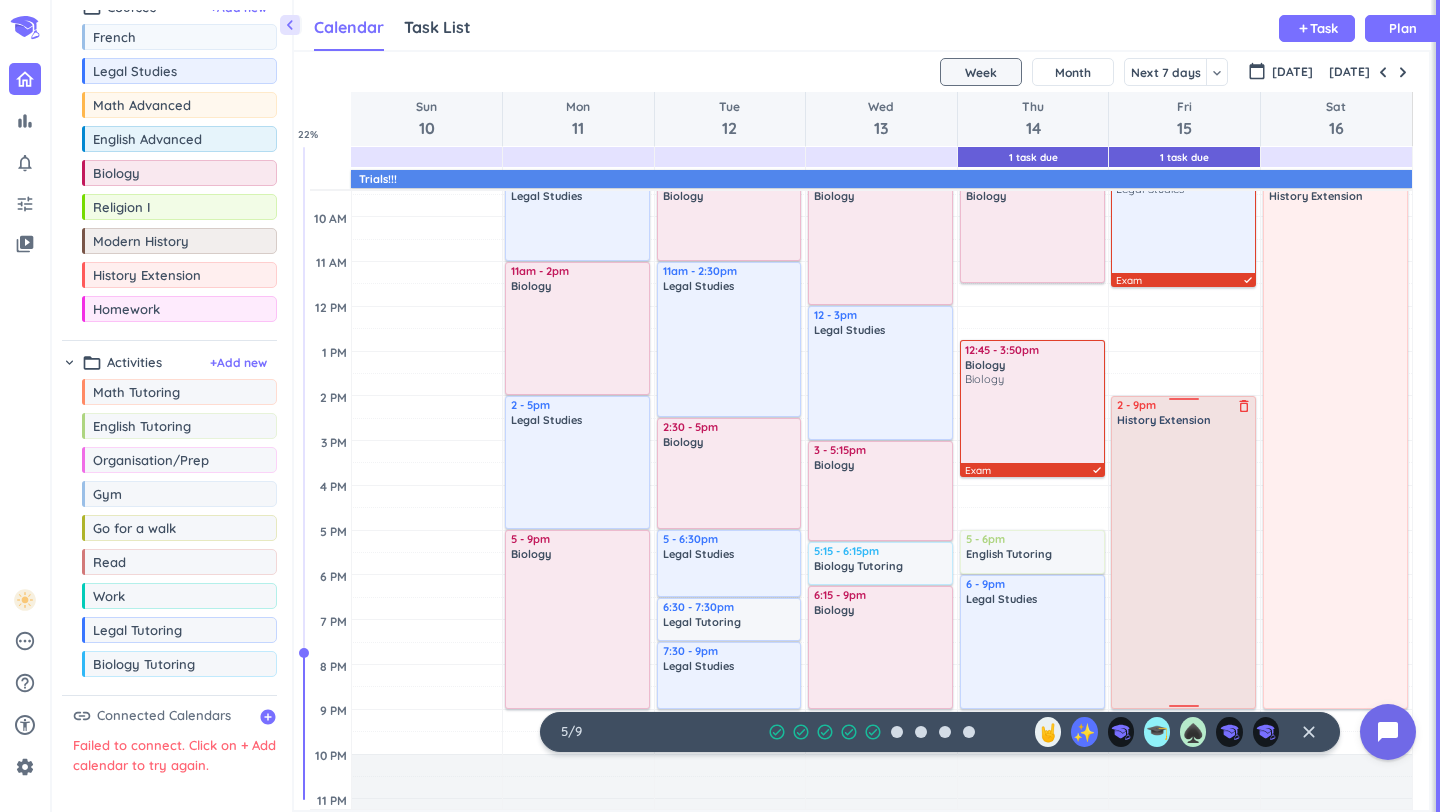 drag, startPoint x: 1185, startPoint y: 534, endPoint x: 1196, endPoint y: 398, distance: 136.44412 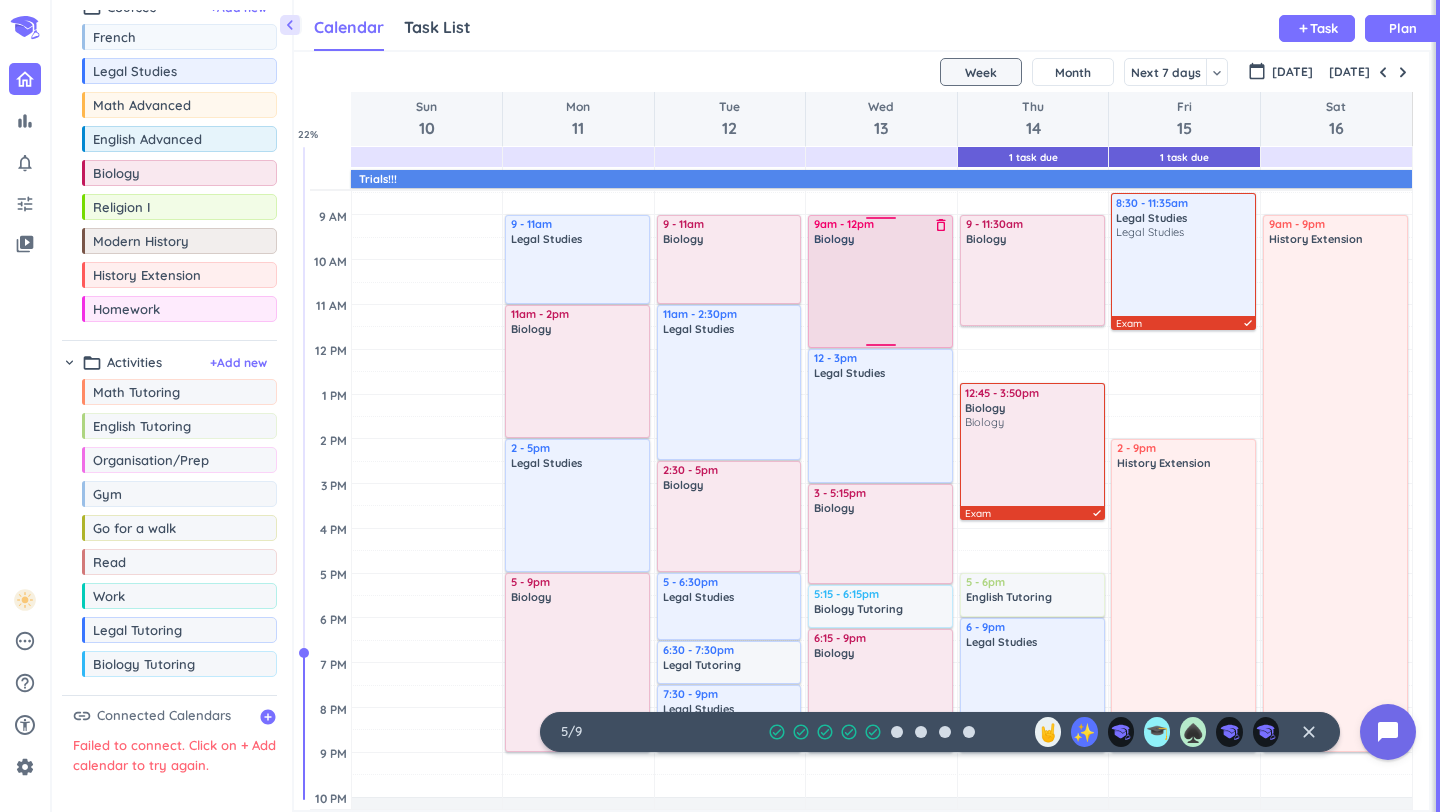 scroll, scrollTop: 196, scrollLeft: 0, axis: vertical 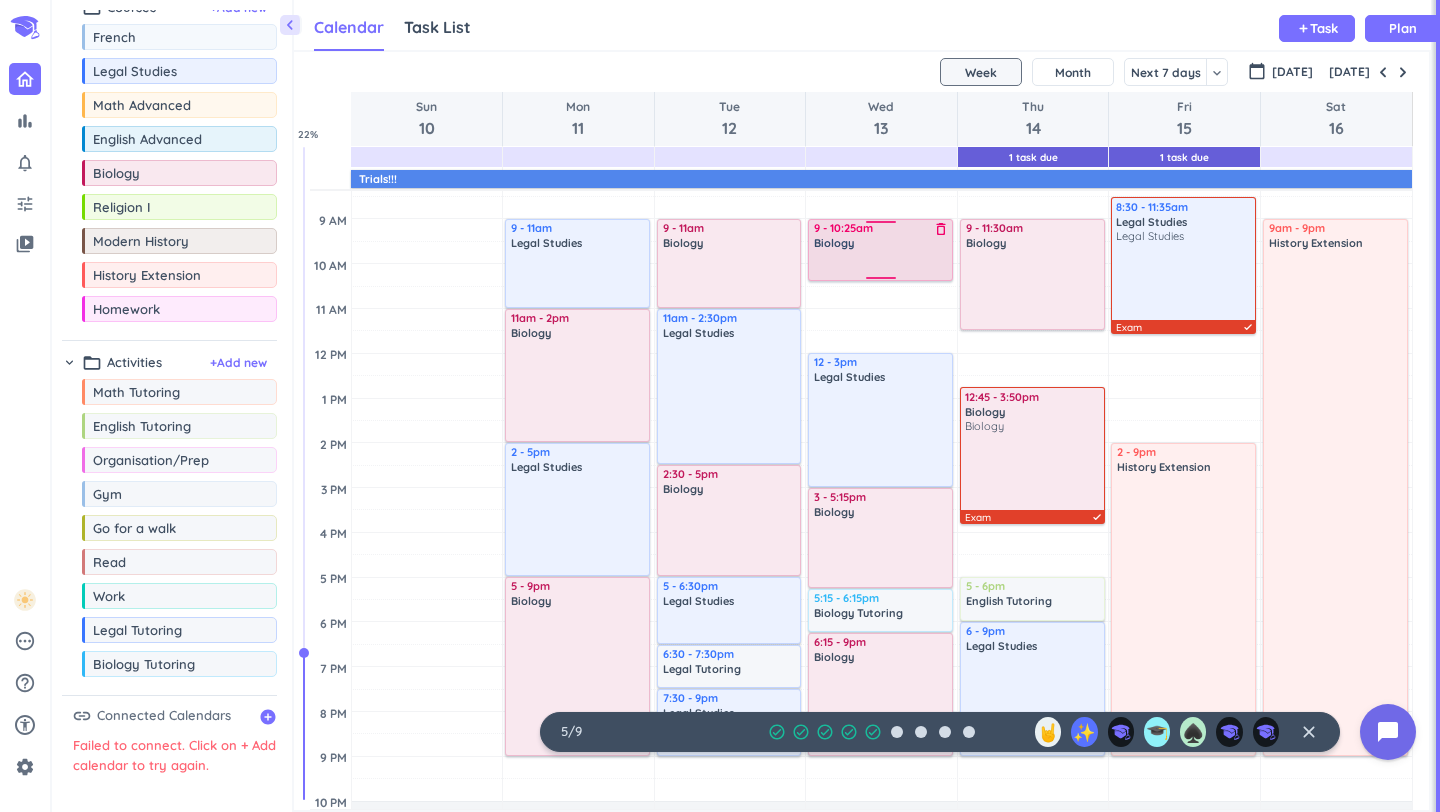 drag, startPoint x: 878, startPoint y: 351, endPoint x: 889, endPoint y: 279, distance: 72.835434 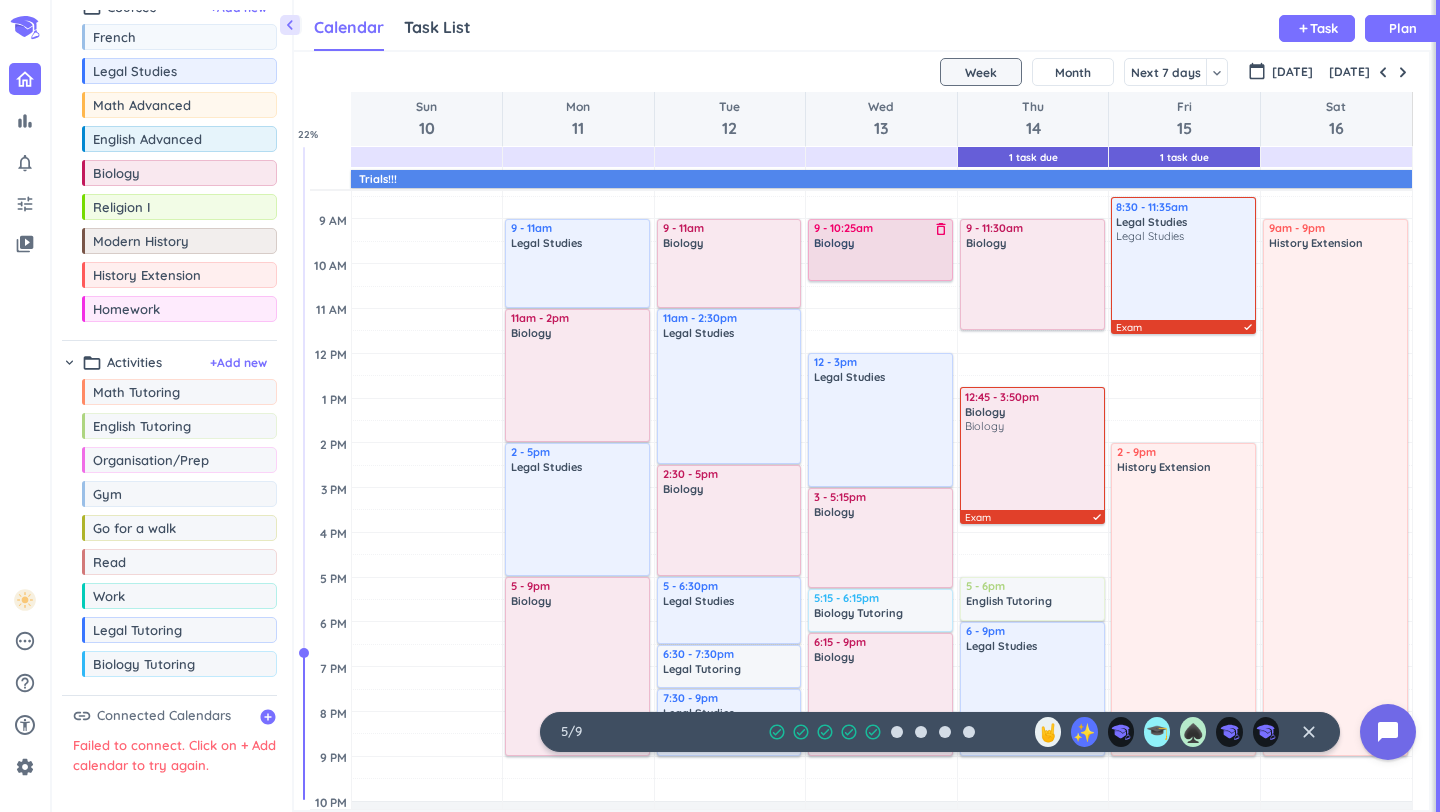 click on "delete_outline" at bounding box center [941, 229] 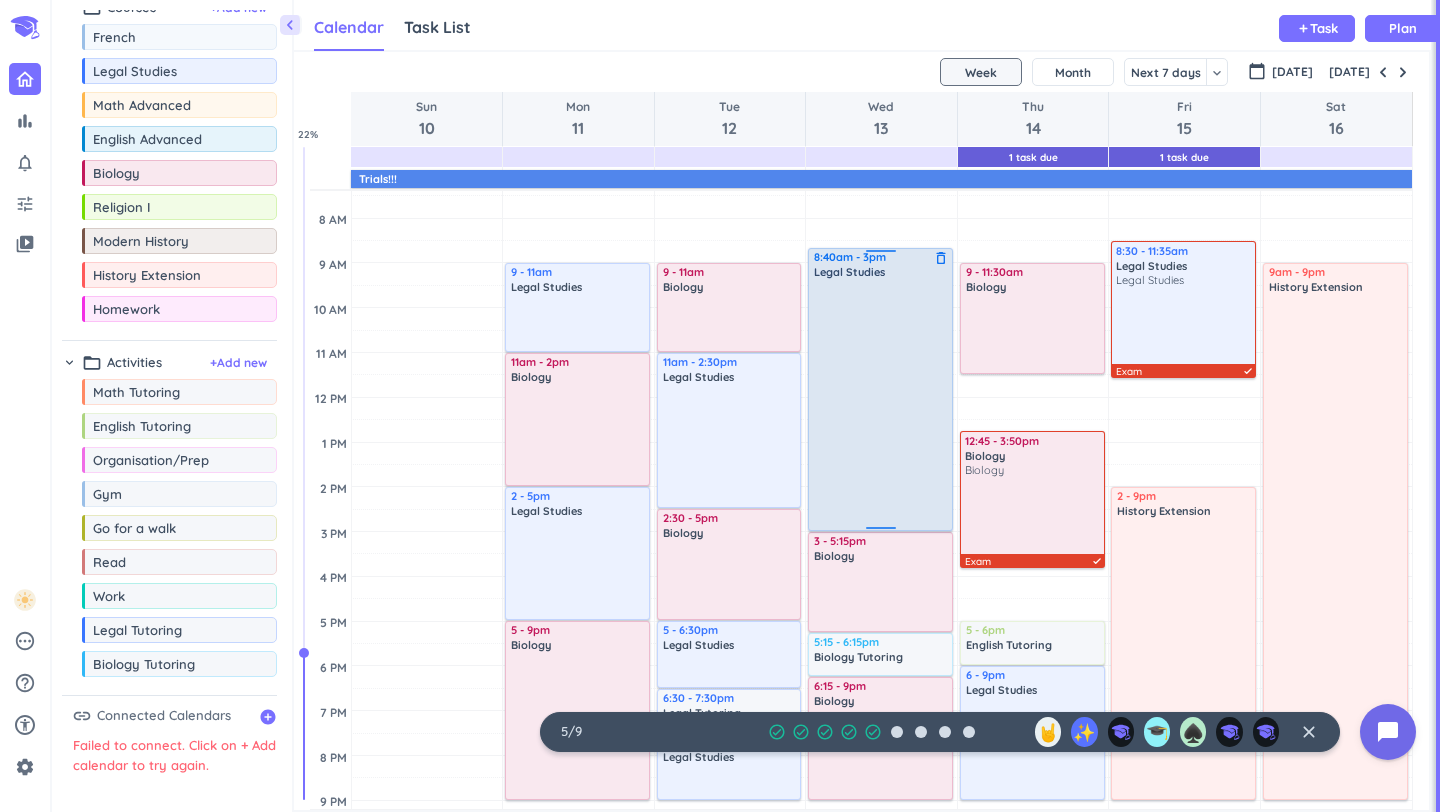 scroll, scrollTop: 151, scrollLeft: 0, axis: vertical 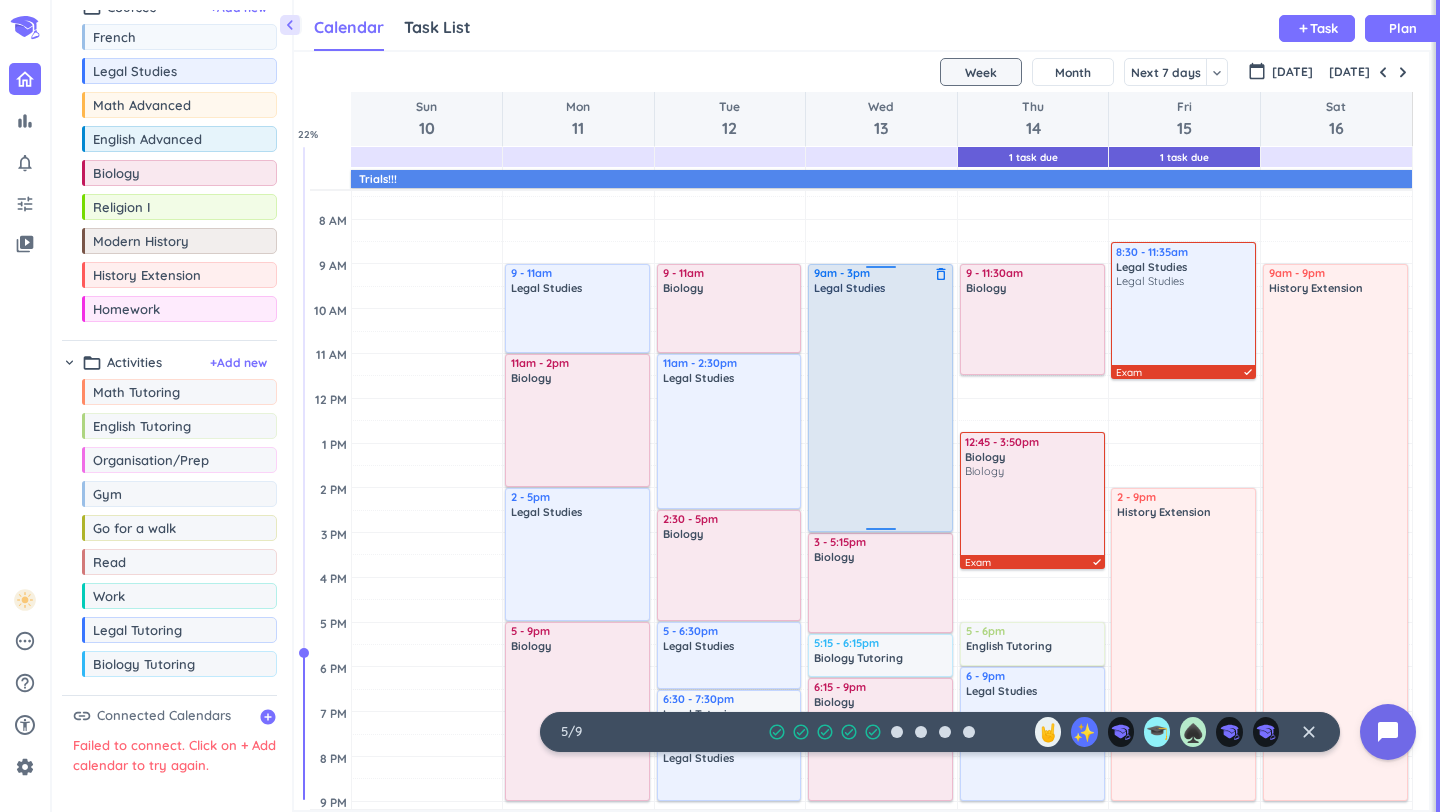 drag, startPoint x: 878, startPoint y: 354, endPoint x: 875, endPoint y: 269, distance: 85.052925 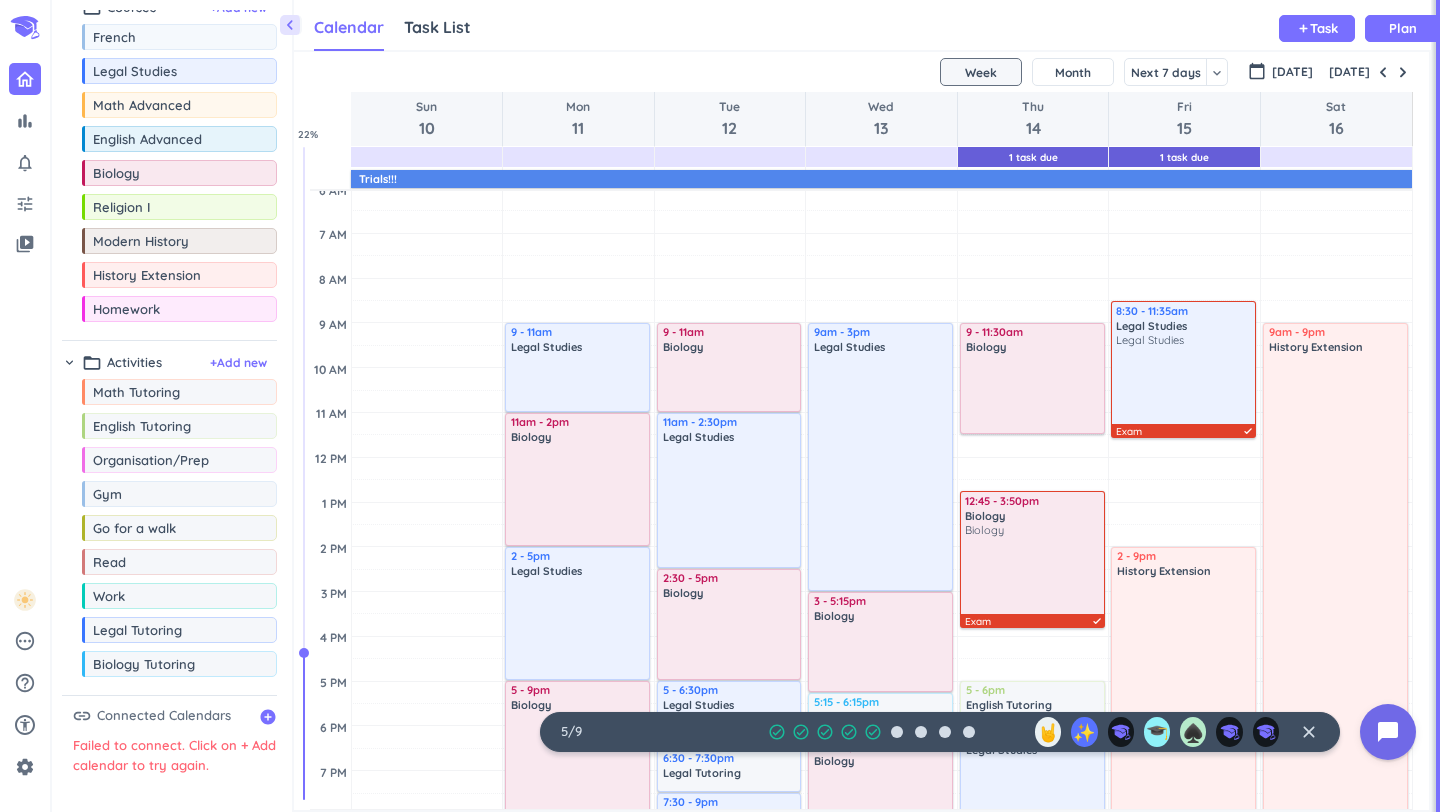 scroll, scrollTop: 84, scrollLeft: 0, axis: vertical 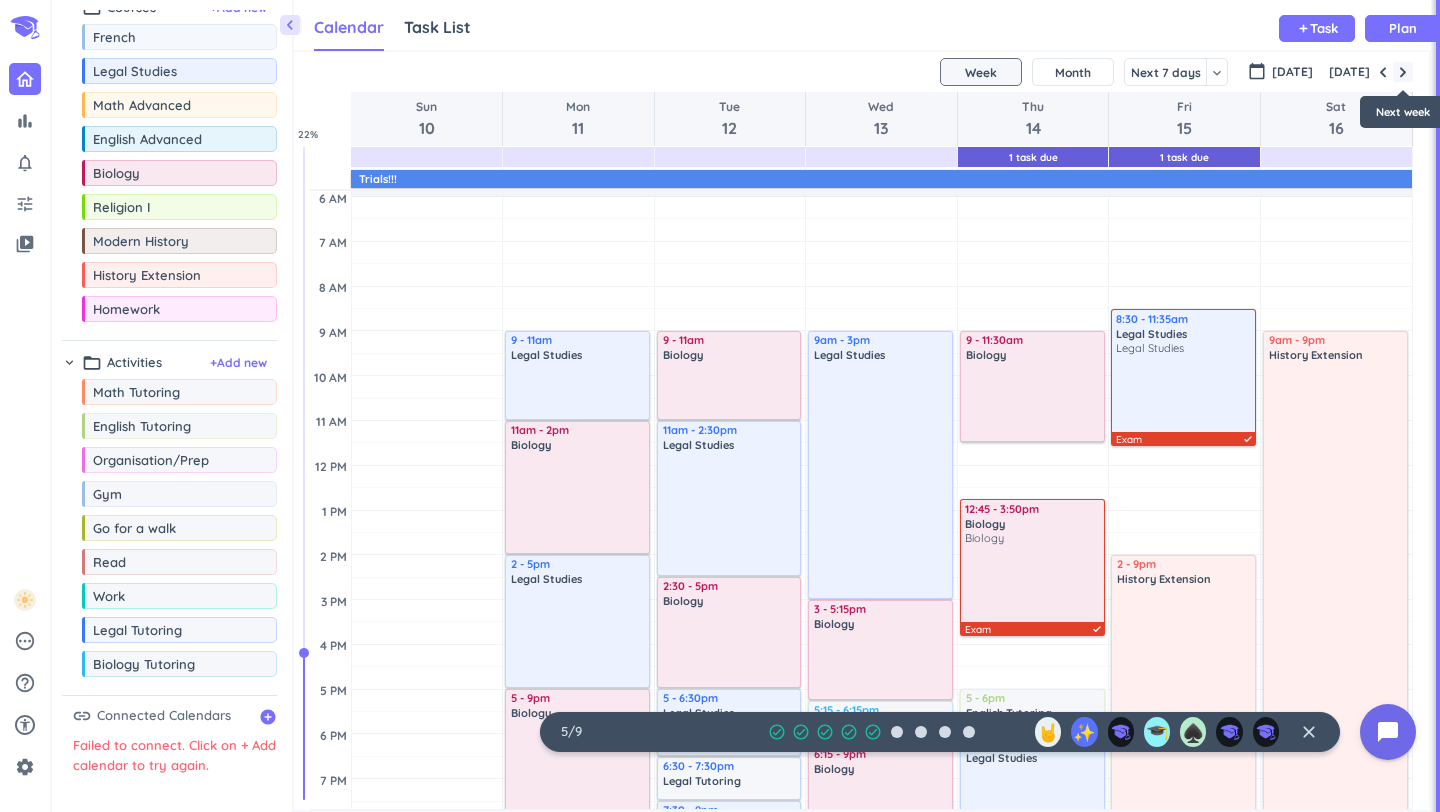 click at bounding box center [1403, 72] 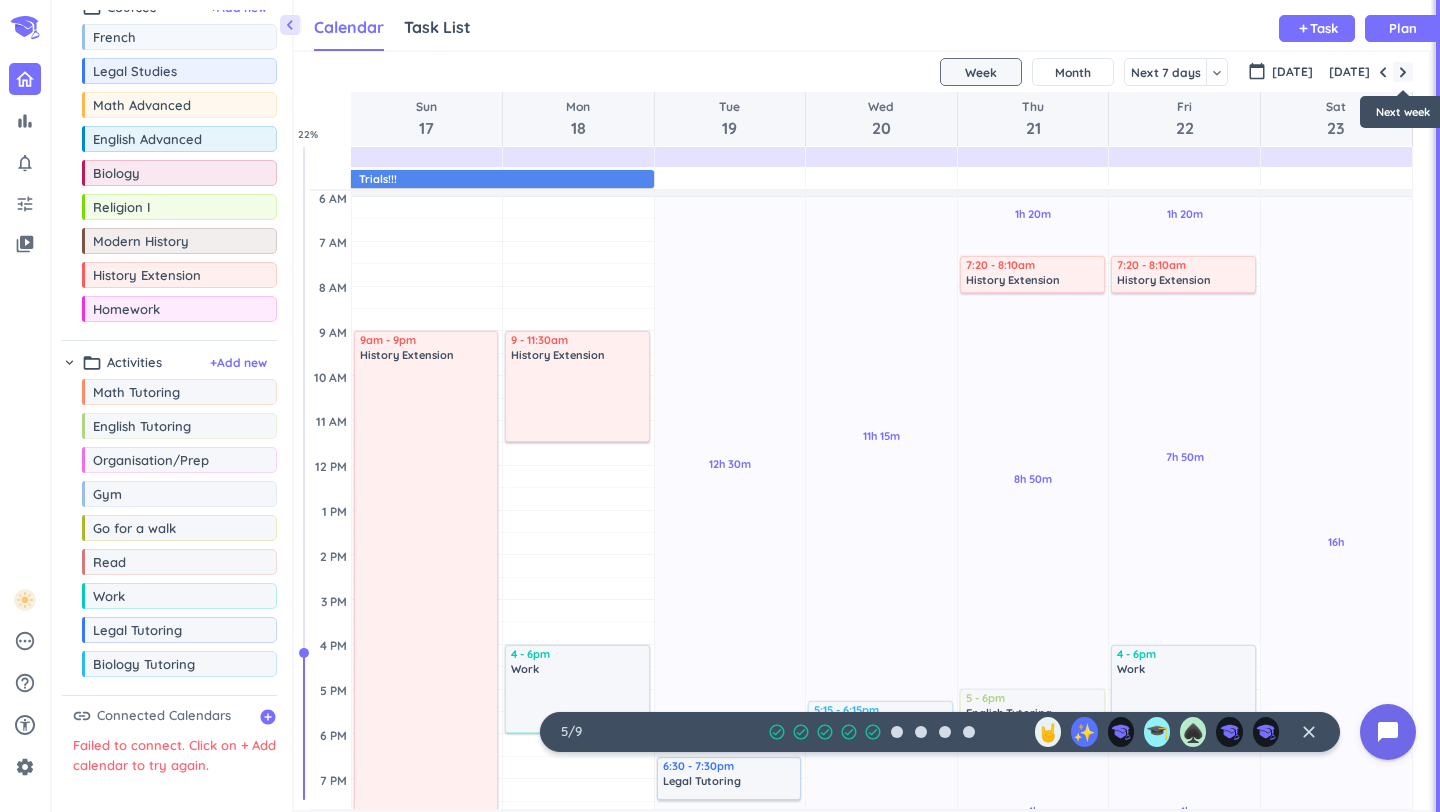 scroll, scrollTop: 91, scrollLeft: 0, axis: vertical 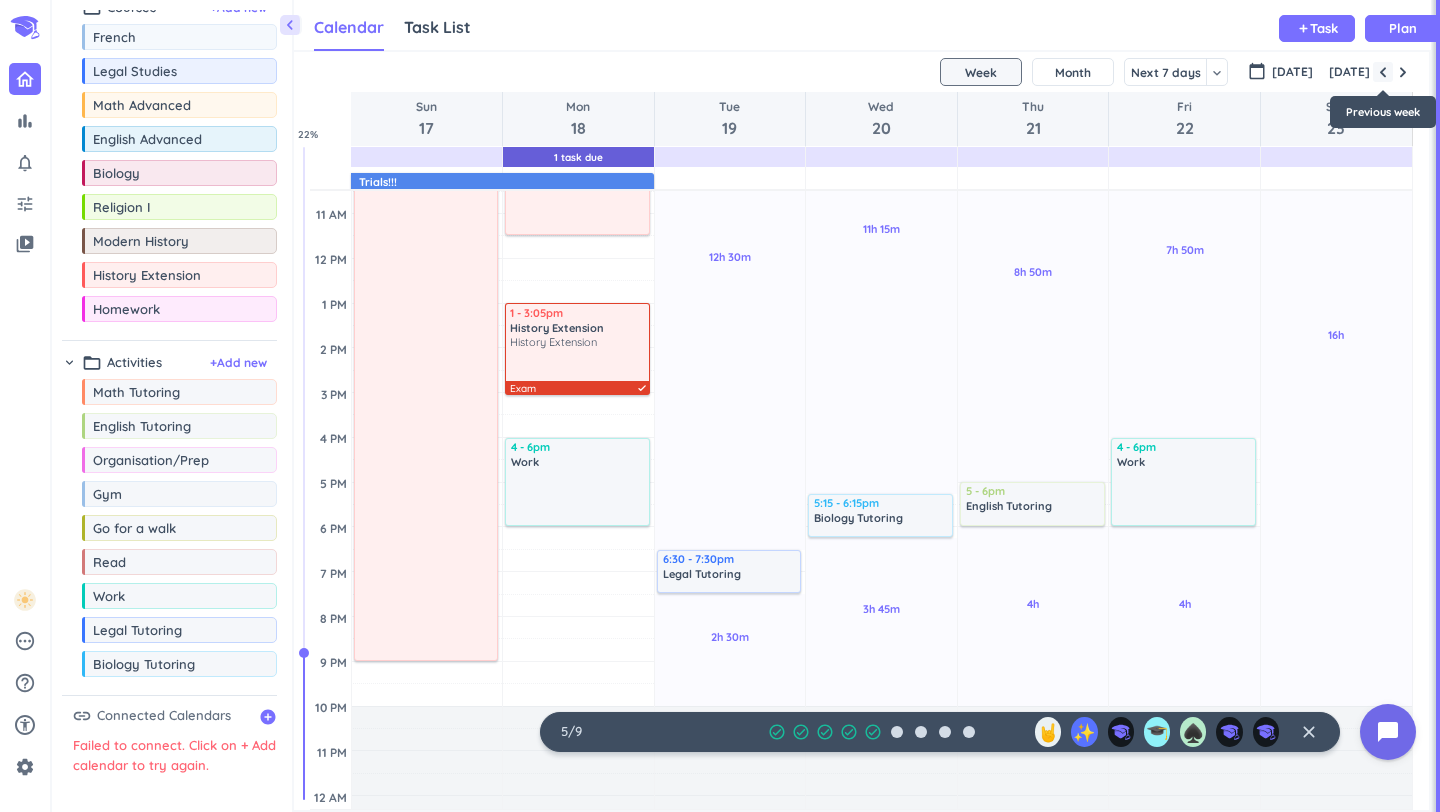click at bounding box center [1383, 72] 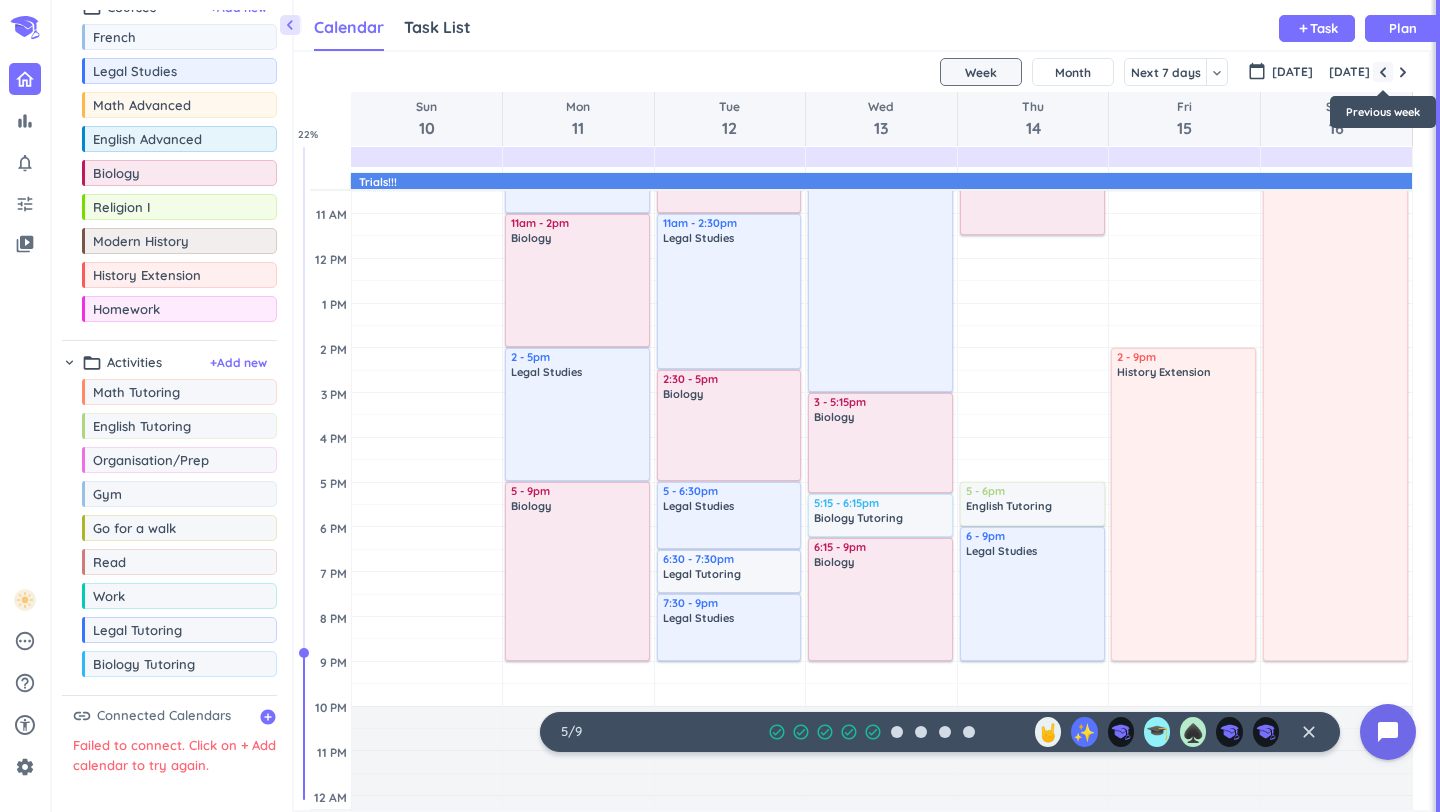 scroll, scrollTop: 91, scrollLeft: 0, axis: vertical 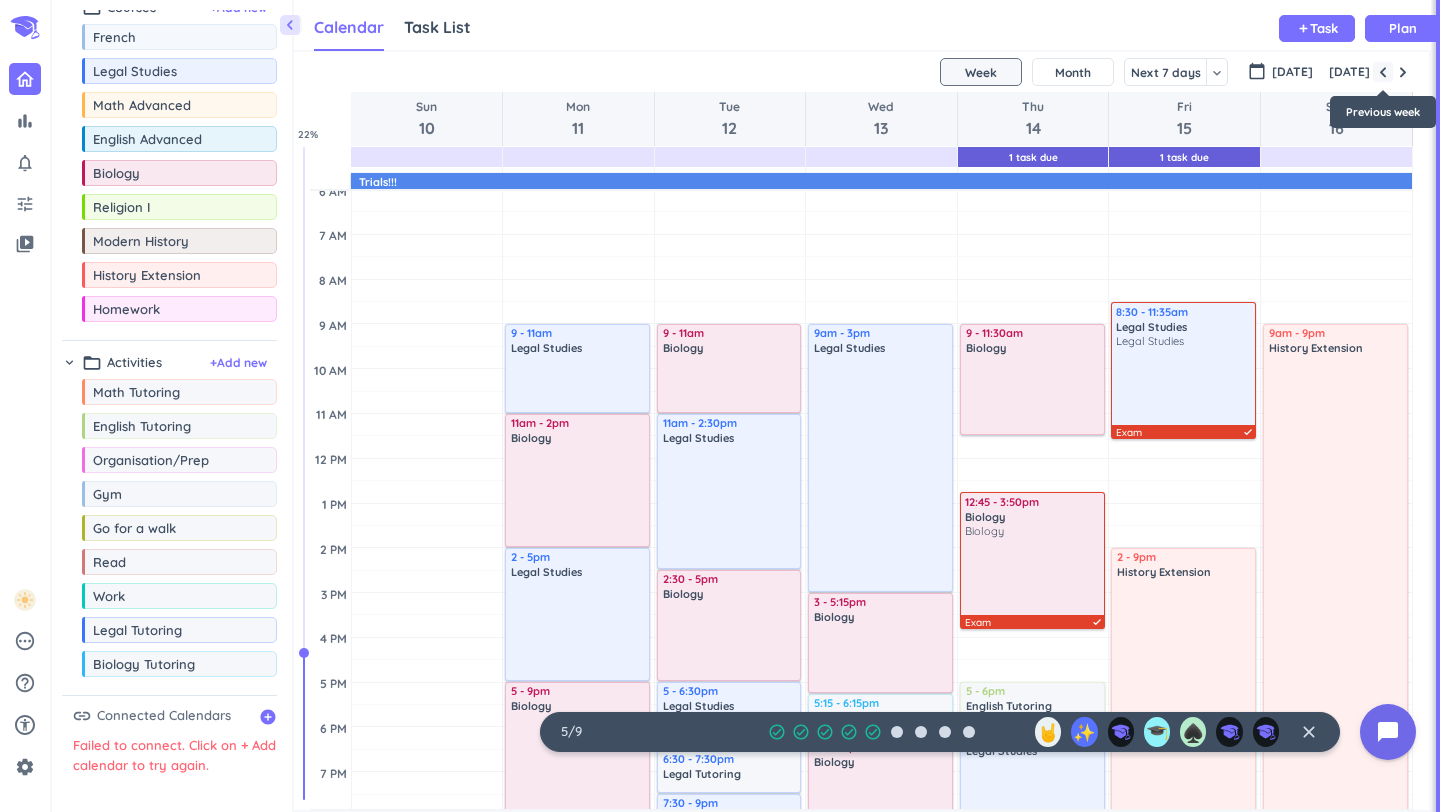 click at bounding box center (1383, 72) 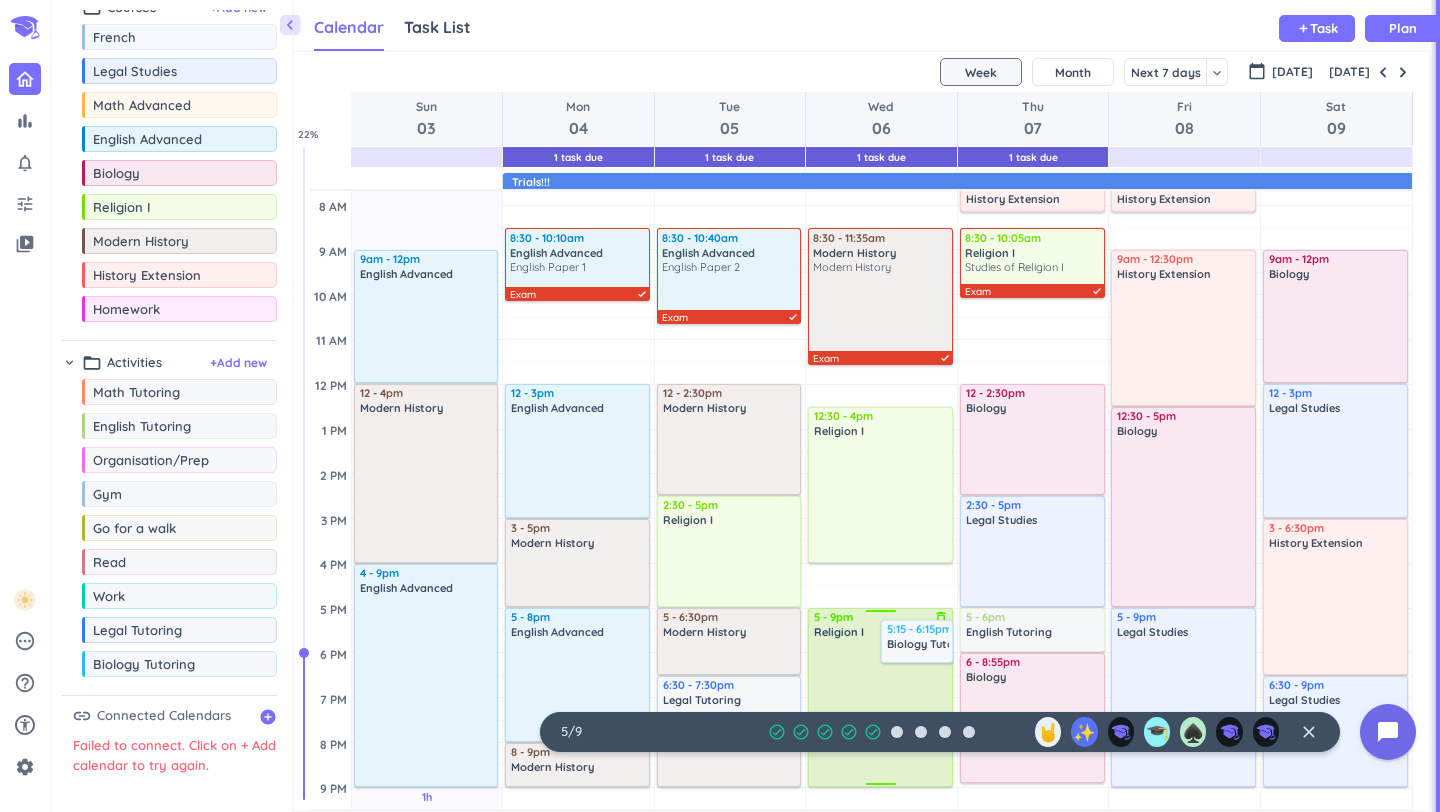 scroll, scrollTop: 166, scrollLeft: 0, axis: vertical 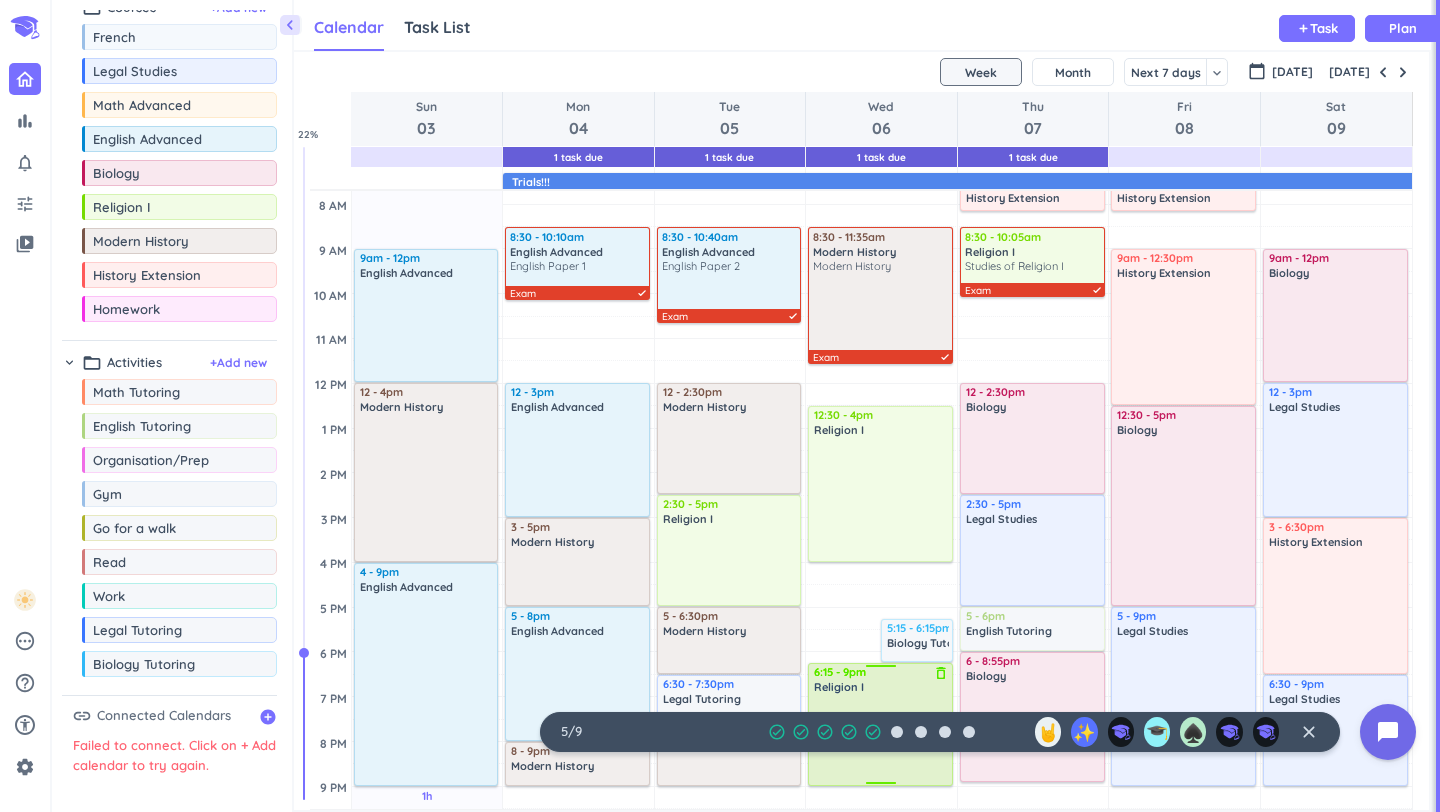 drag, startPoint x: 879, startPoint y: 611, endPoint x: 884, endPoint y: 666, distance: 55.226807 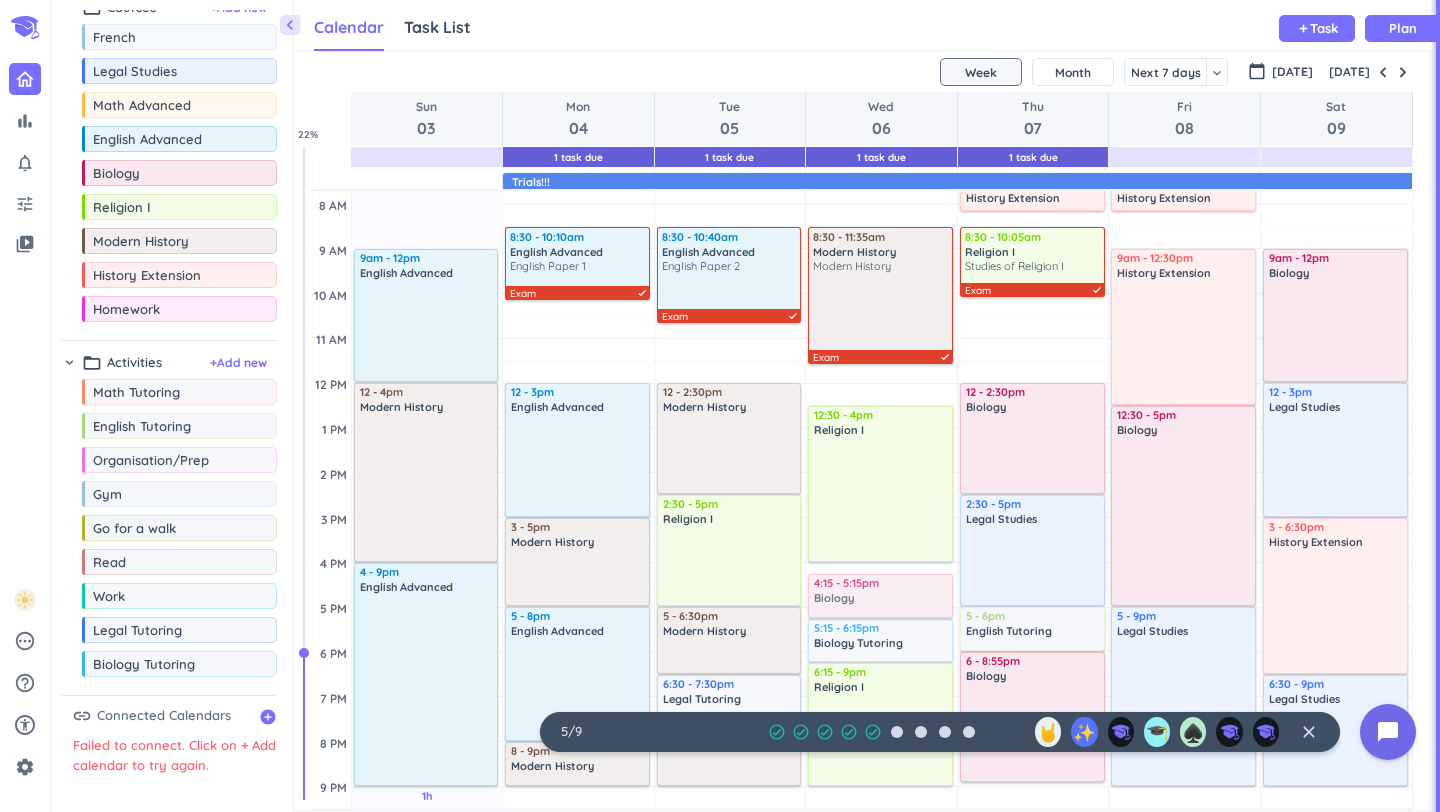 drag, startPoint x: 134, startPoint y: 174, endPoint x: 920, endPoint y: 574, distance: 881.9274 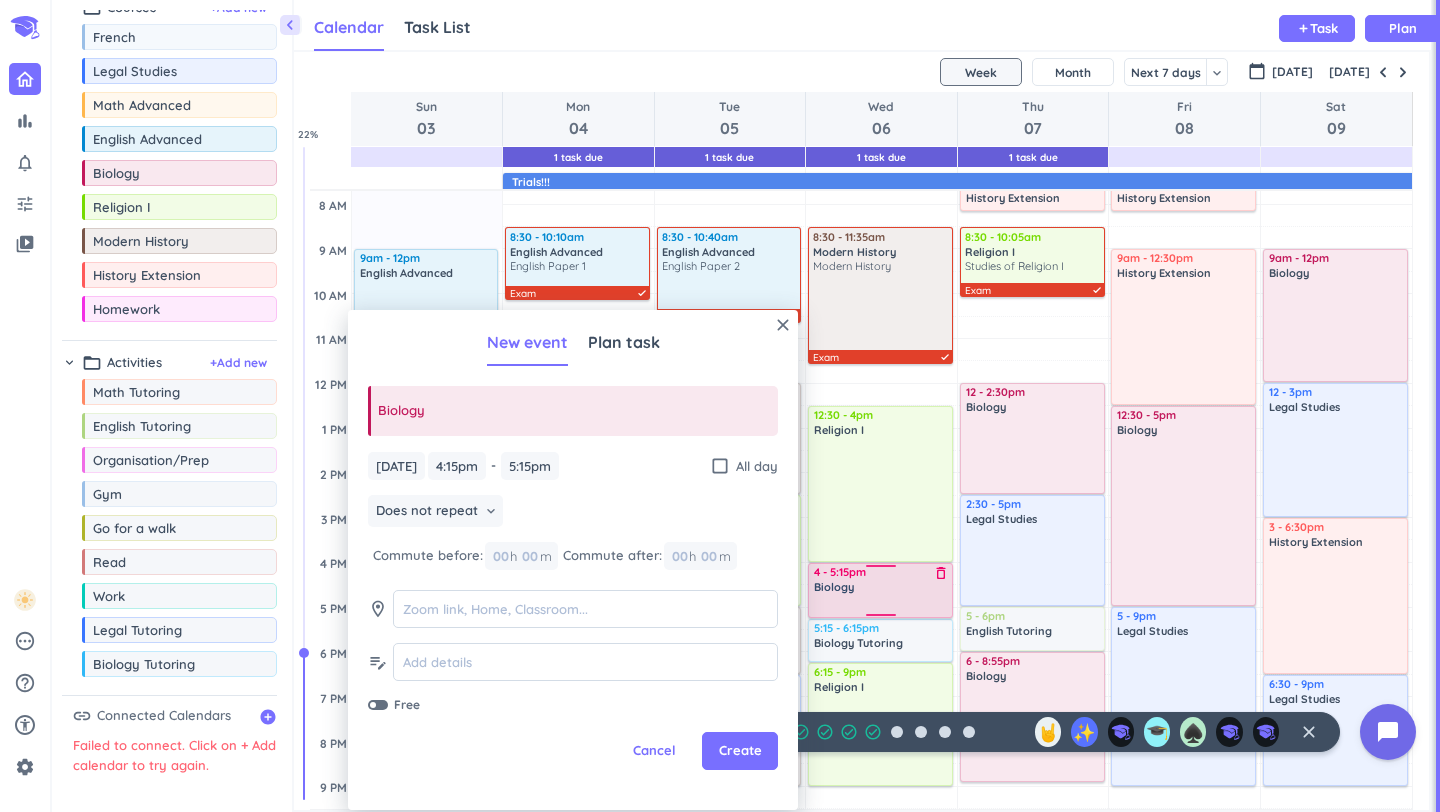 click on "Adjust Awake Time Adjust Awake Time 8:30 - 11:35am Modern History Modern History Exam done 12:30 - 4pm Religion I delete_outline 4:15 - 5:15pm Biology delete_outline 5:15 - 6:15pm Biology Tutoring delete_outline 6:15 - 9pm Religion I delete_outline 4 - 5:15pm Biology delete_outline" at bounding box center [881, 562] 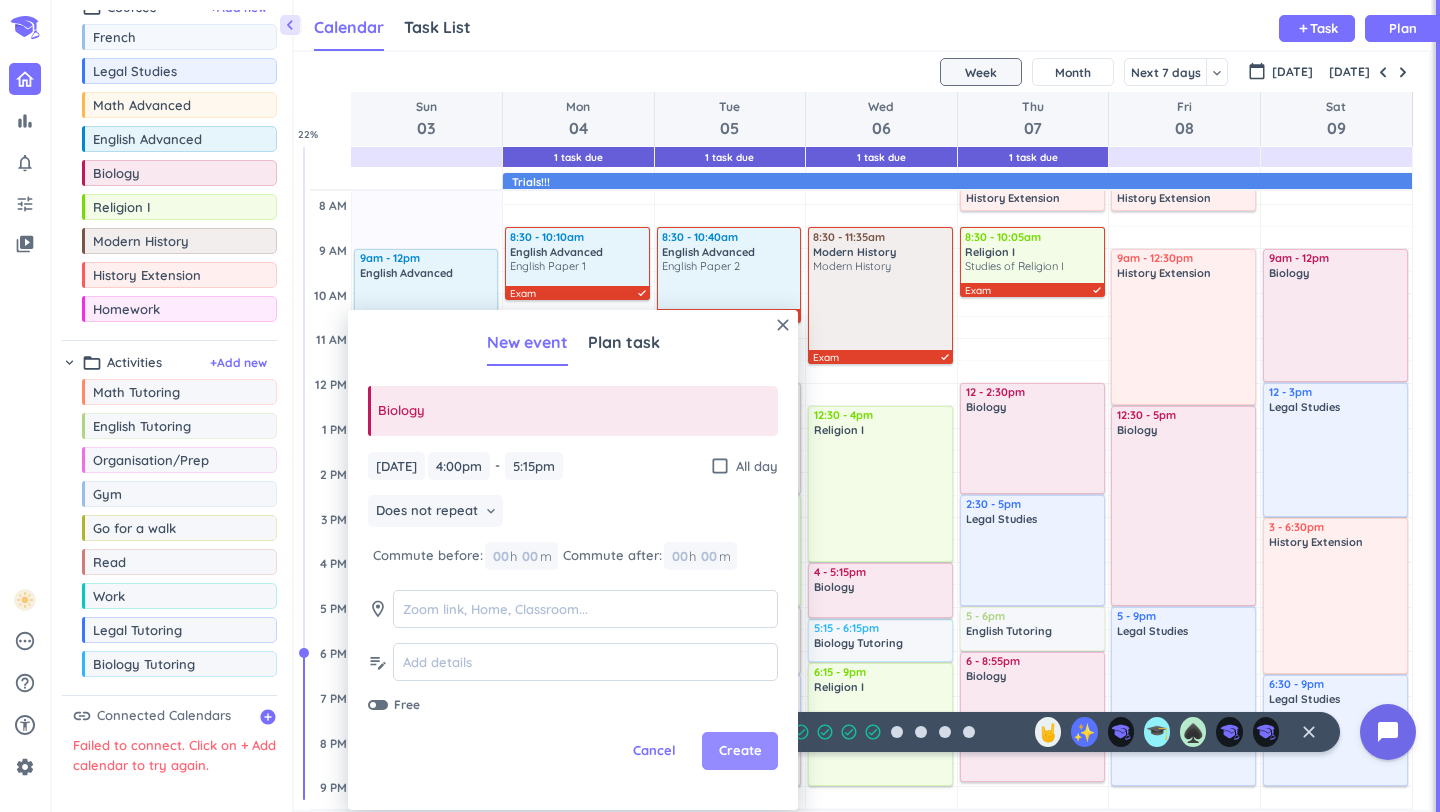 click on "Create" at bounding box center [740, 751] 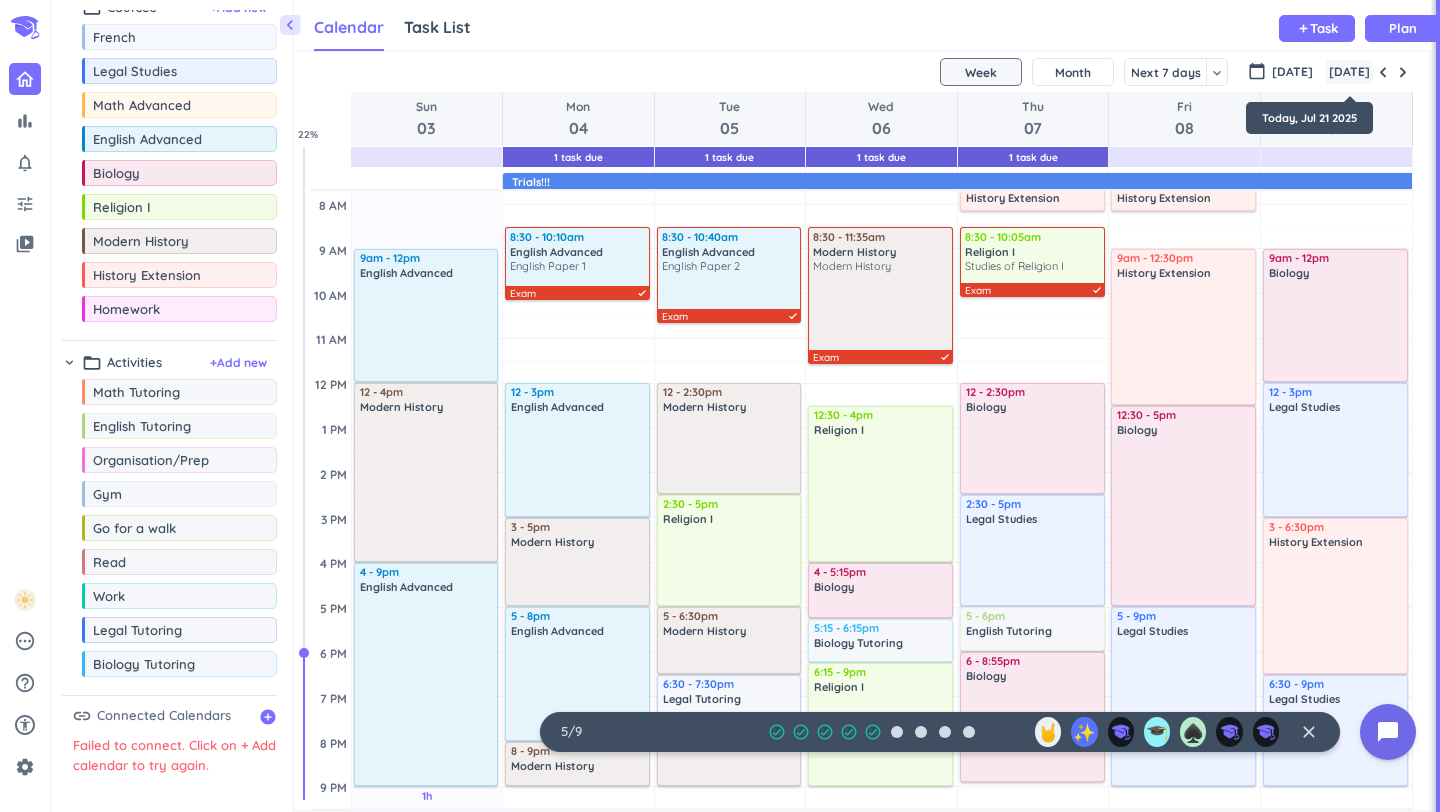click on "[DATE]" at bounding box center (1349, 72) 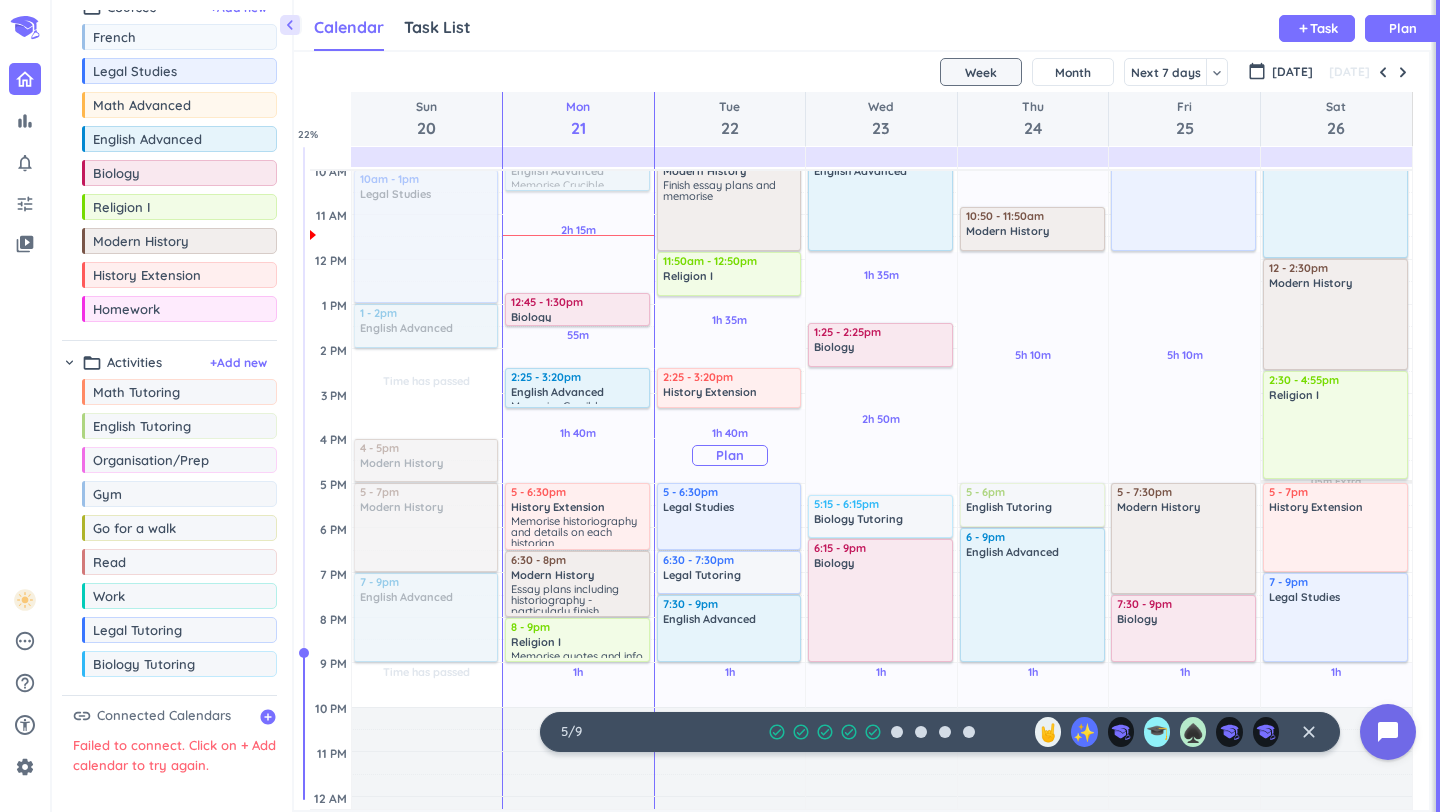 scroll, scrollTop: 282, scrollLeft: 0, axis: vertical 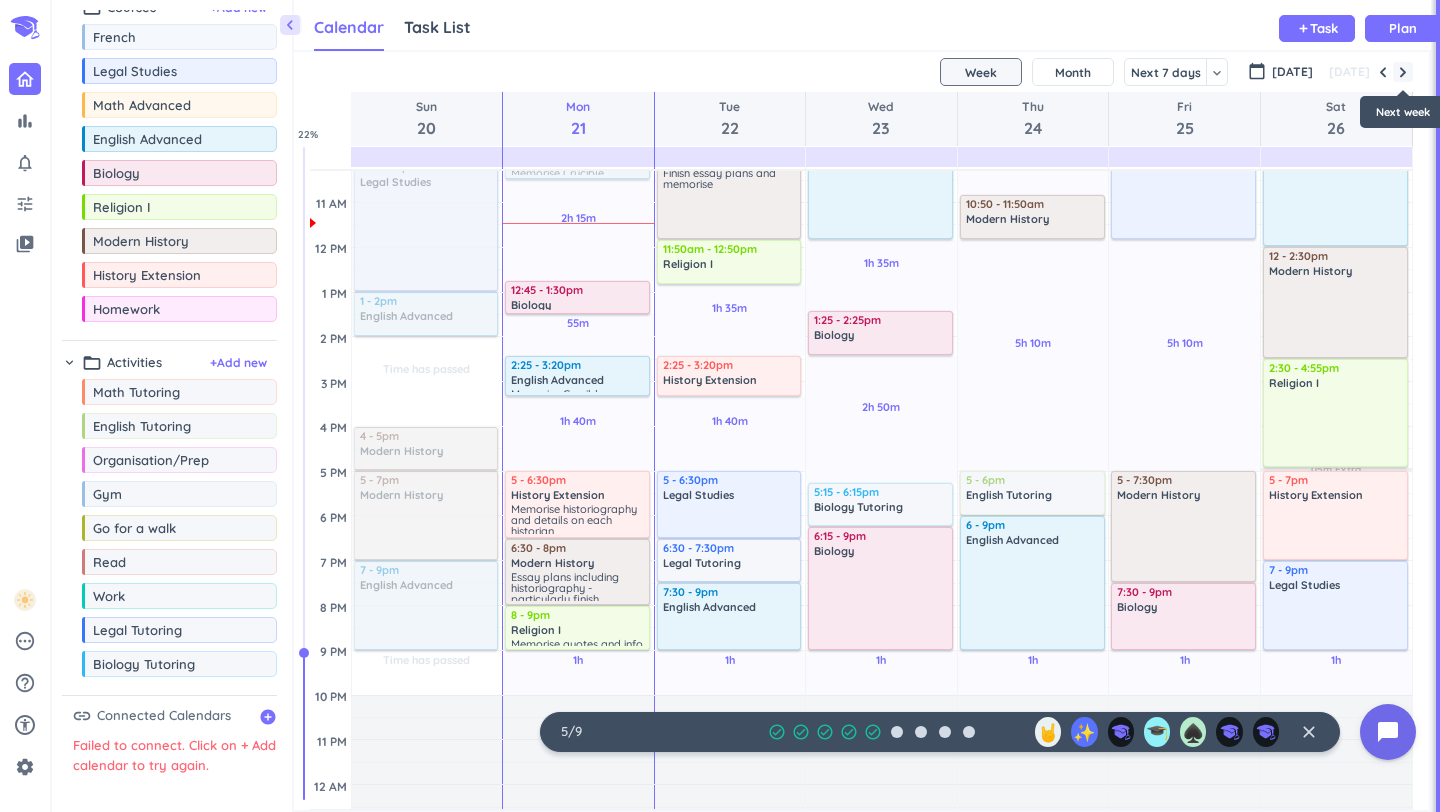 click at bounding box center (1403, 72) 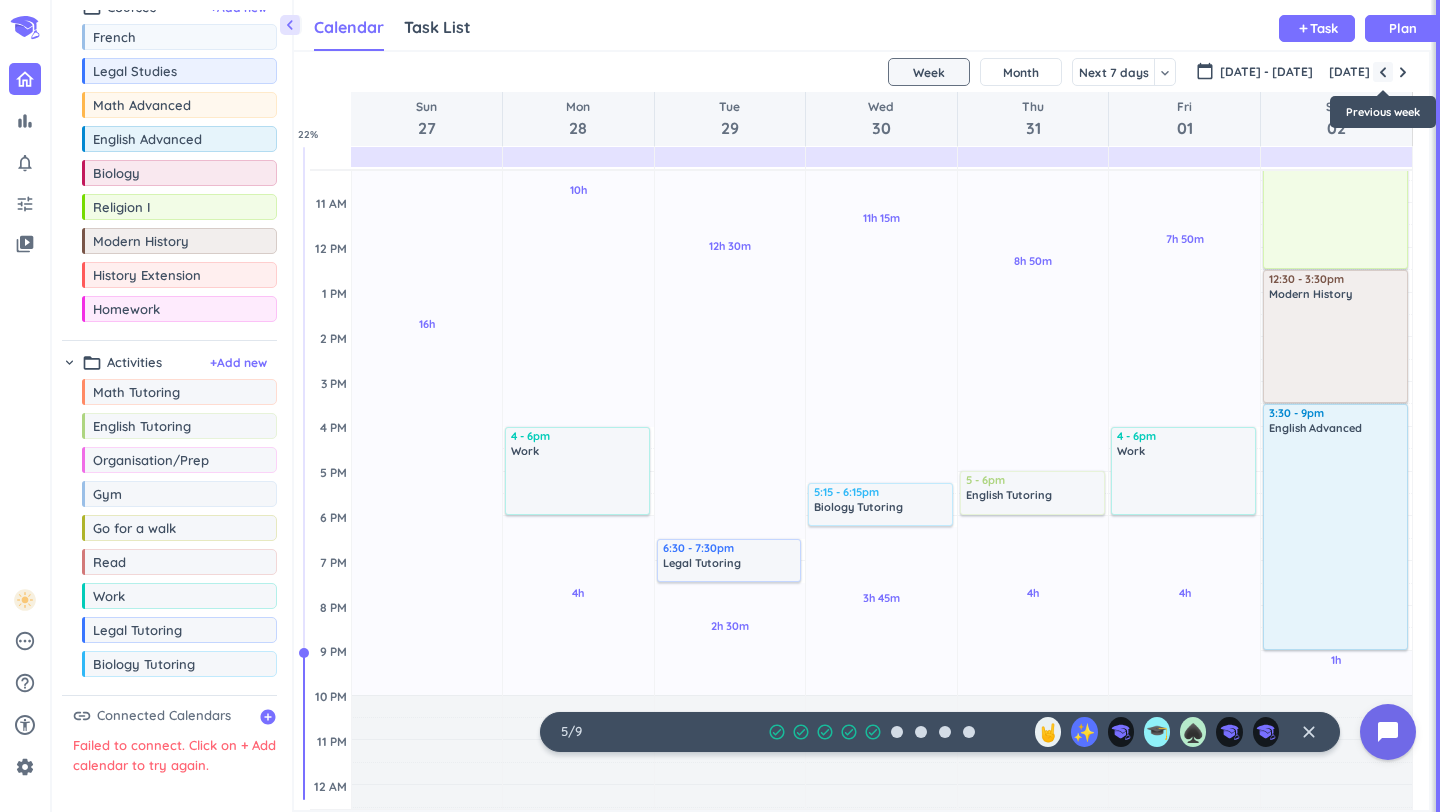 scroll, scrollTop: 91, scrollLeft: 0, axis: vertical 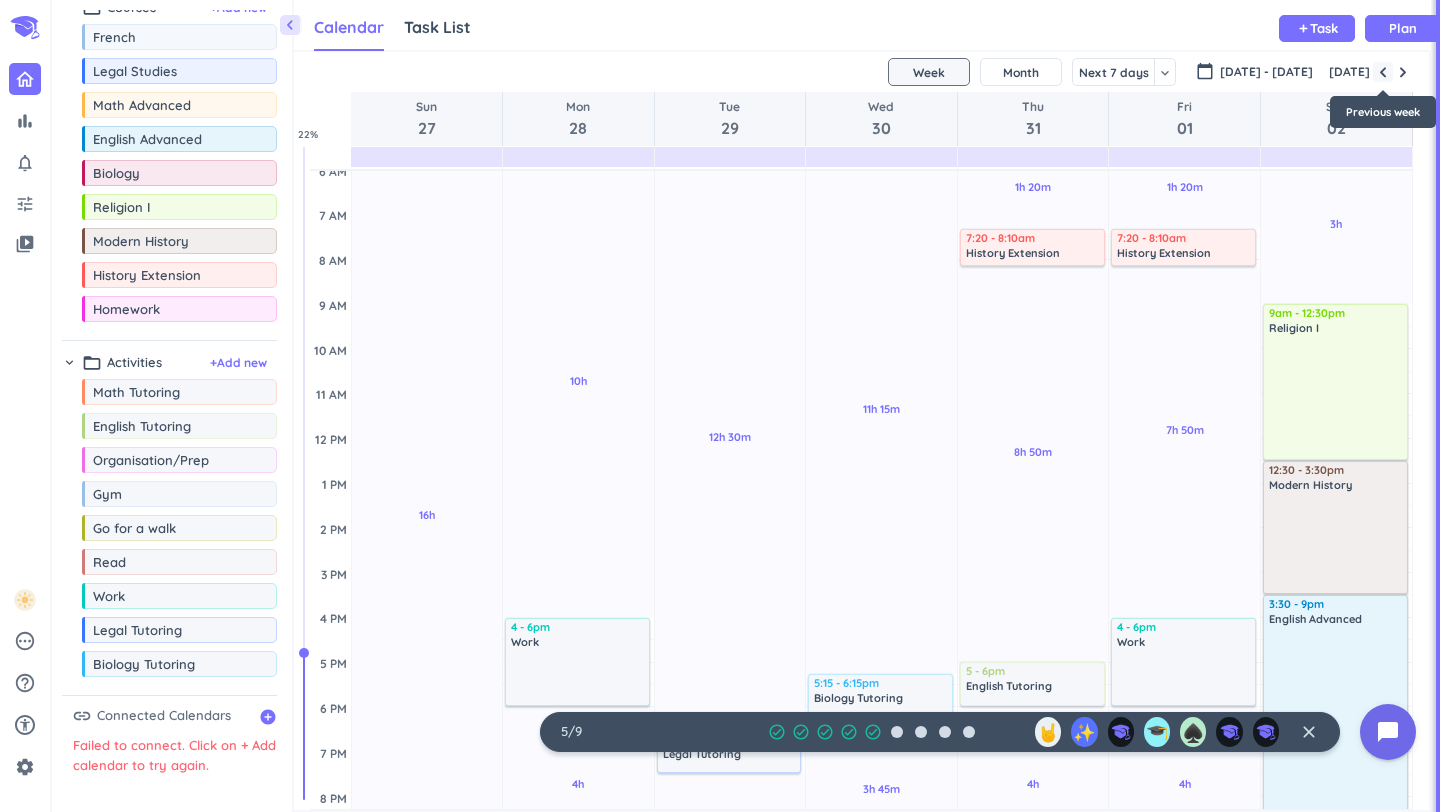 click at bounding box center (1383, 72) 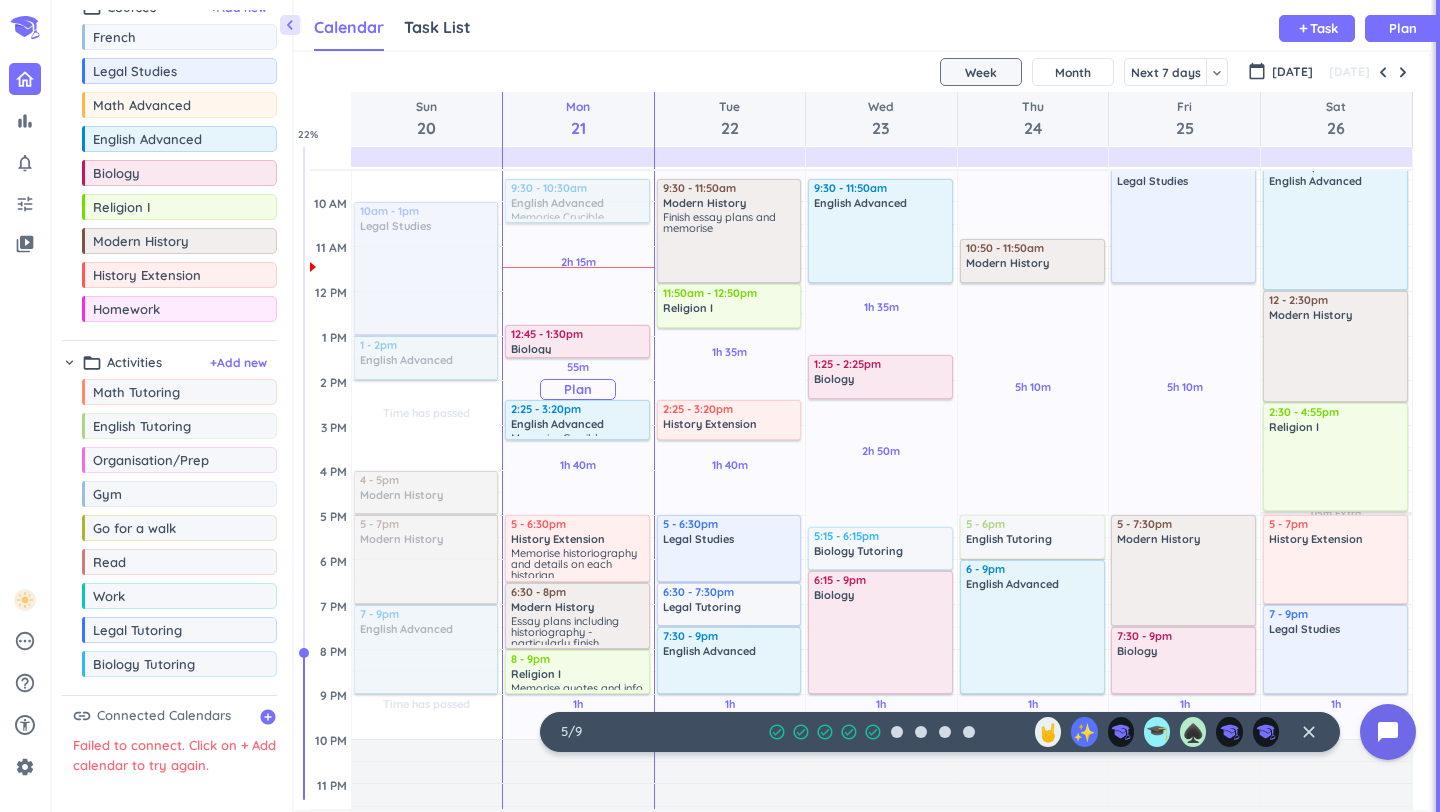 scroll, scrollTop: 268, scrollLeft: 0, axis: vertical 